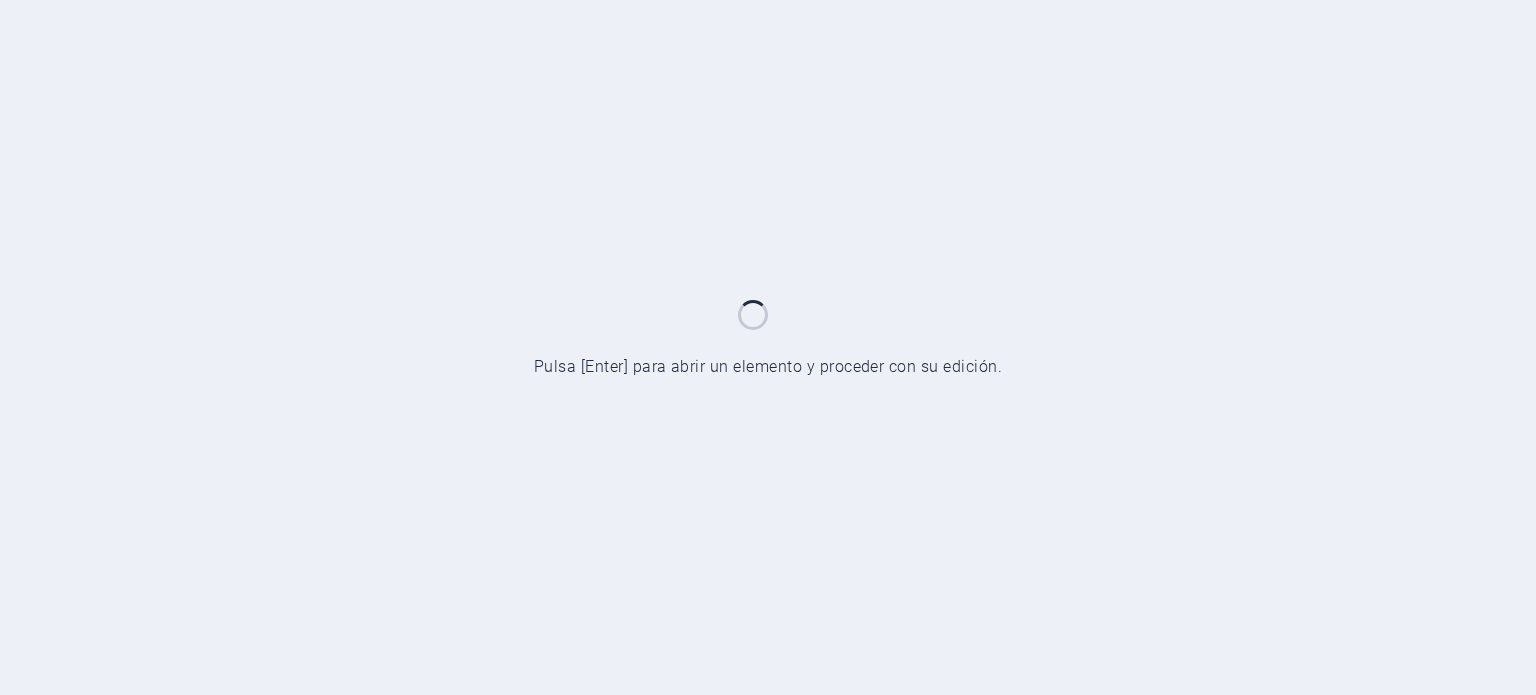 scroll, scrollTop: 0, scrollLeft: 0, axis: both 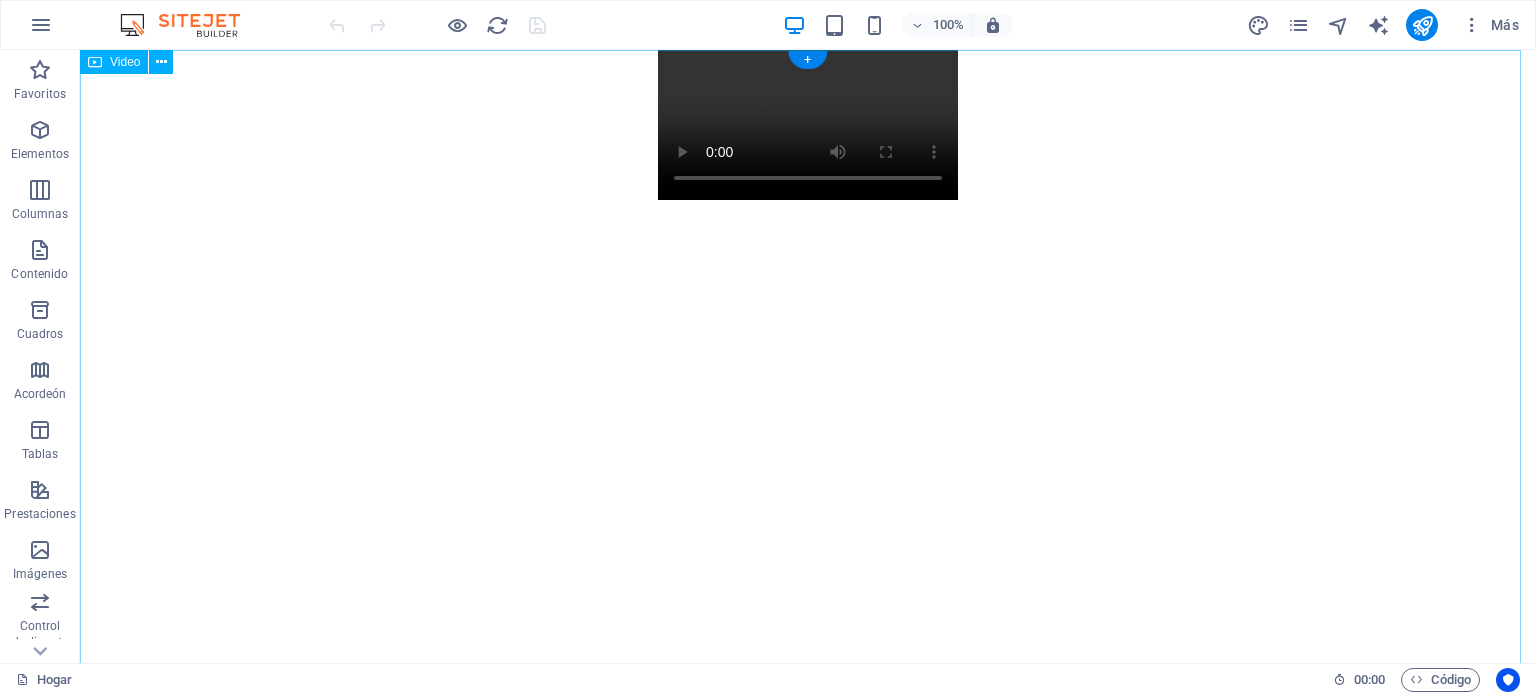 click on "De Play para comenzar el video" at bounding box center [808, 125] 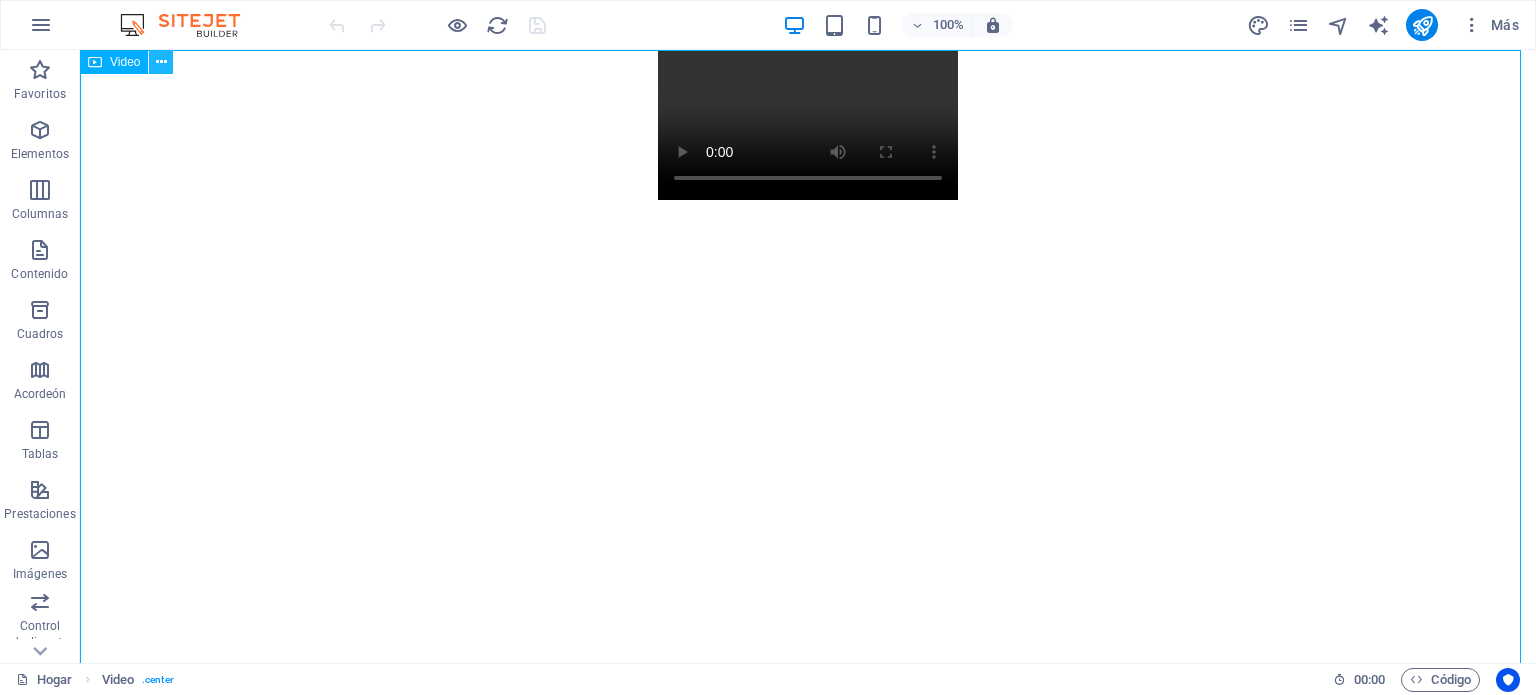 click at bounding box center (161, 62) 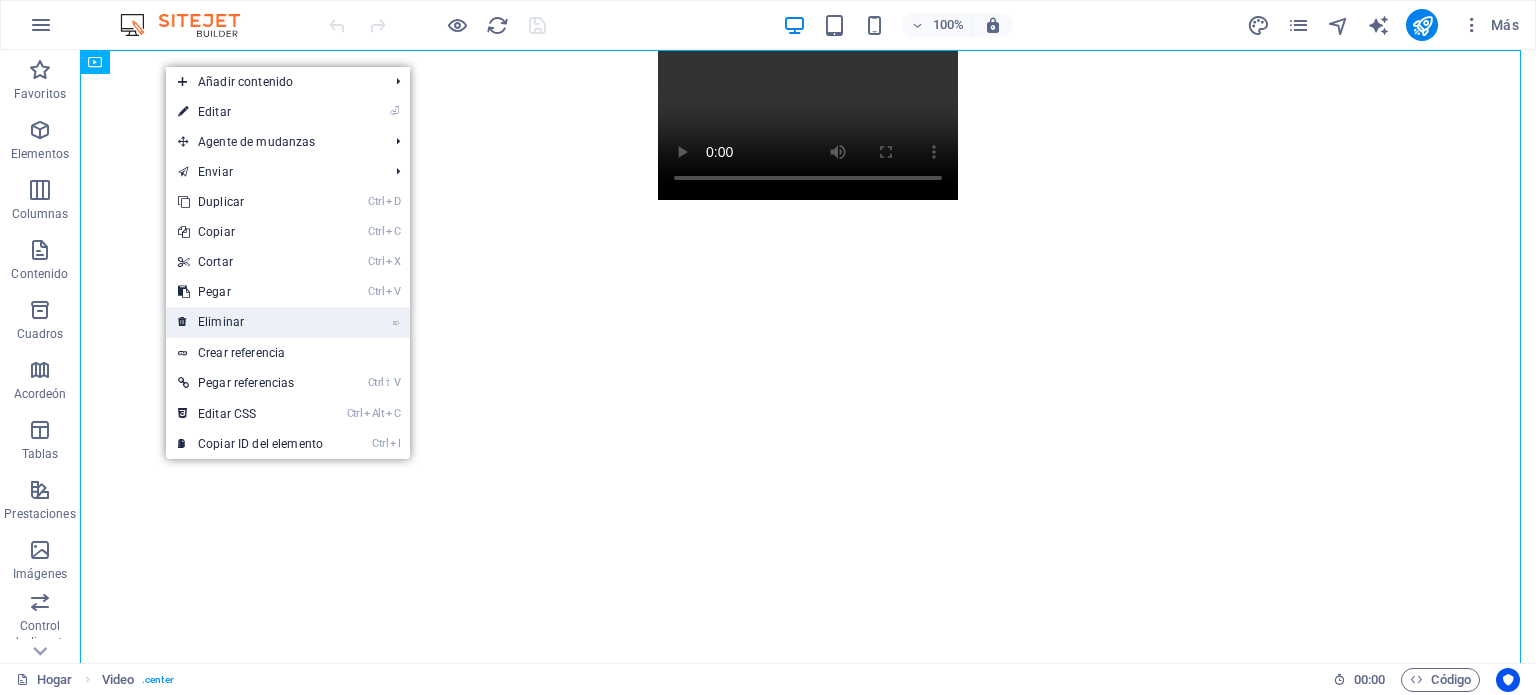 click on "⌦ Eliminar" at bounding box center [250, 322] 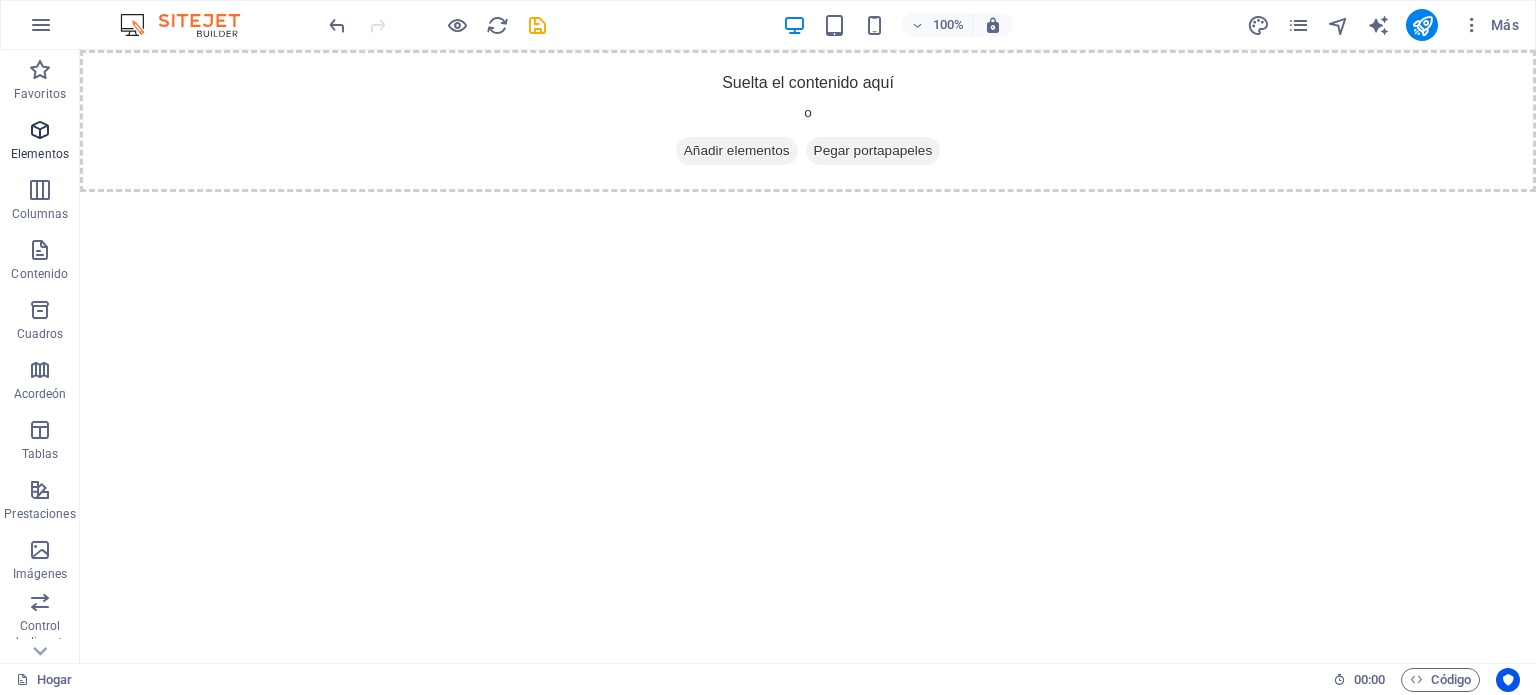 click on "Elementos" at bounding box center [40, 142] 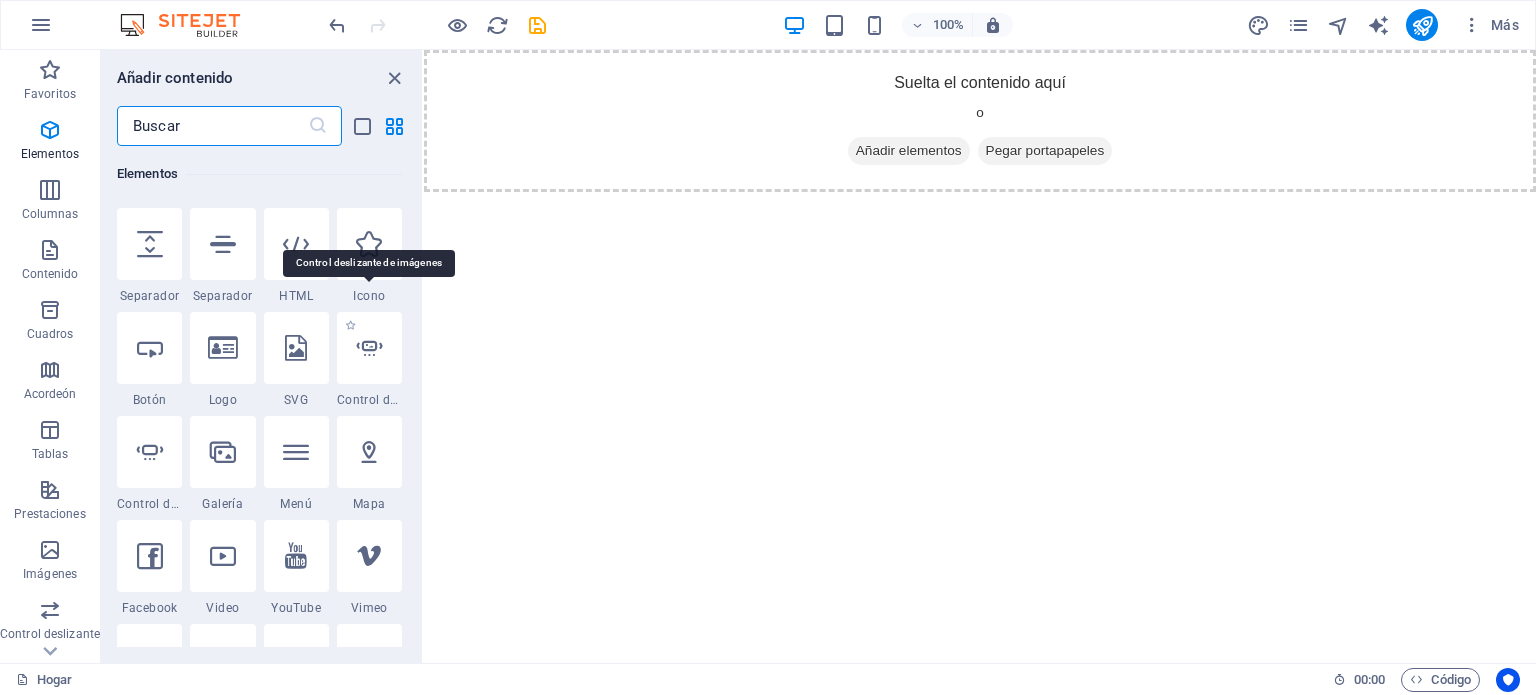 scroll, scrollTop: 576, scrollLeft: 0, axis: vertical 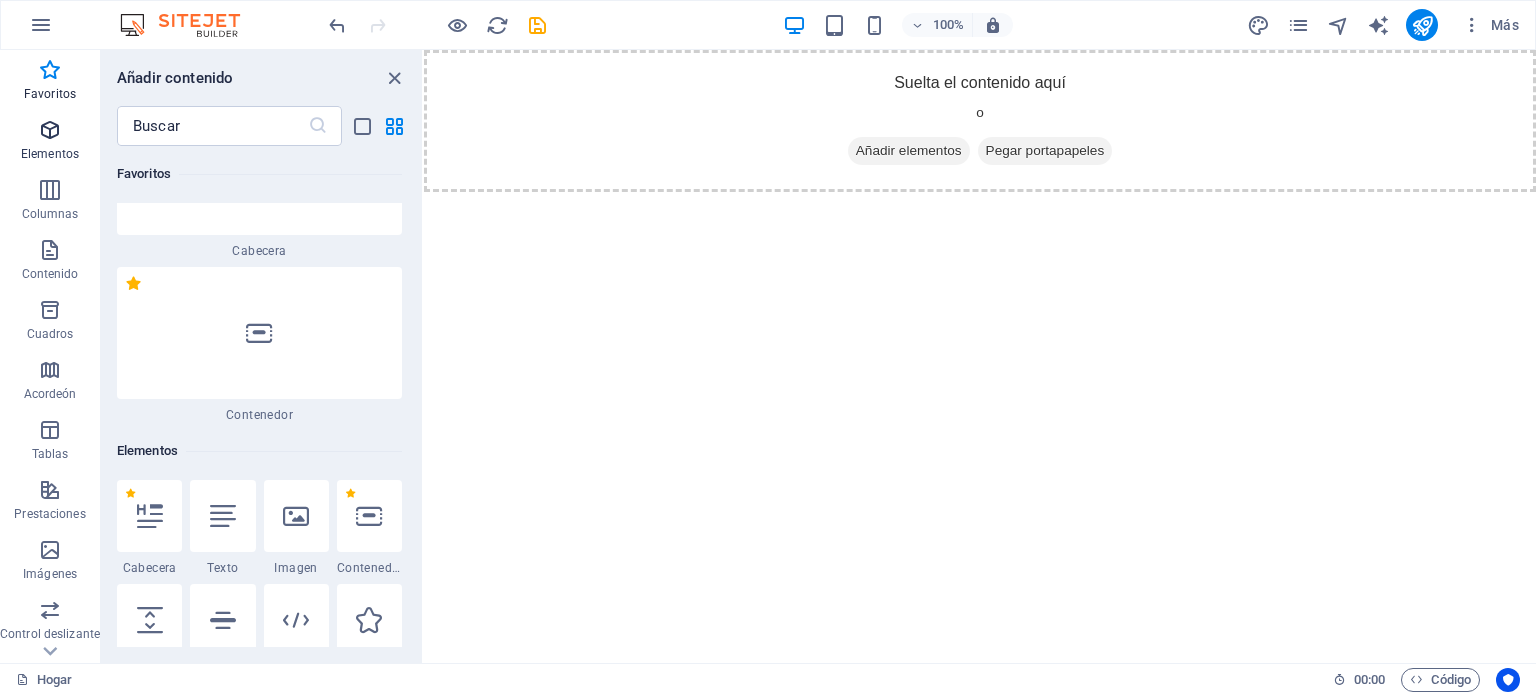 click on "Elementos" at bounding box center (50, 142) 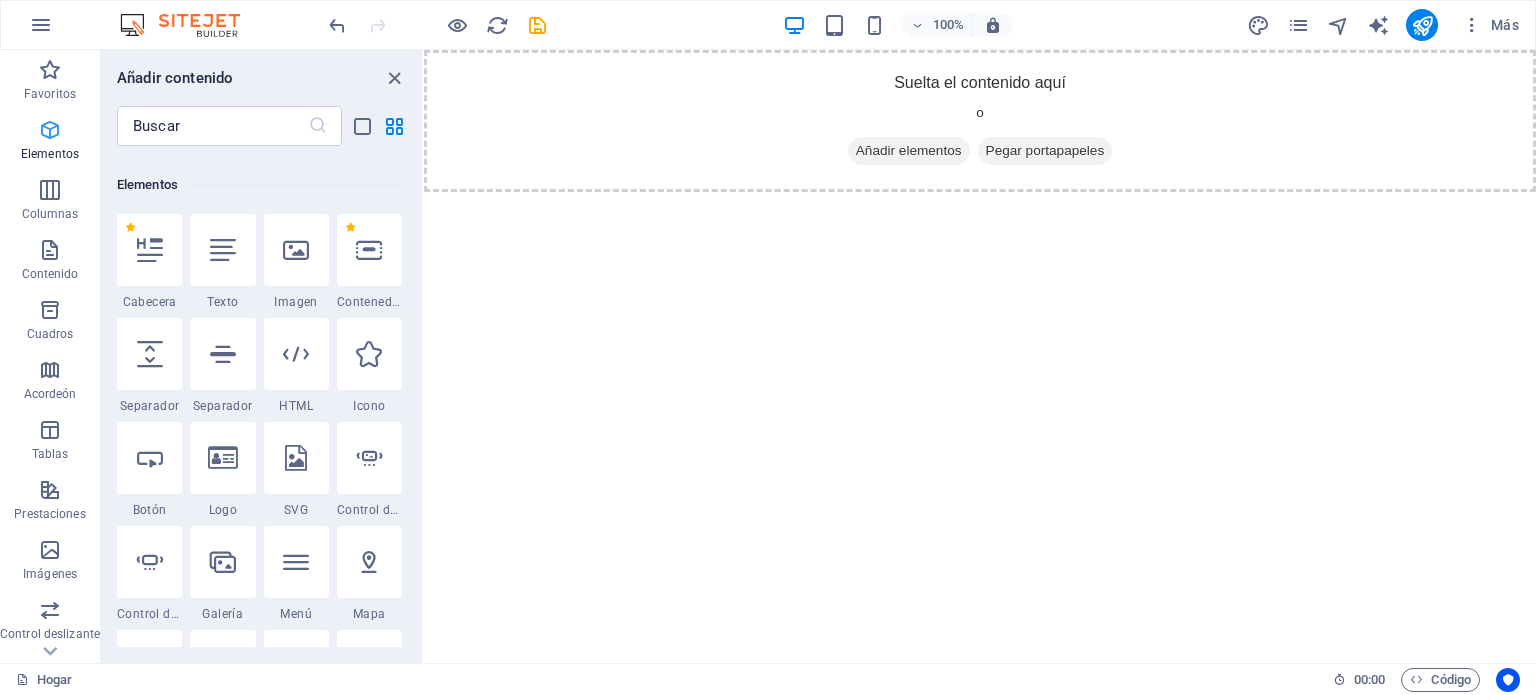 scroll, scrollTop: 376, scrollLeft: 0, axis: vertical 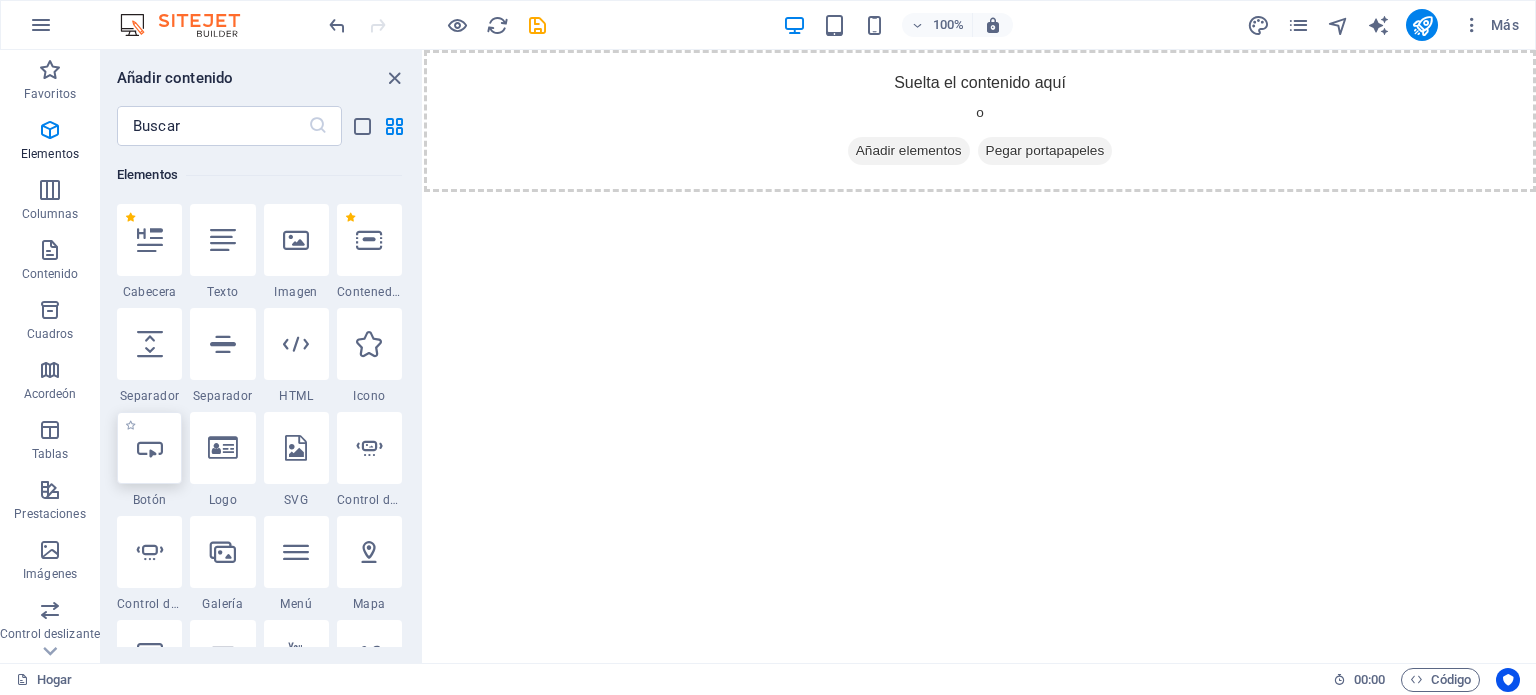 click at bounding box center (150, 448) 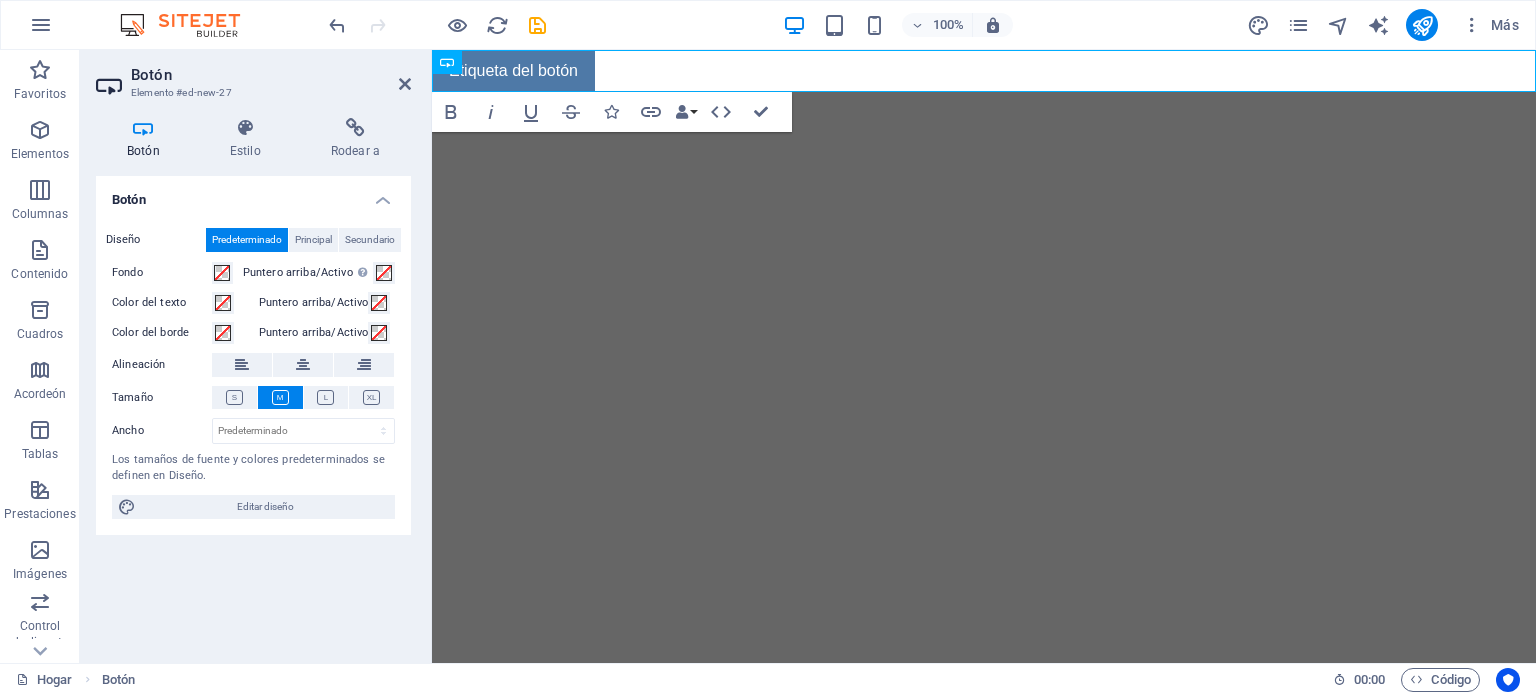 drag, startPoint x: 628, startPoint y: 200, endPoint x: 628, endPoint y: 253, distance: 53 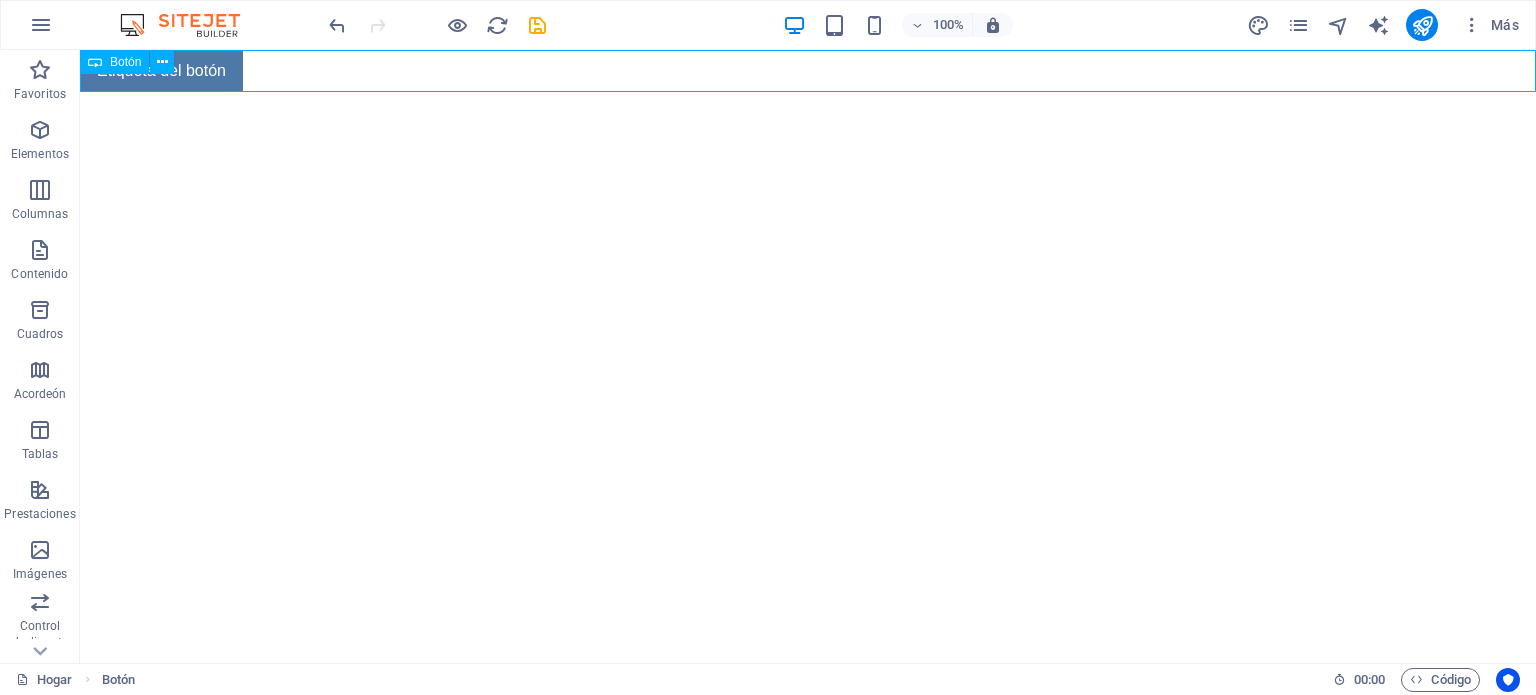 click on "Botón" at bounding box center (125, 62) 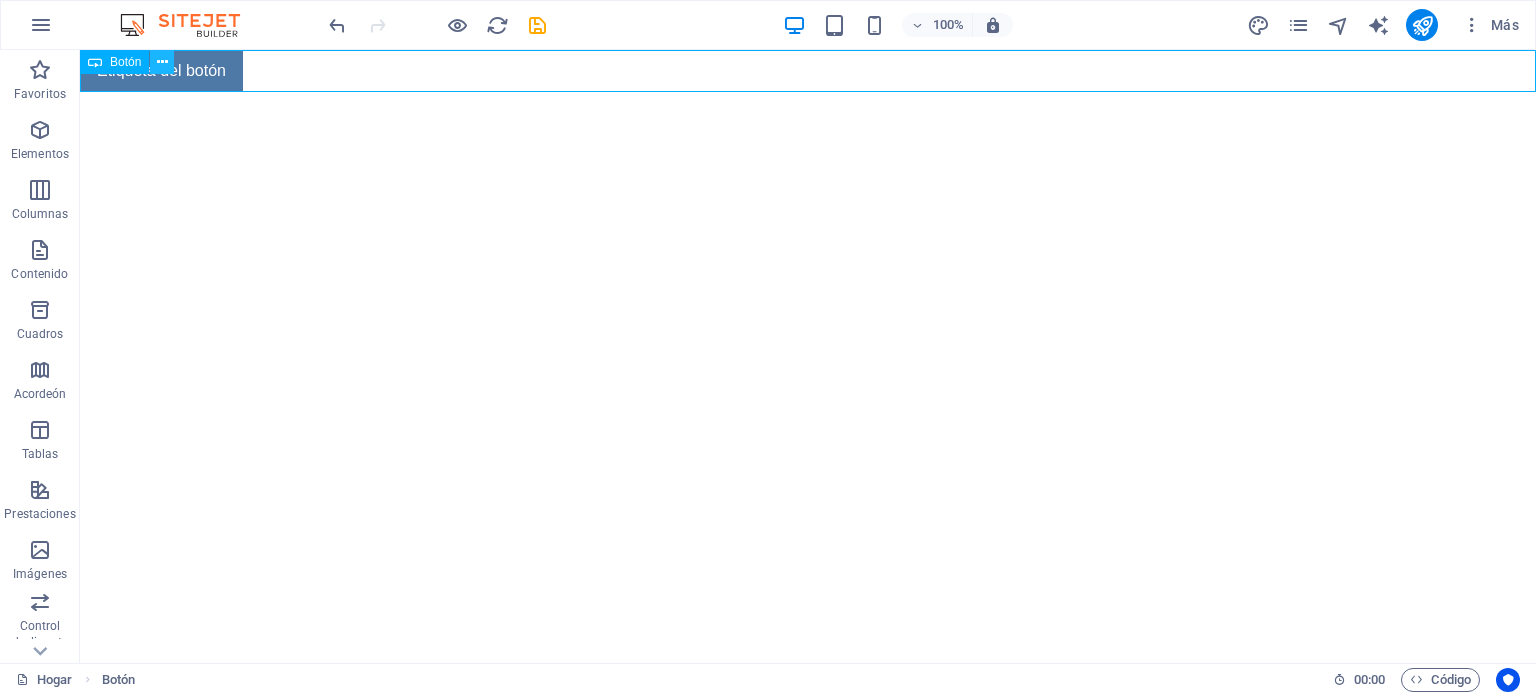 click at bounding box center (162, 62) 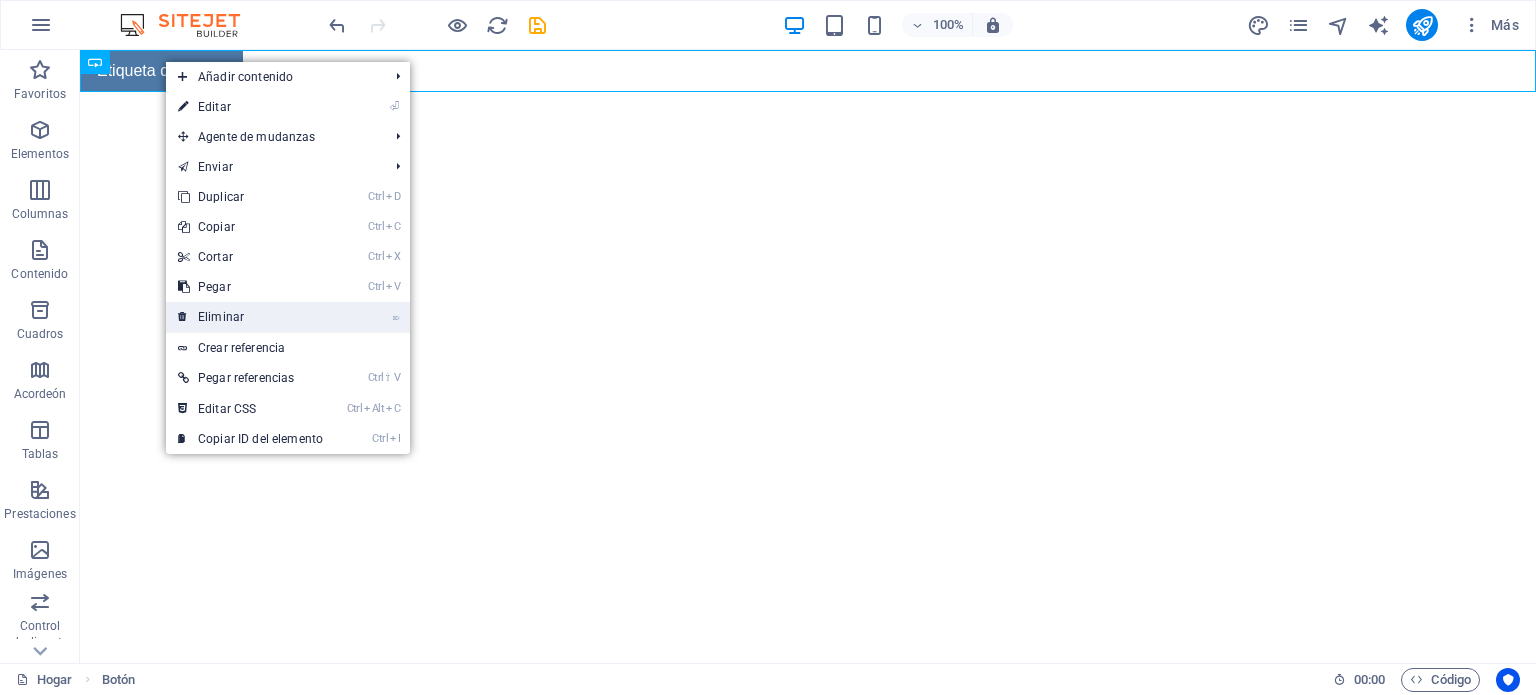 click on "⌦ Eliminar" at bounding box center (250, 317) 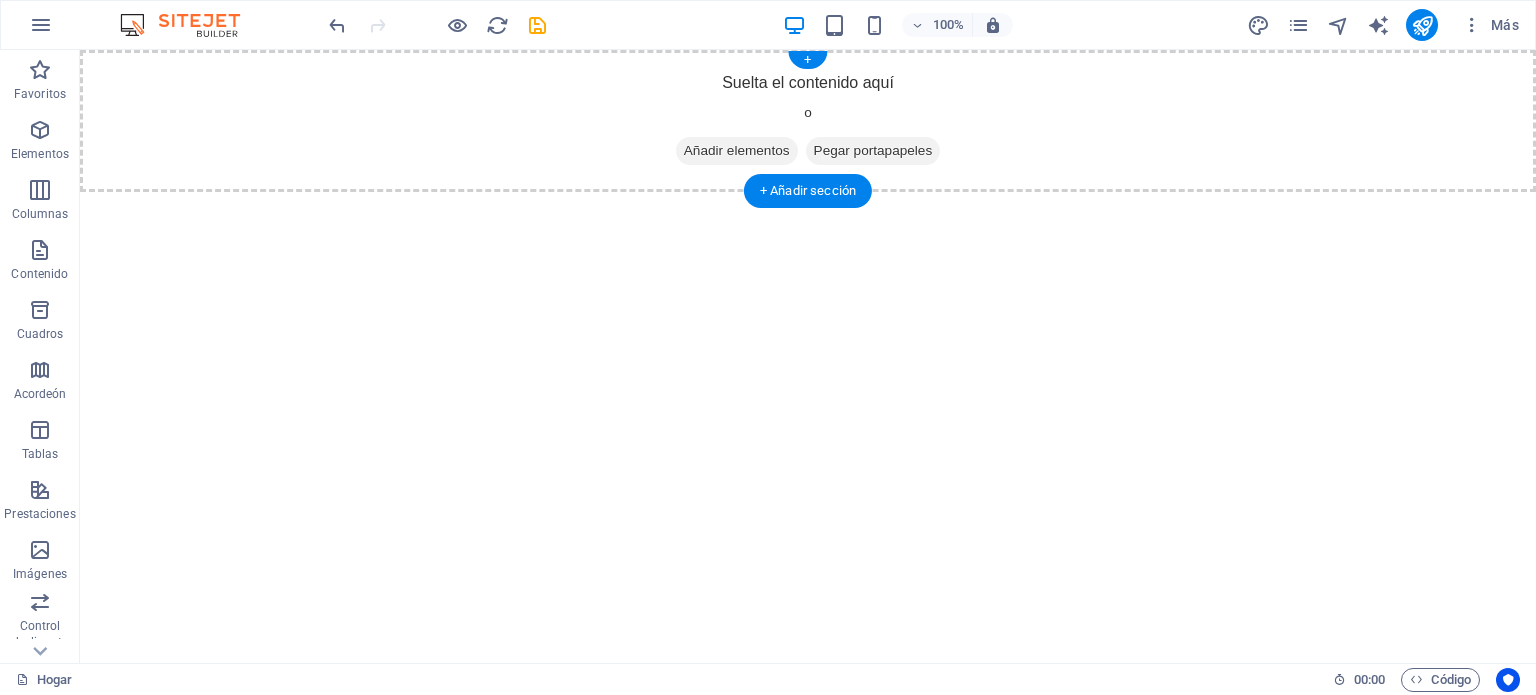 click on "Añadir elementos" at bounding box center (737, 150) 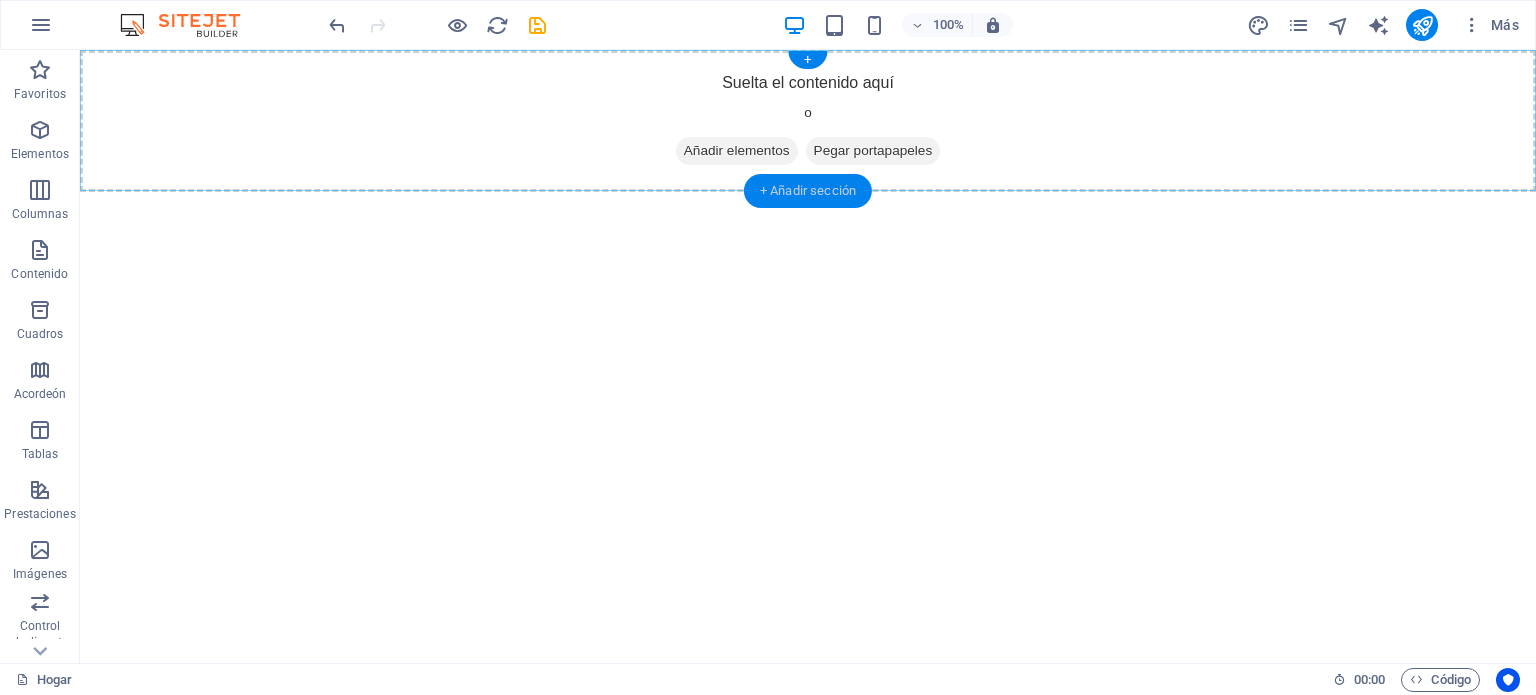 click on "+ Añadir sección" at bounding box center (808, 190) 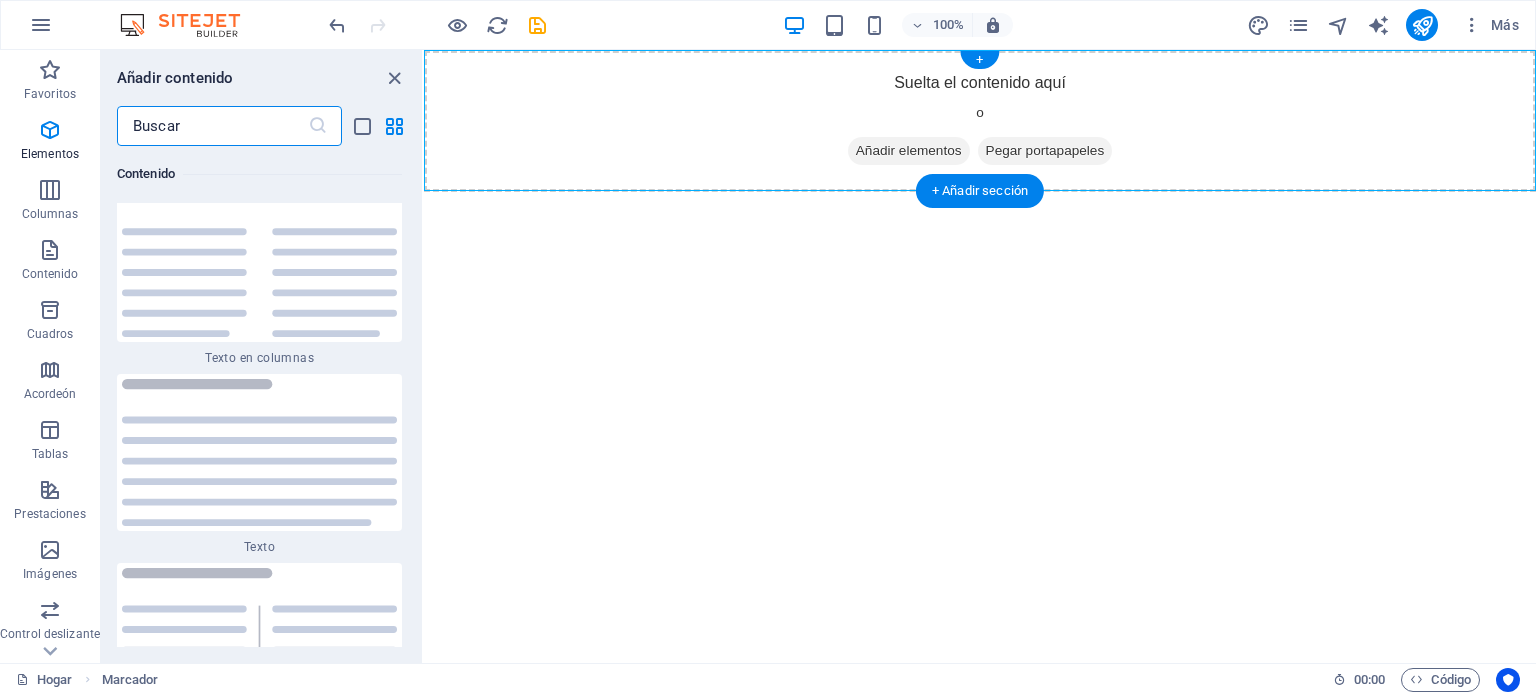 scroll, scrollTop: 6803, scrollLeft: 0, axis: vertical 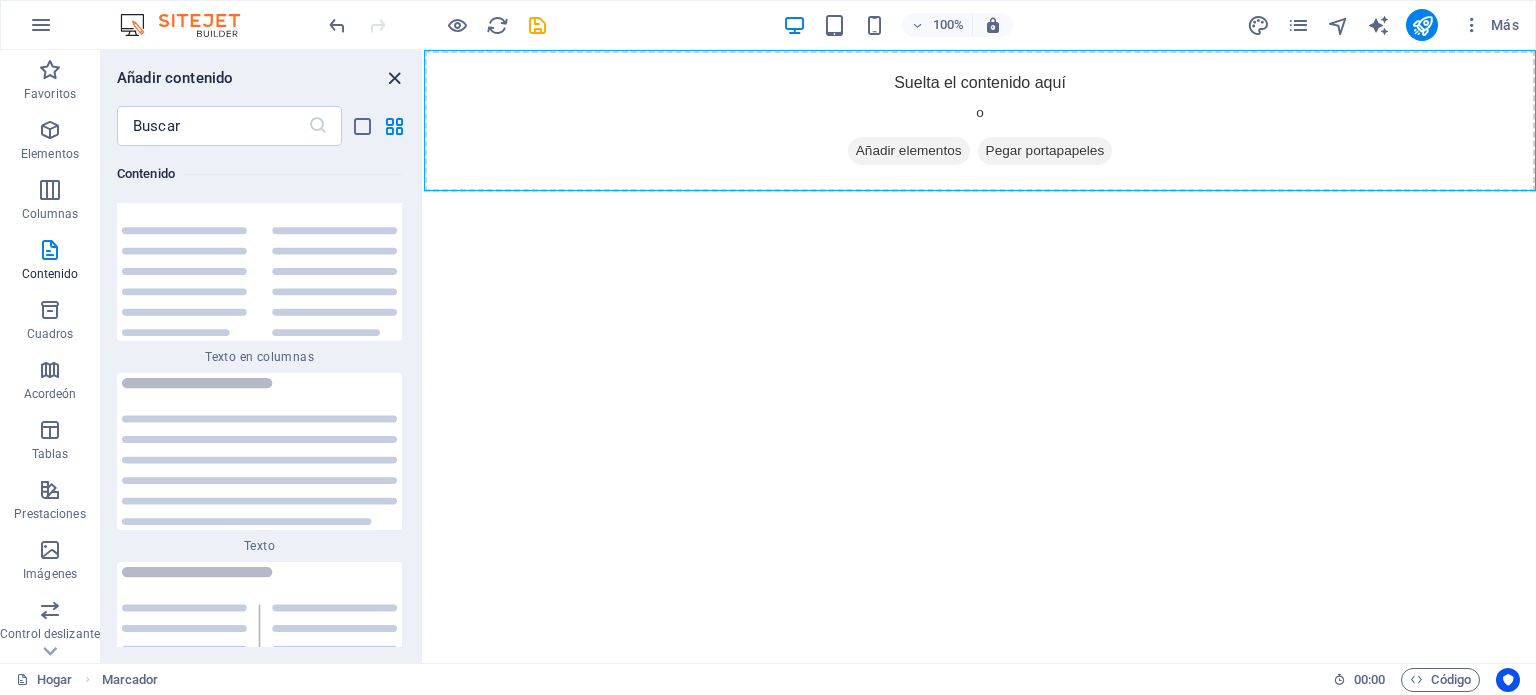 click at bounding box center [394, 78] 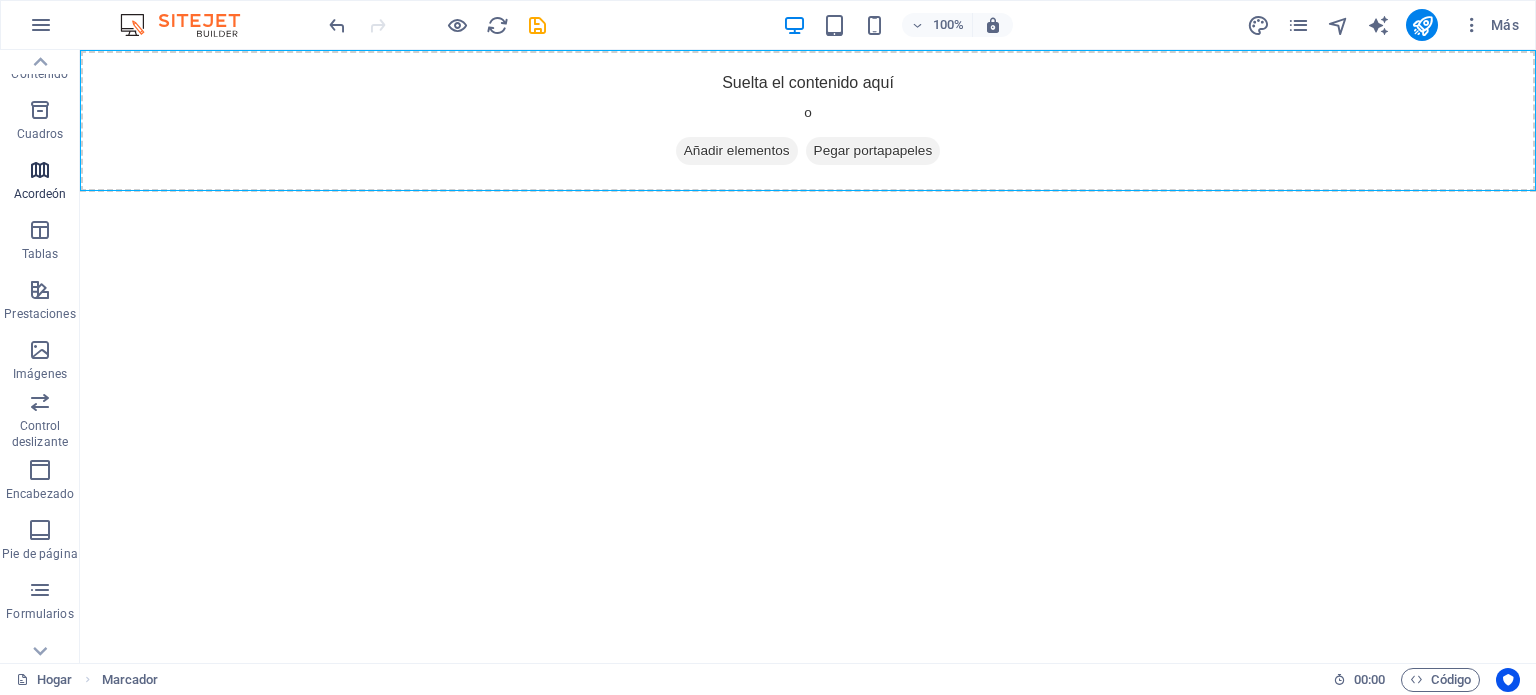 scroll, scrollTop: 286, scrollLeft: 0, axis: vertical 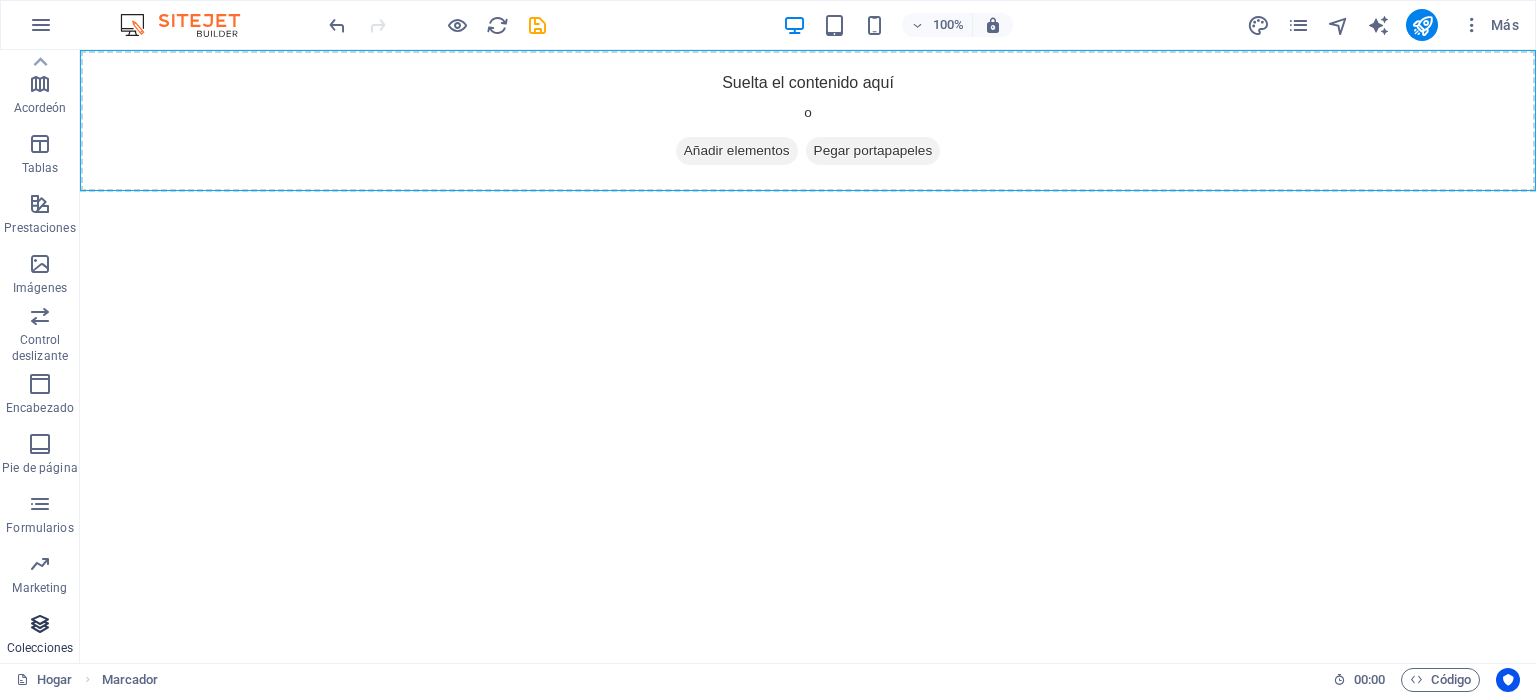 click at bounding box center [40, 624] 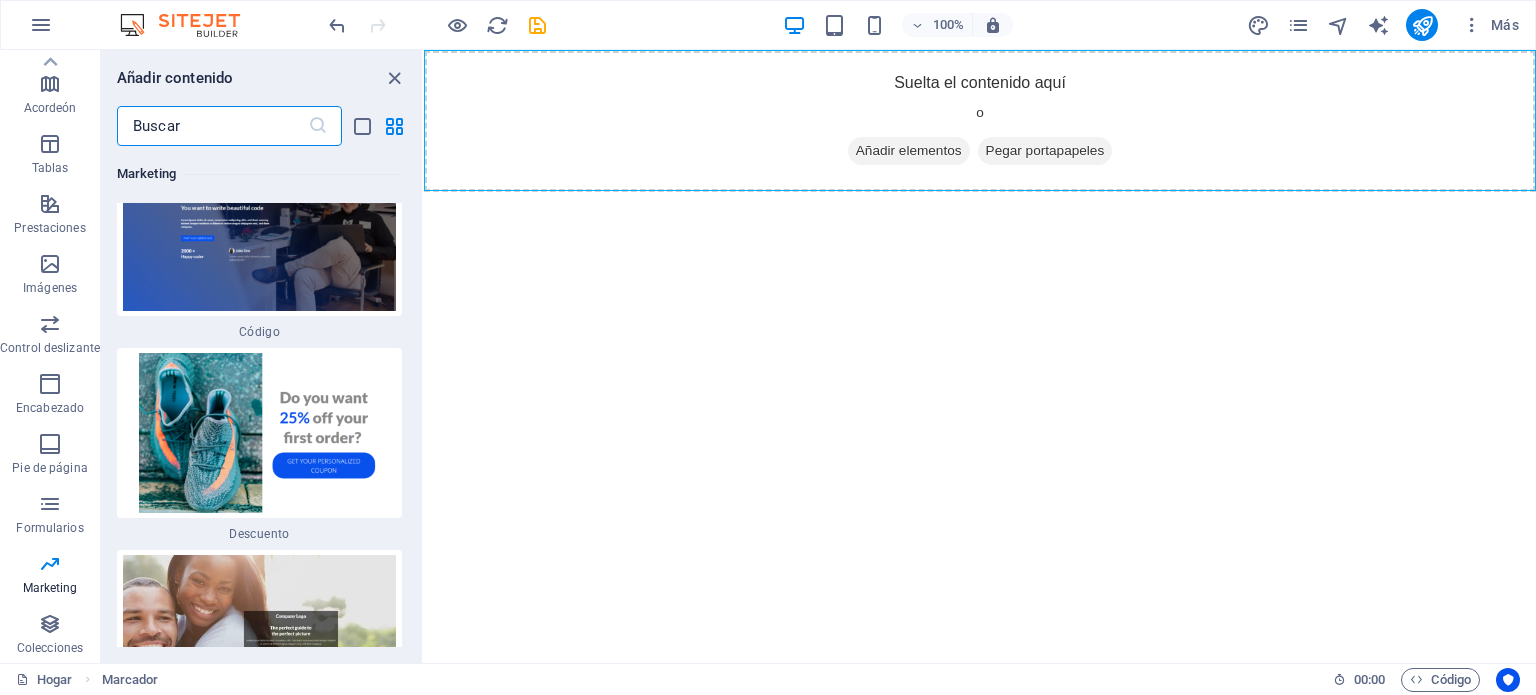 scroll, scrollTop: 35417, scrollLeft: 0, axis: vertical 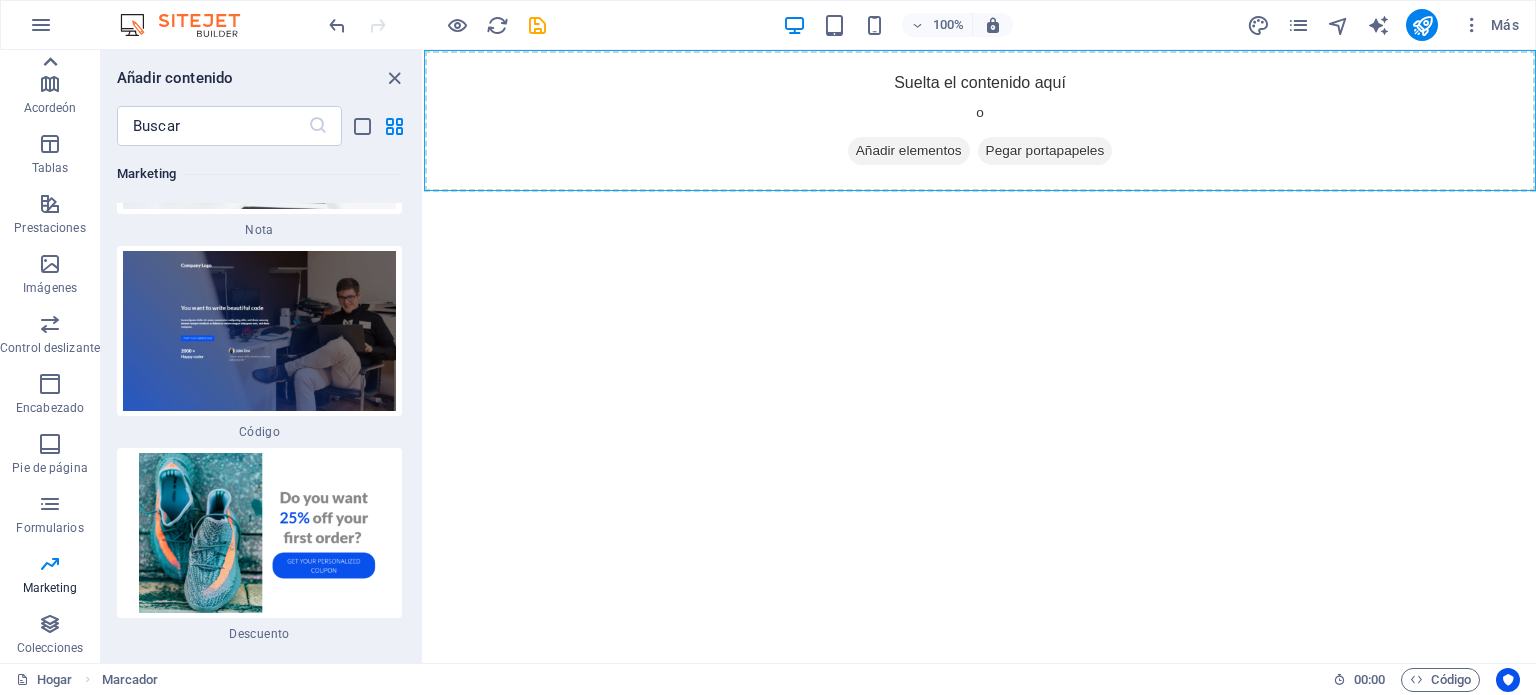 click 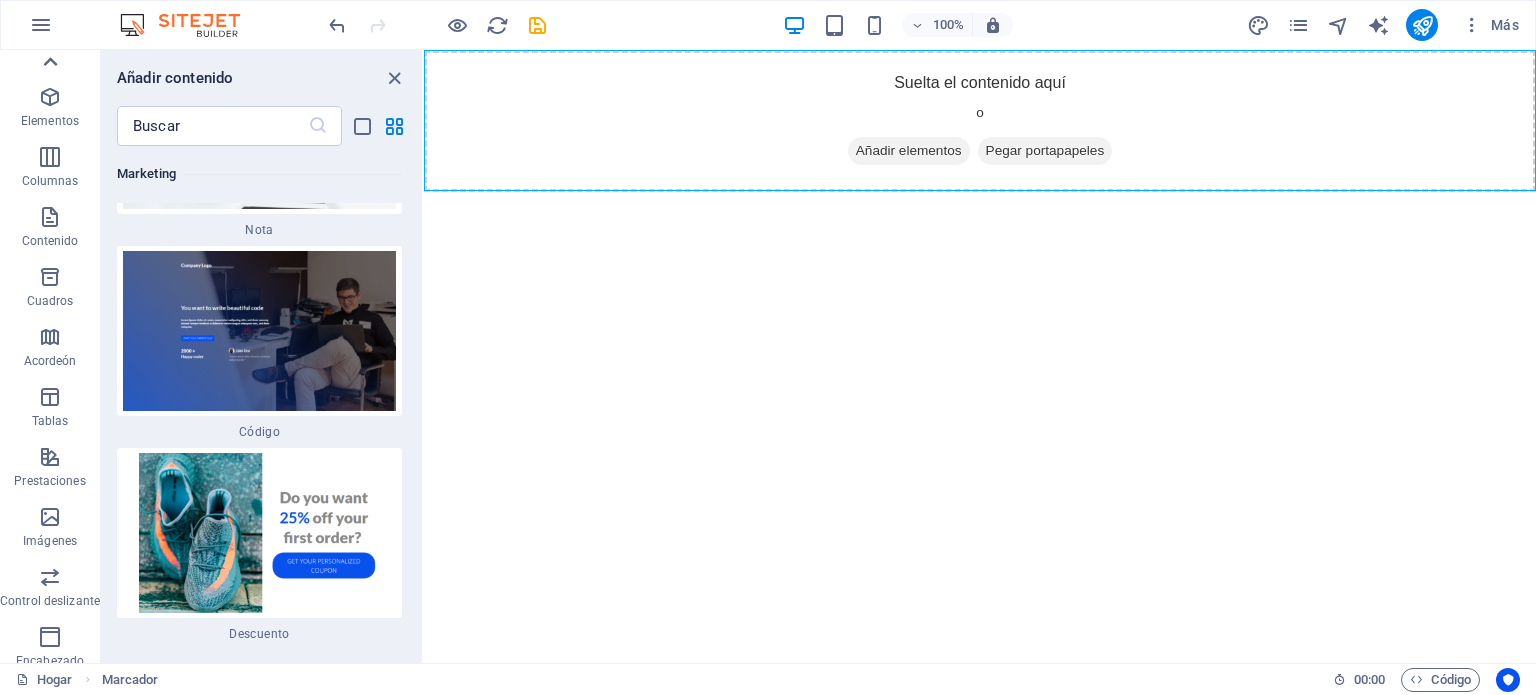 scroll, scrollTop: 0, scrollLeft: 0, axis: both 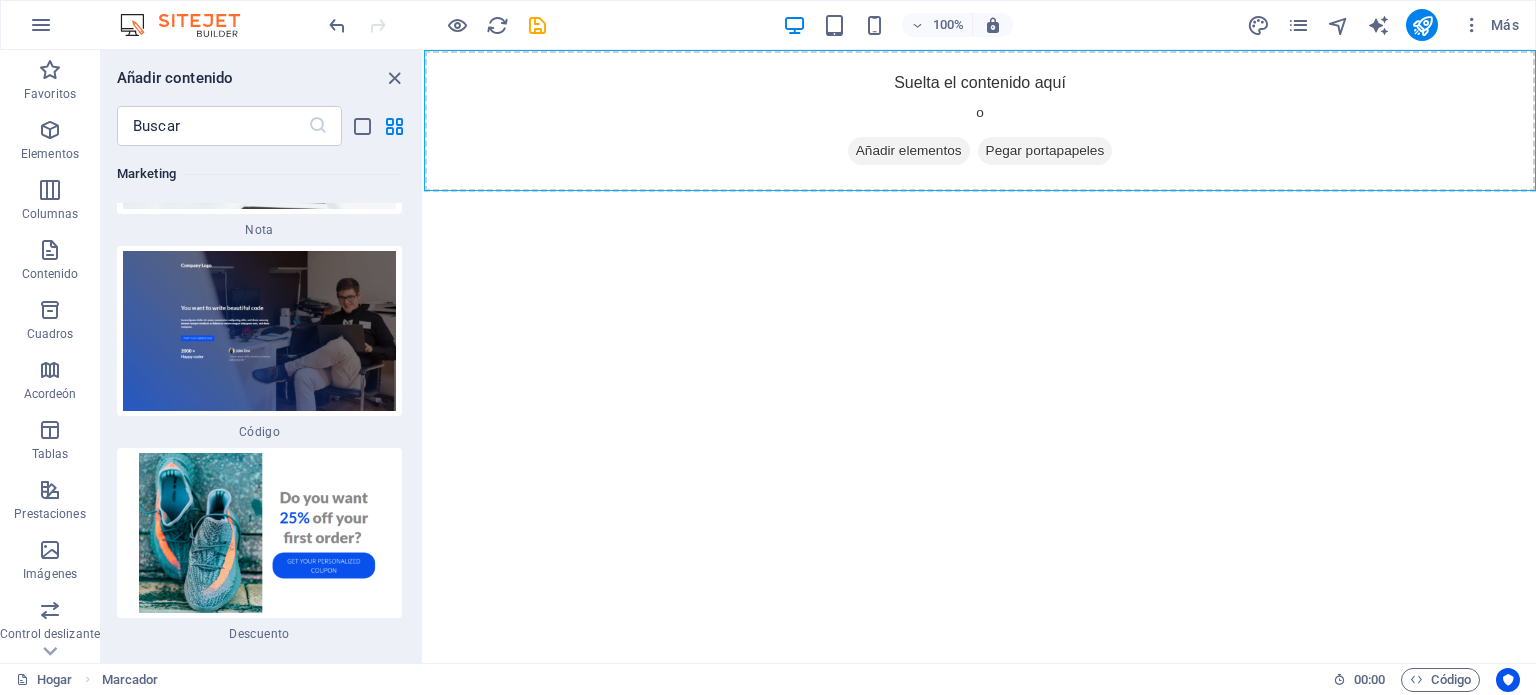 click on "Favoritos Elementos Columnas Contenido Cuadros Acordeón Tablas Prestaciones Imágenes Control deslizante Encabezado Pie de página Formularios Marketing Colecciones" at bounding box center [50, 356] 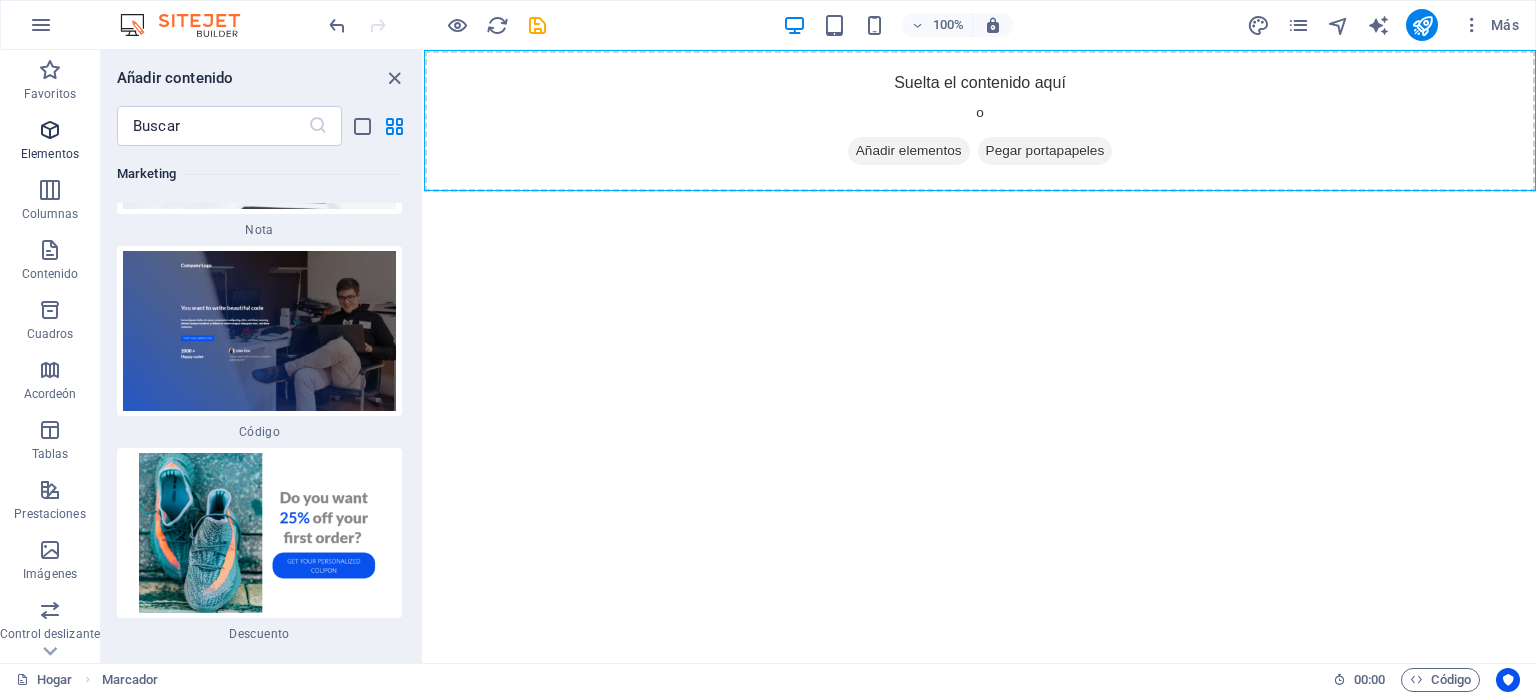 click at bounding box center (50, 130) 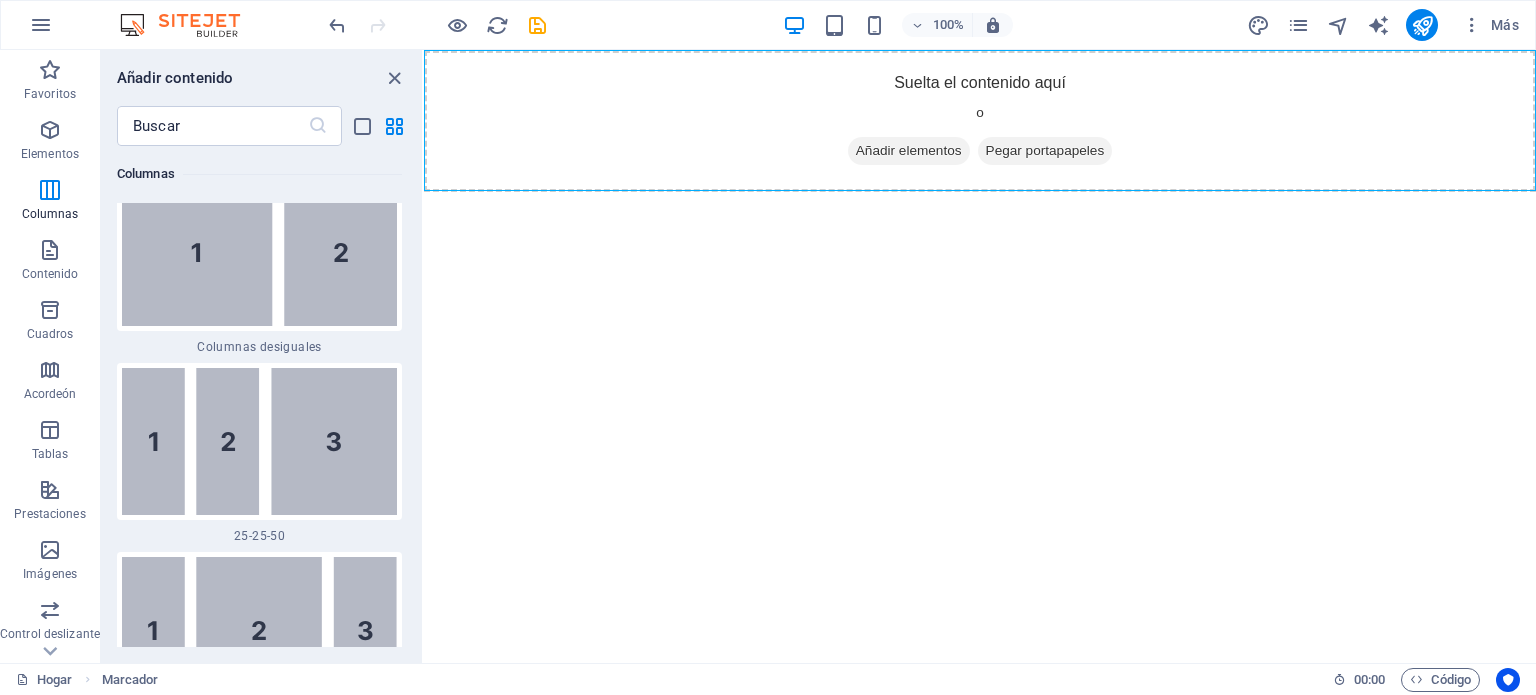 scroll, scrollTop: 3276, scrollLeft: 0, axis: vertical 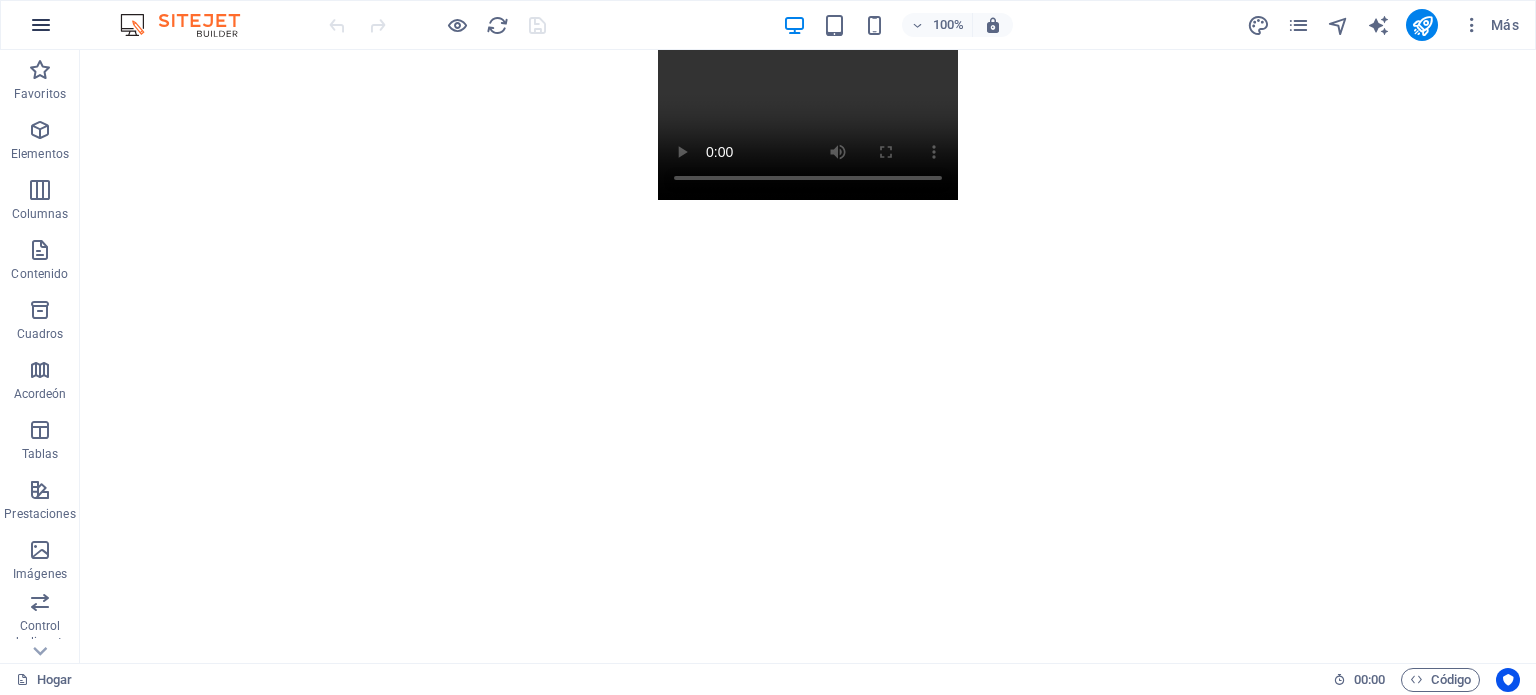 click at bounding box center [41, 25] 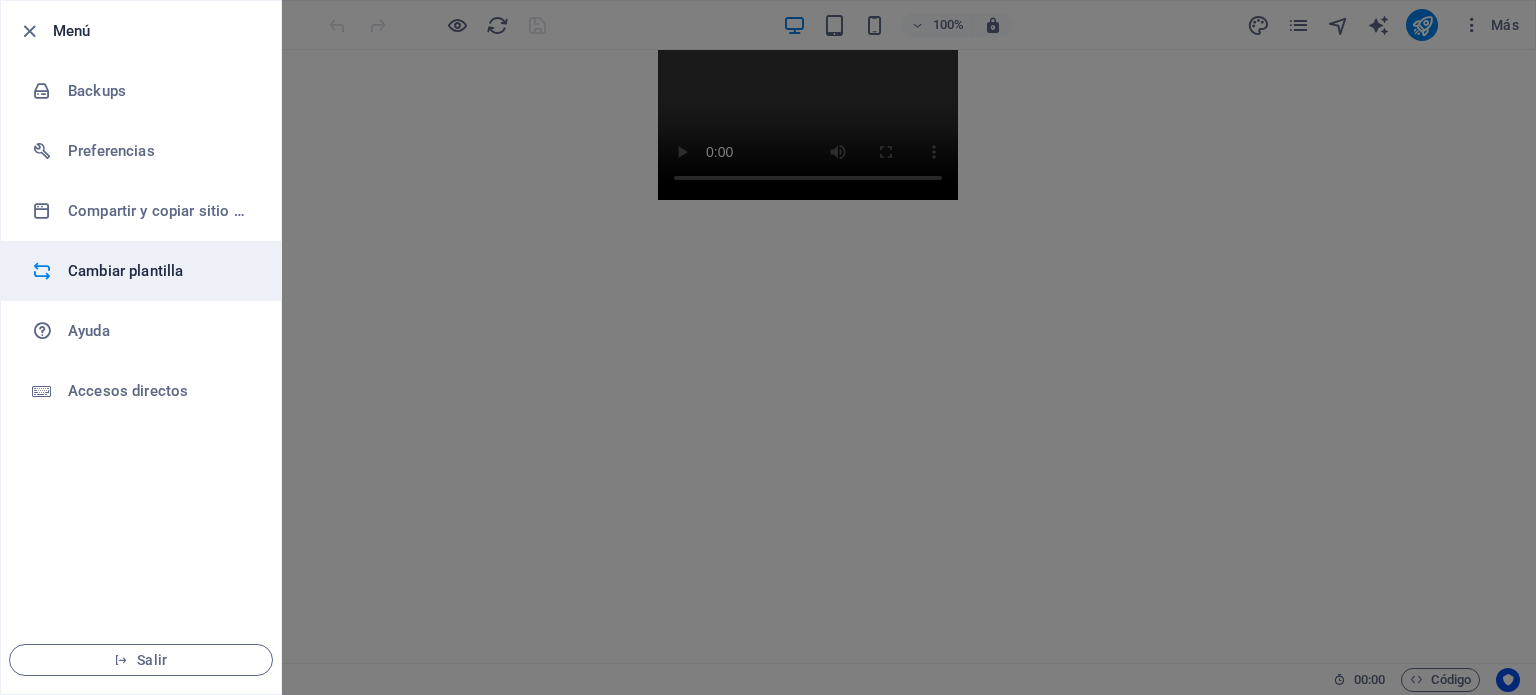 click on "Cambiar plantilla" at bounding box center [160, 271] 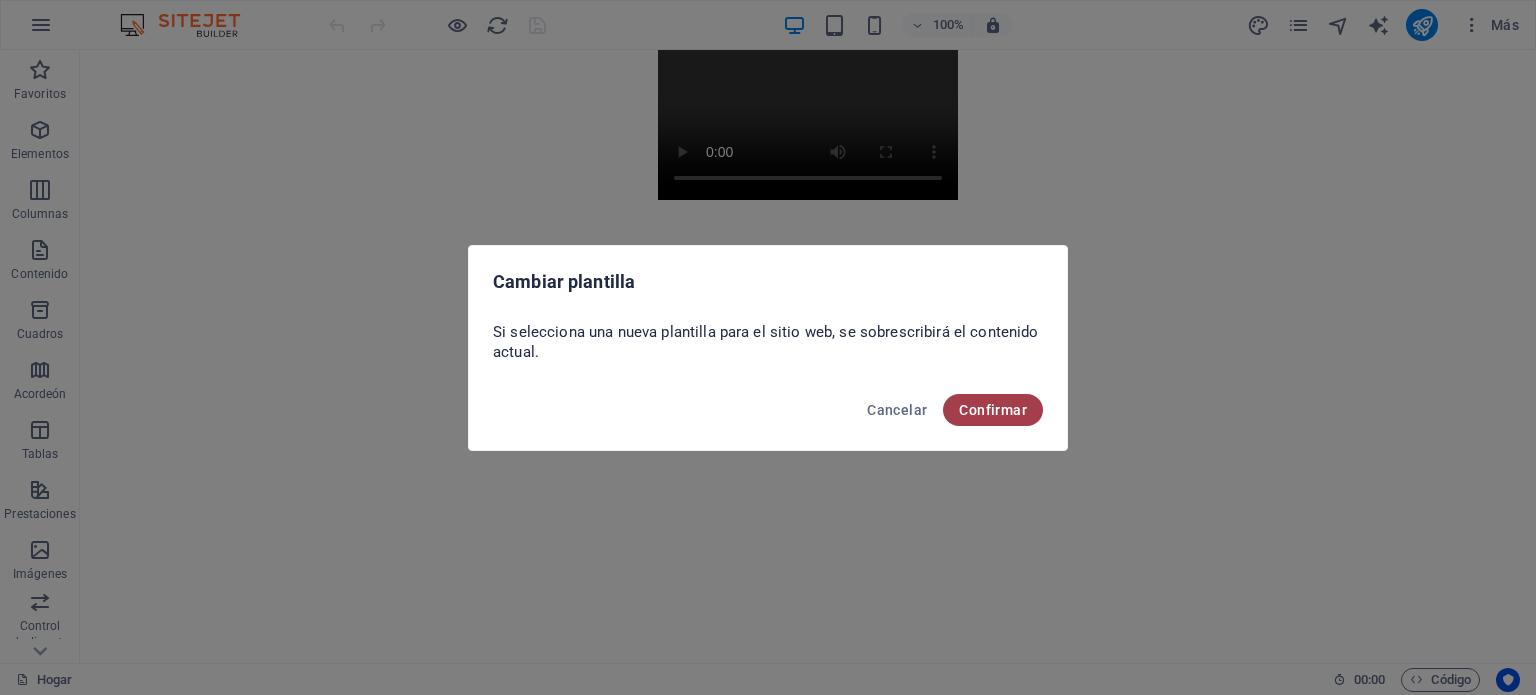 click on "Confirmar" at bounding box center (993, 410) 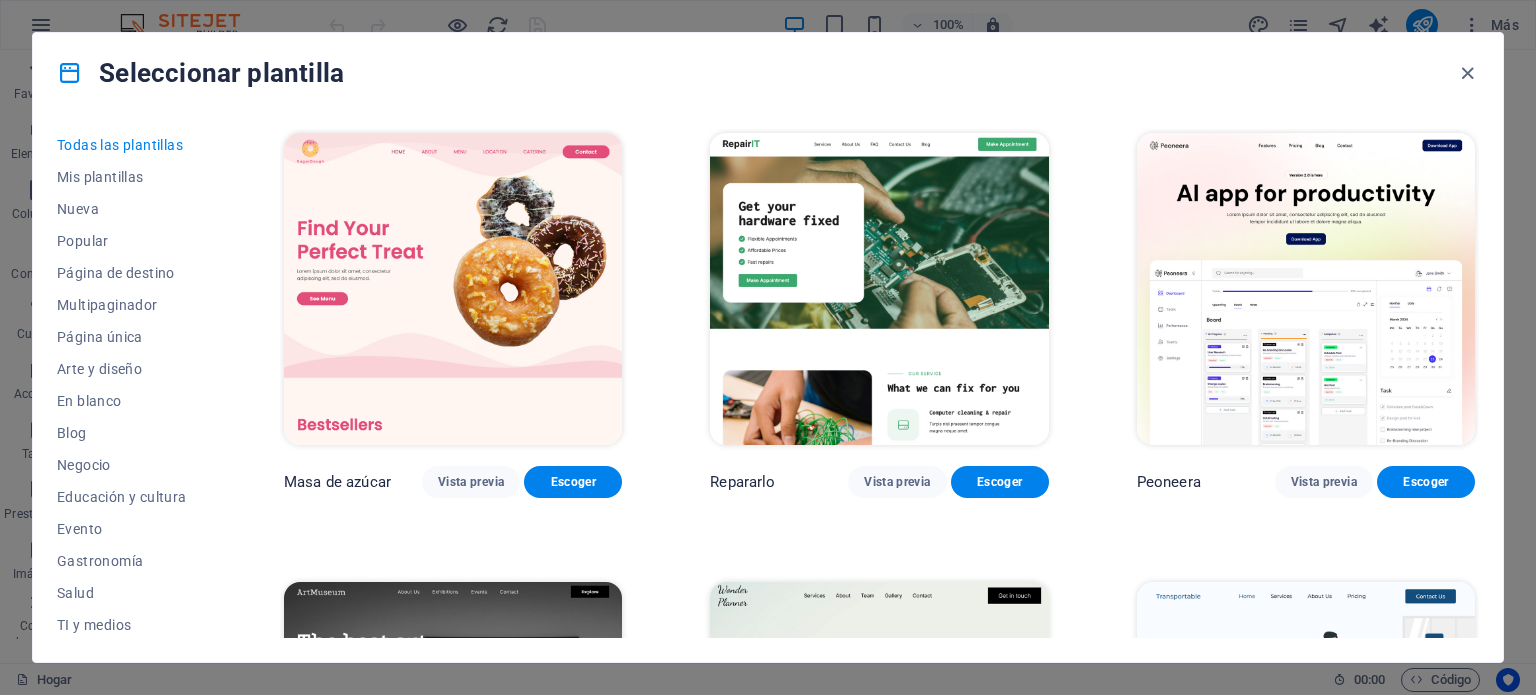 click at bounding box center [879, 289] 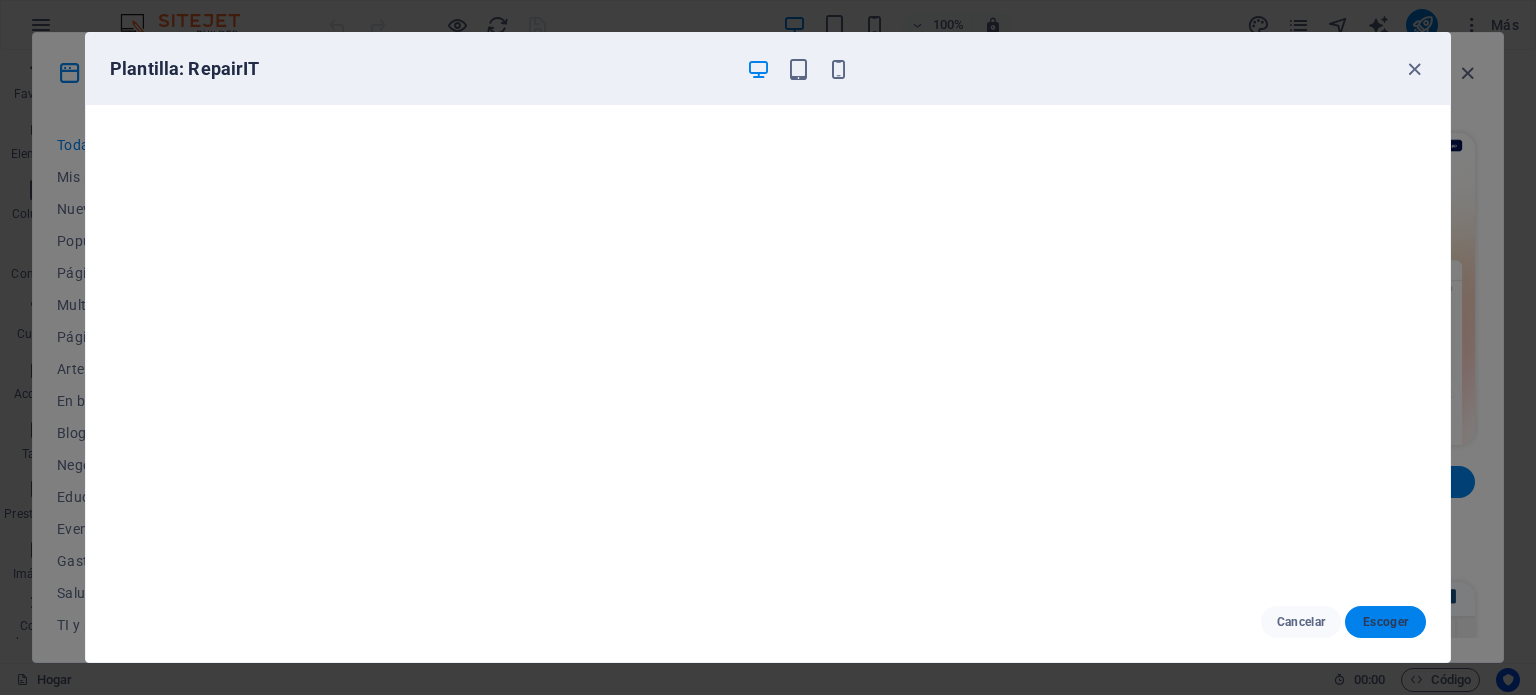 click on "Escoger" at bounding box center [1385, 622] 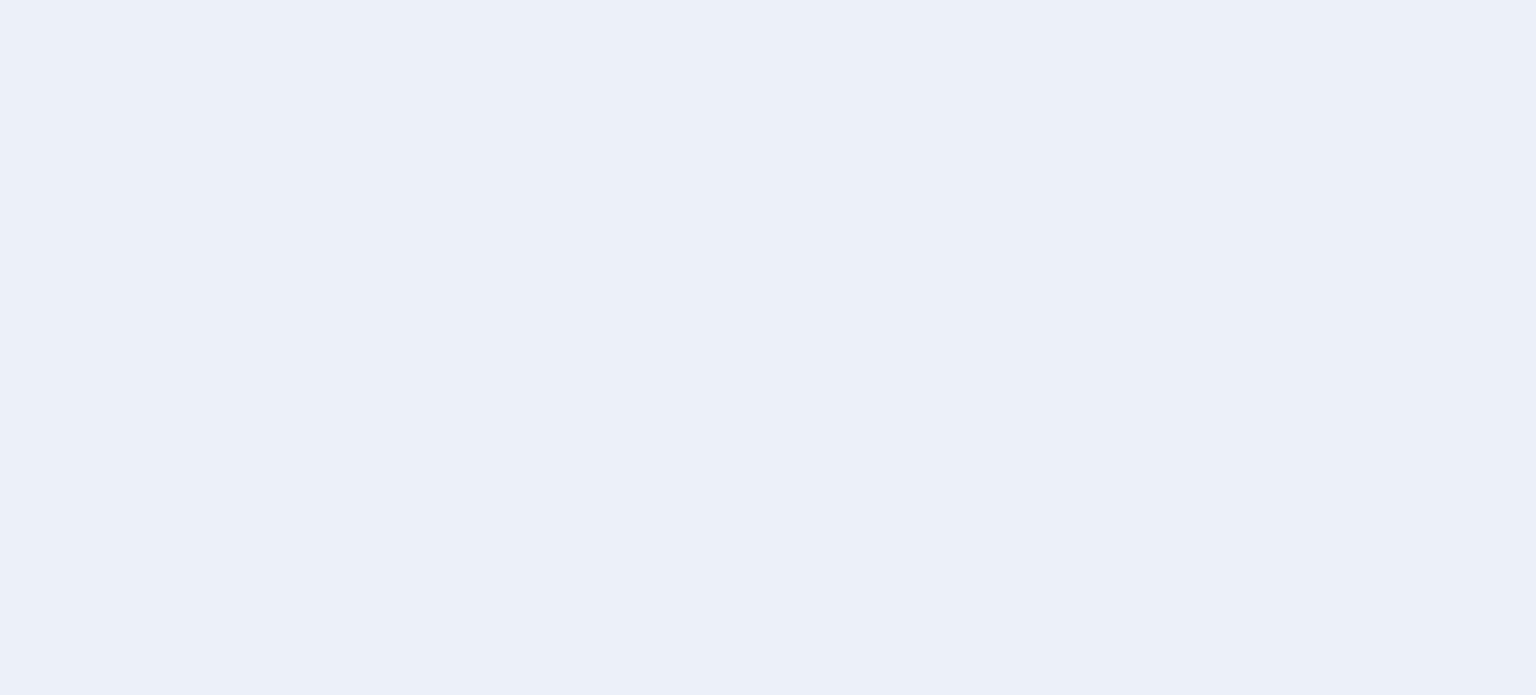 scroll, scrollTop: 0, scrollLeft: 0, axis: both 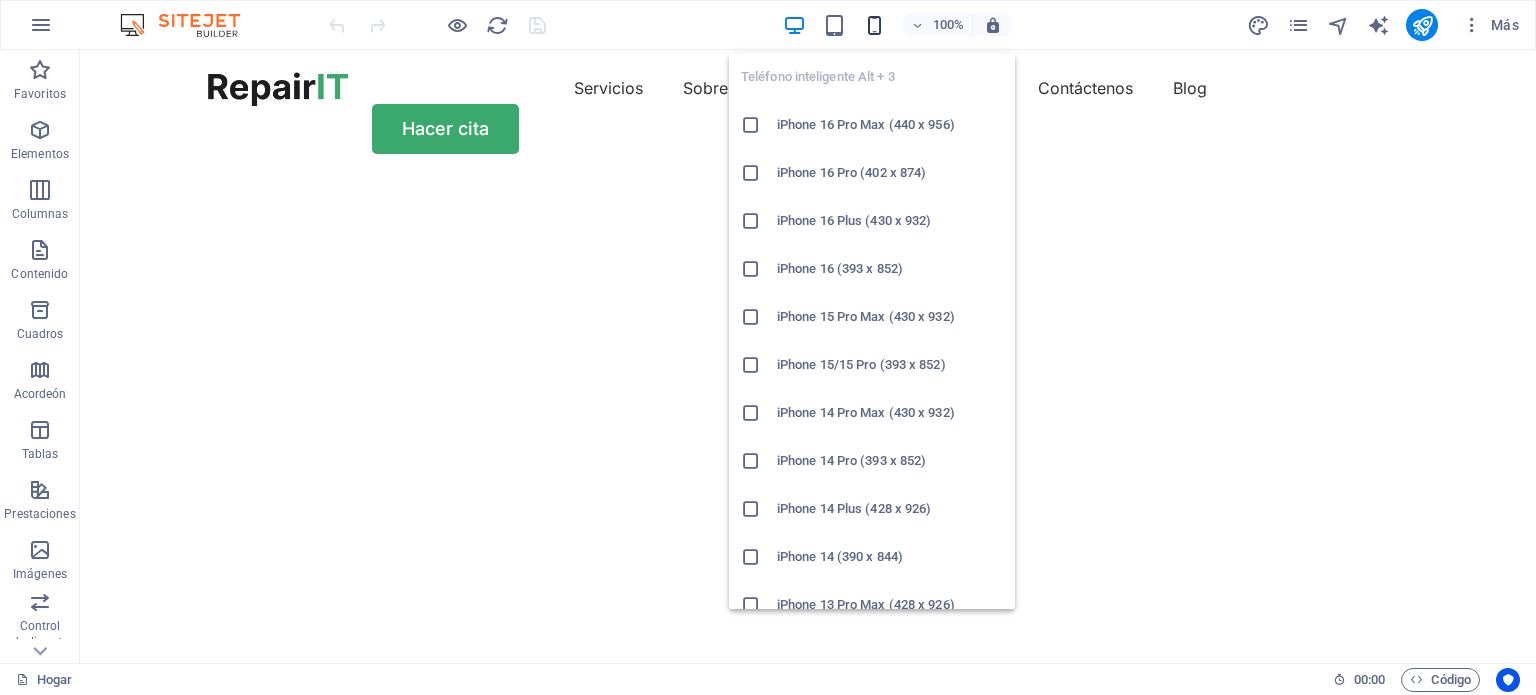 click at bounding box center [874, 25] 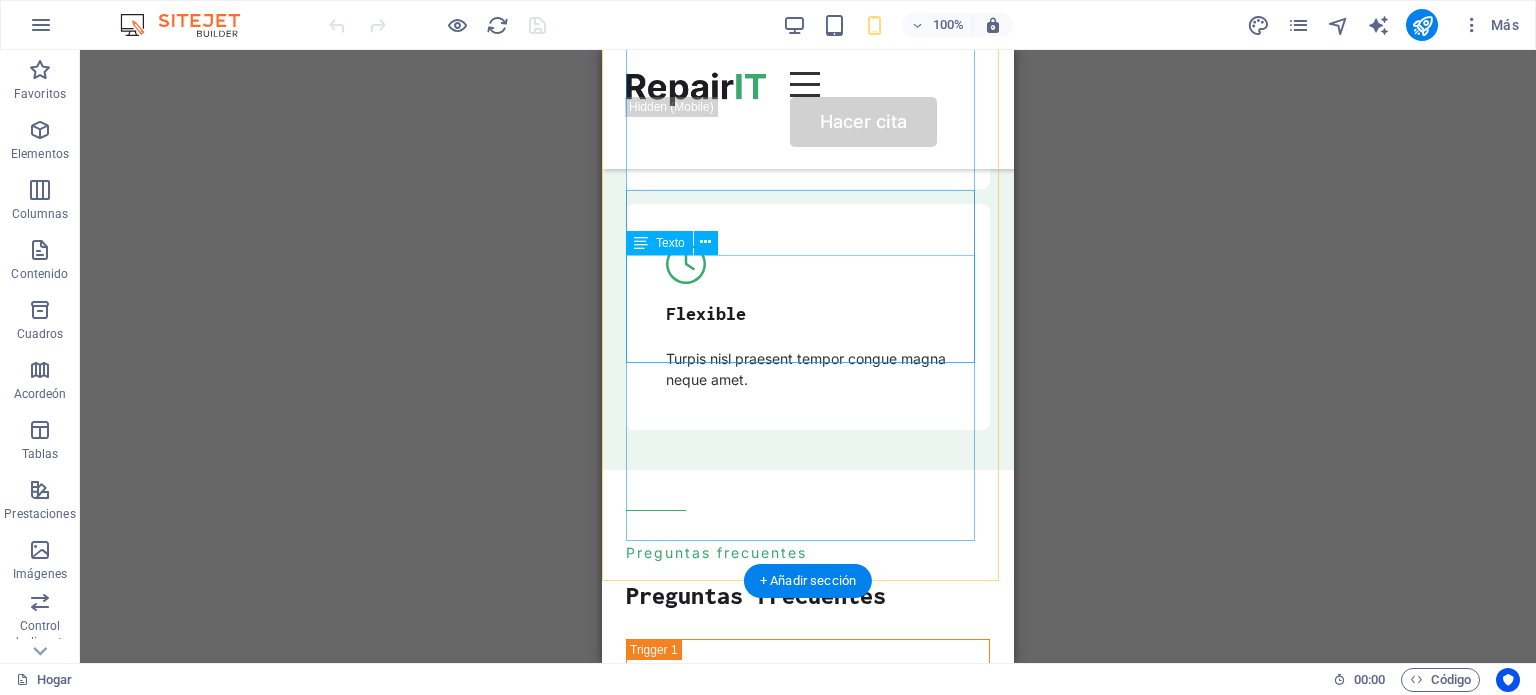 scroll, scrollTop: 5500, scrollLeft: 0, axis: vertical 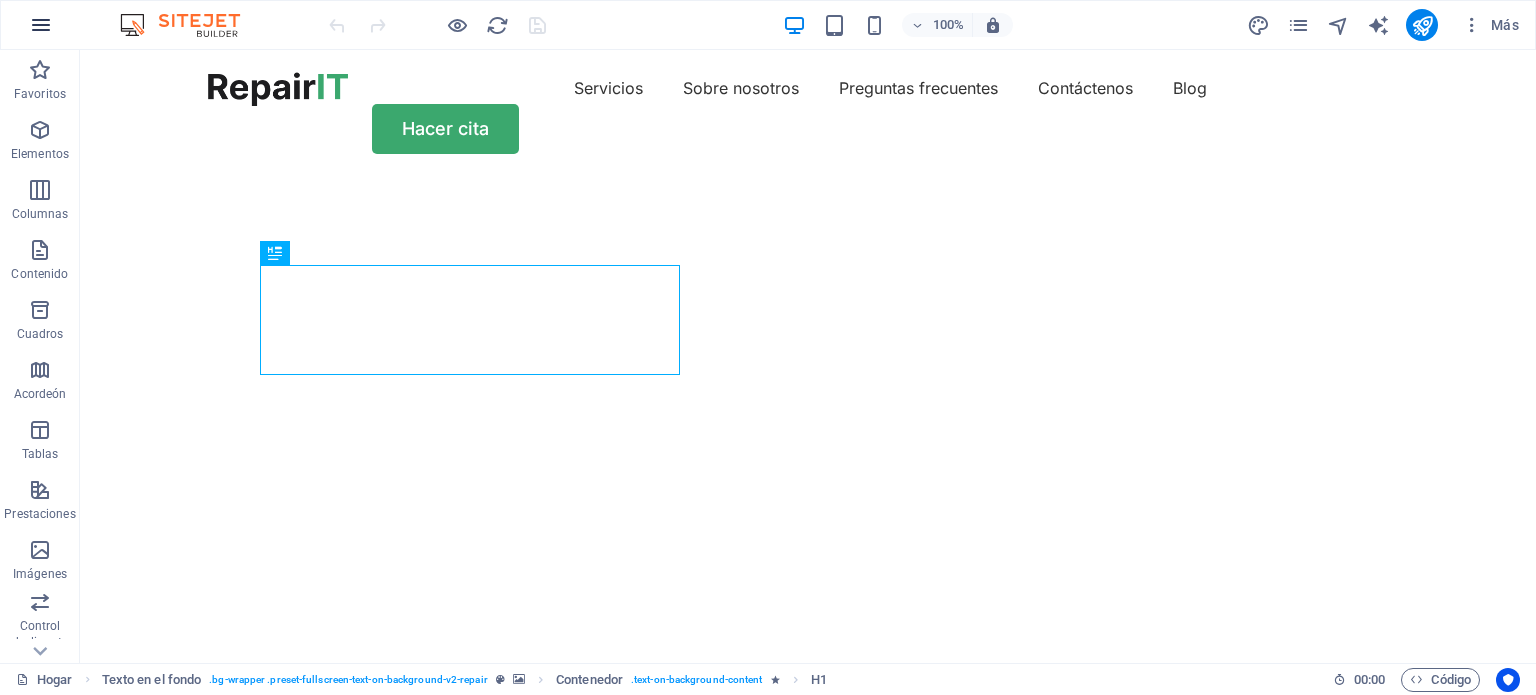 click at bounding box center [41, 25] 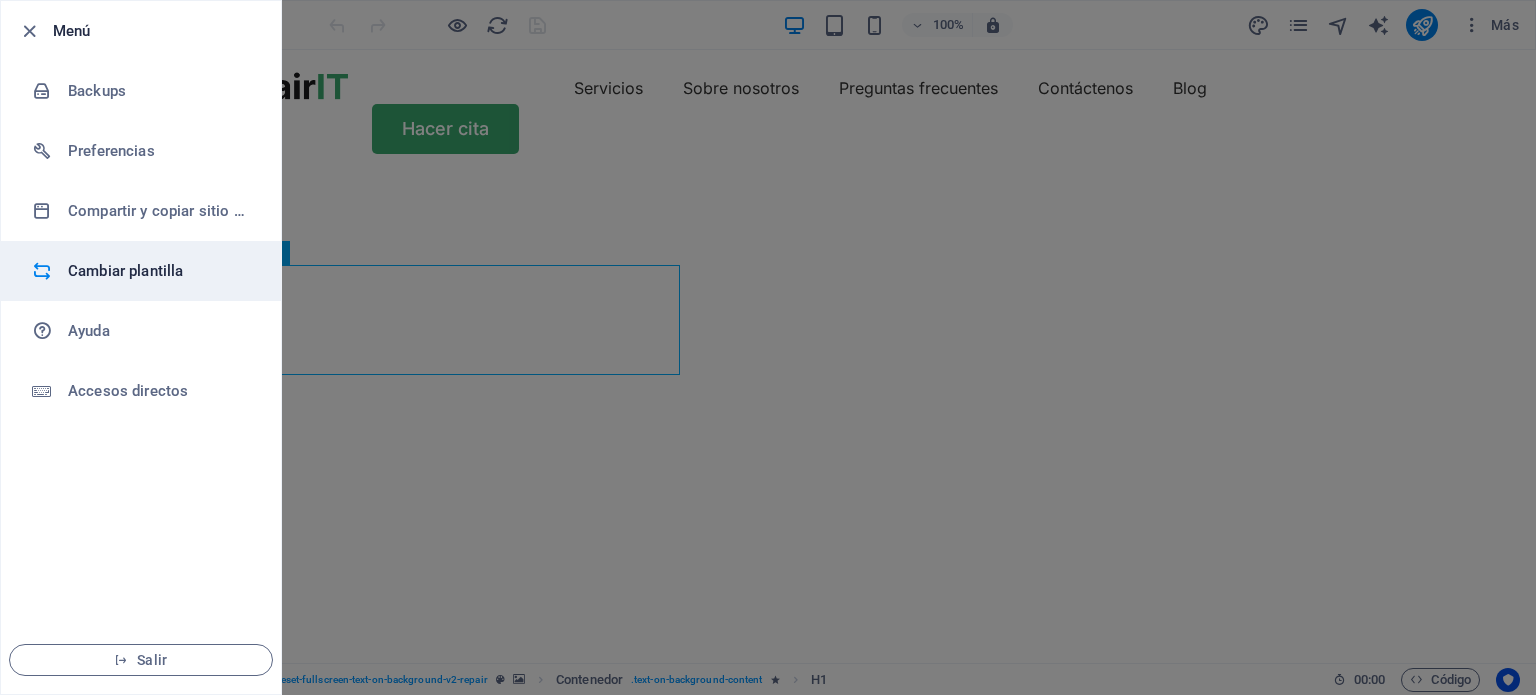 click on "Cambiar plantilla" at bounding box center [160, 271] 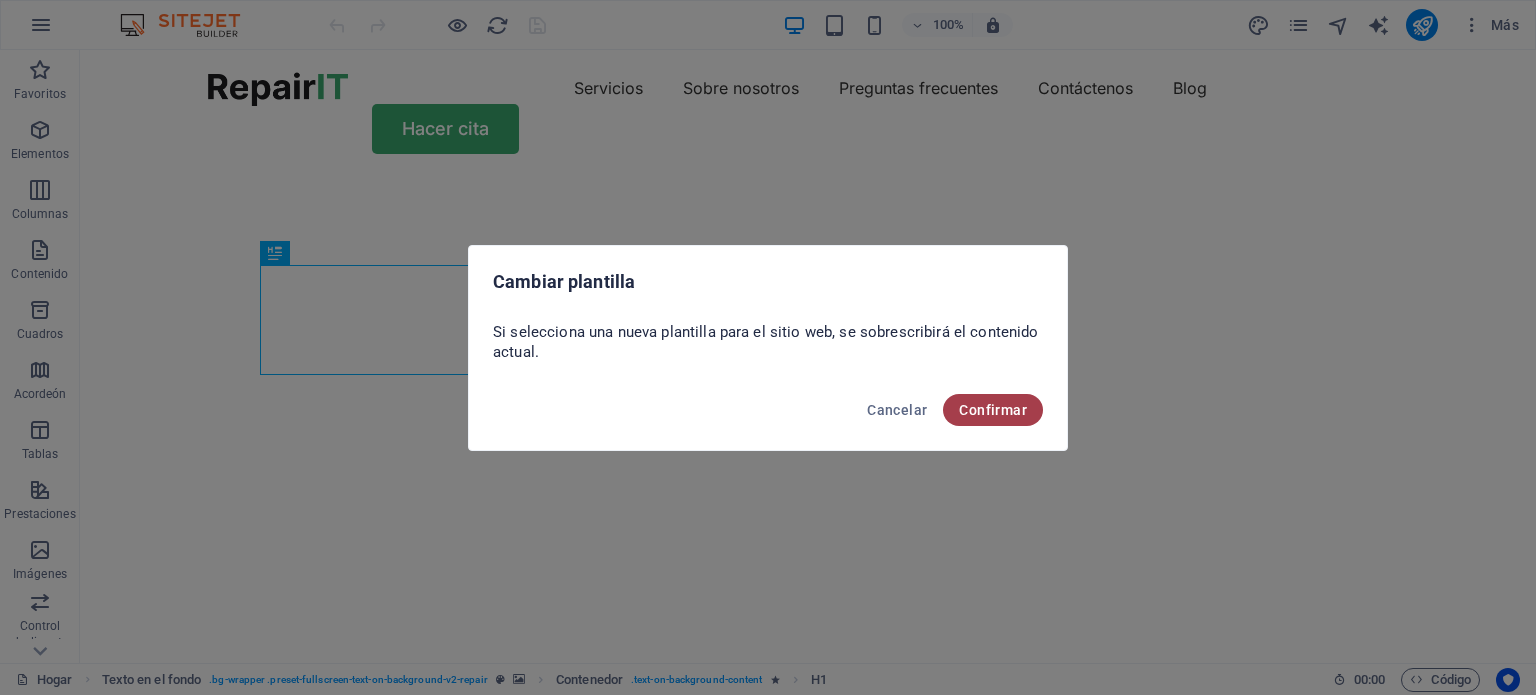 click on "Confirmar" at bounding box center [993, 410] 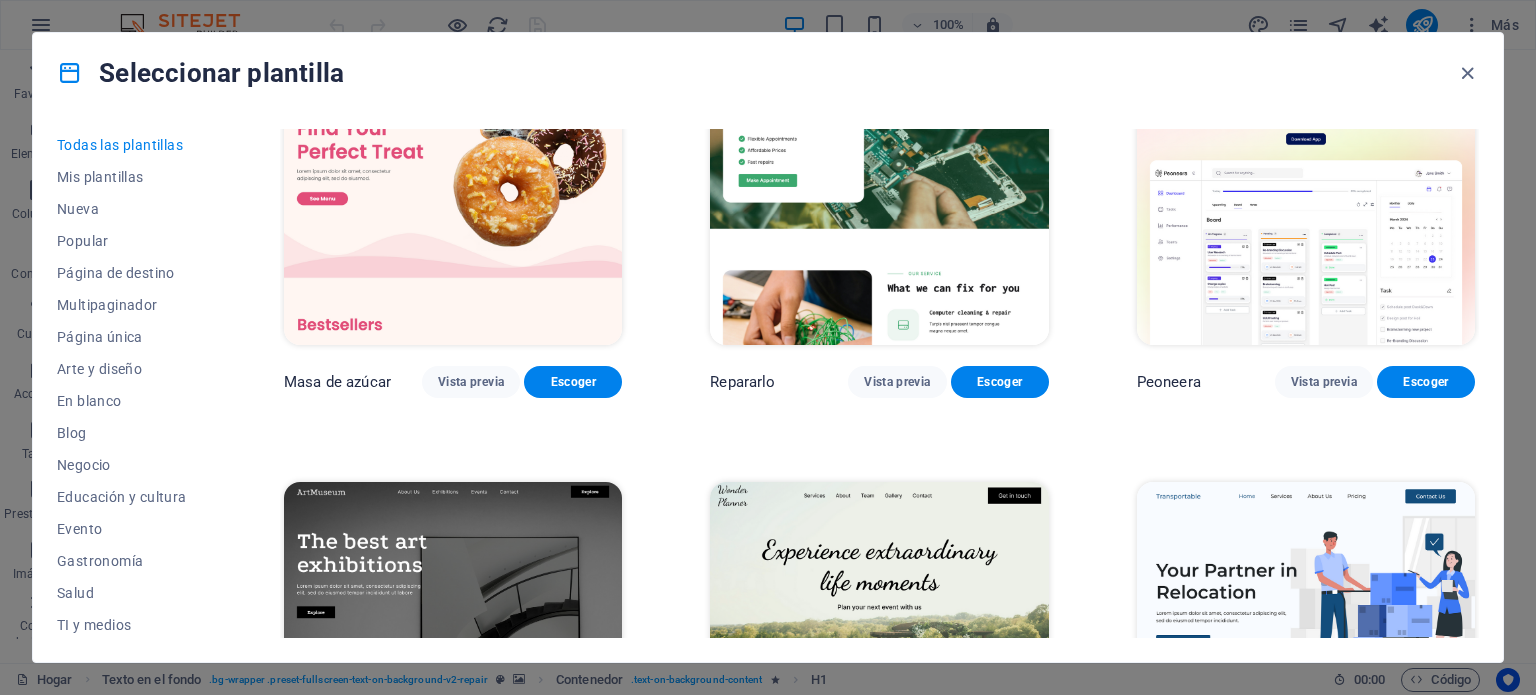 scroll, scrollTop: 0, scrollLeft: 0, axis: both 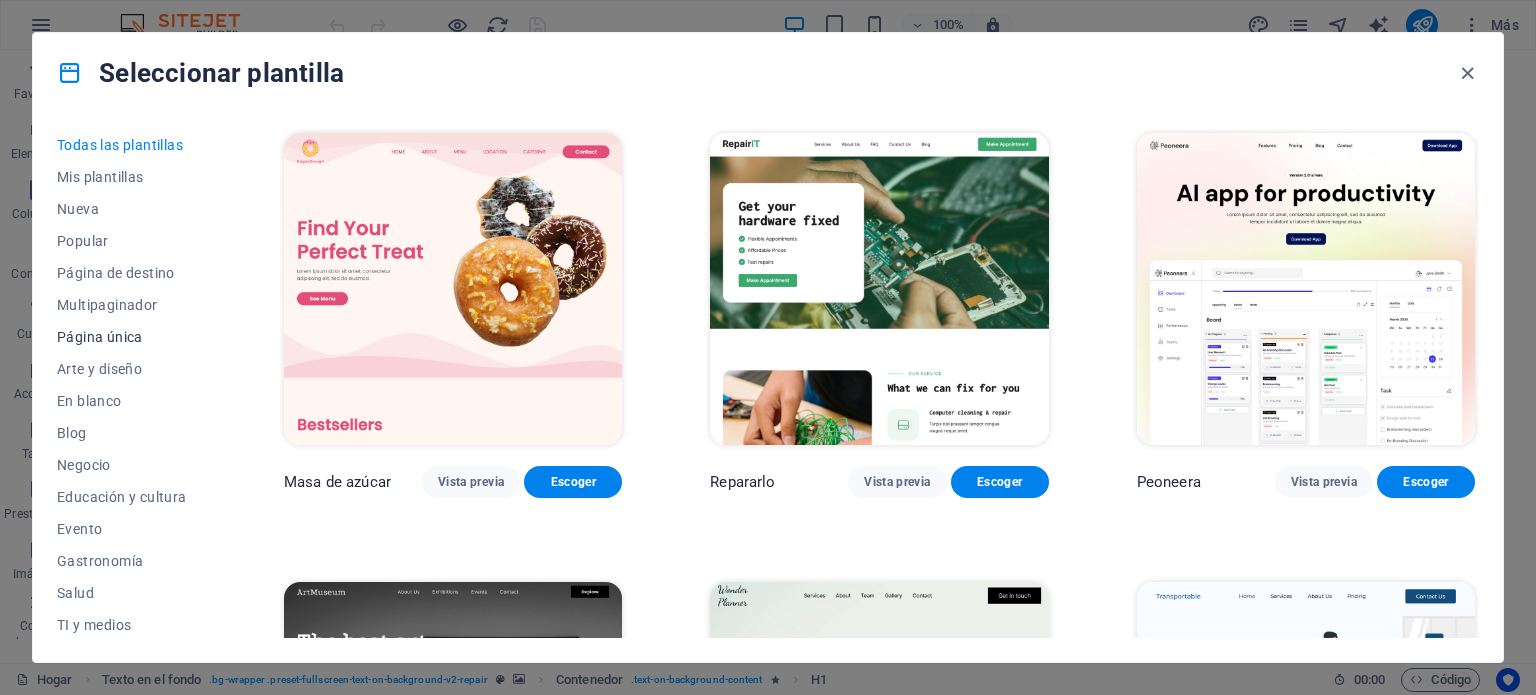 click on "Página única" at bounding box center [100, 337] 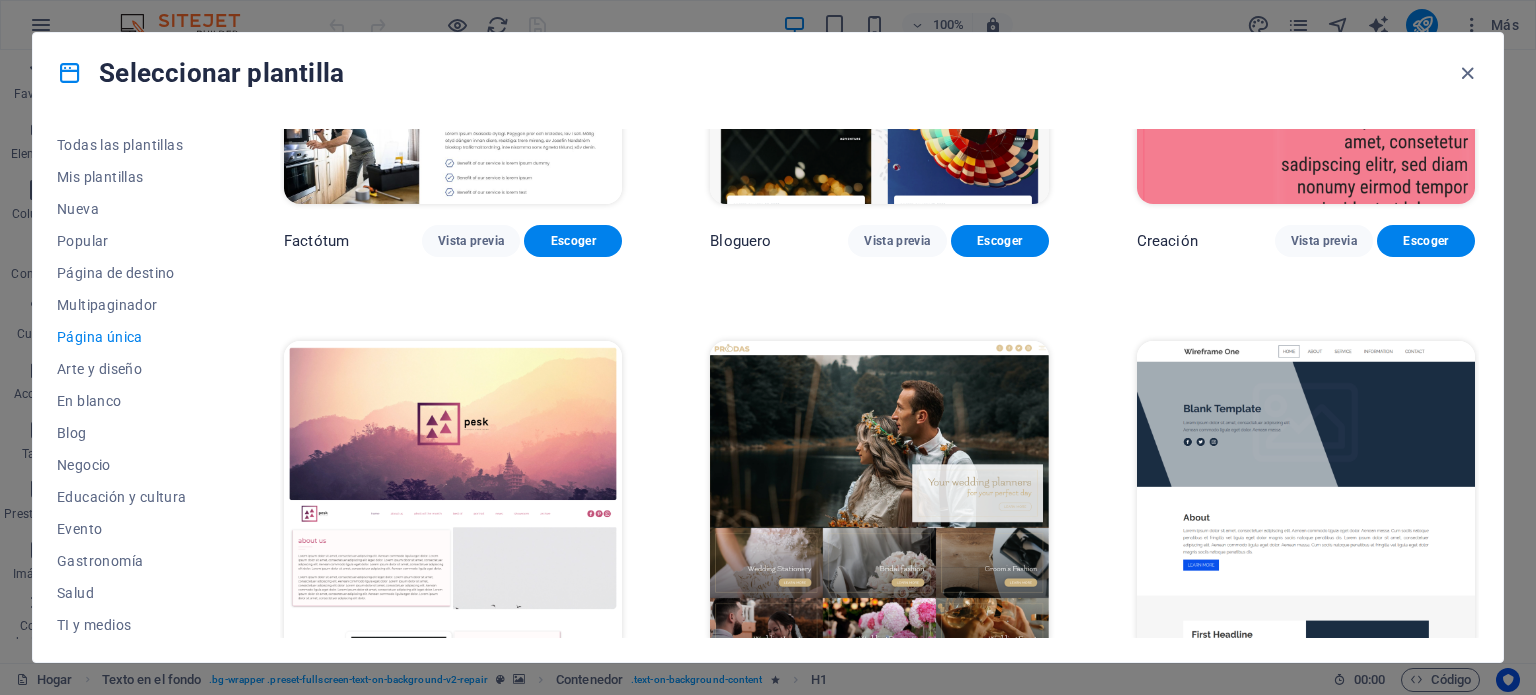 scroll, scrollTop: 2700, scrollLeft: 0, axis: vertical 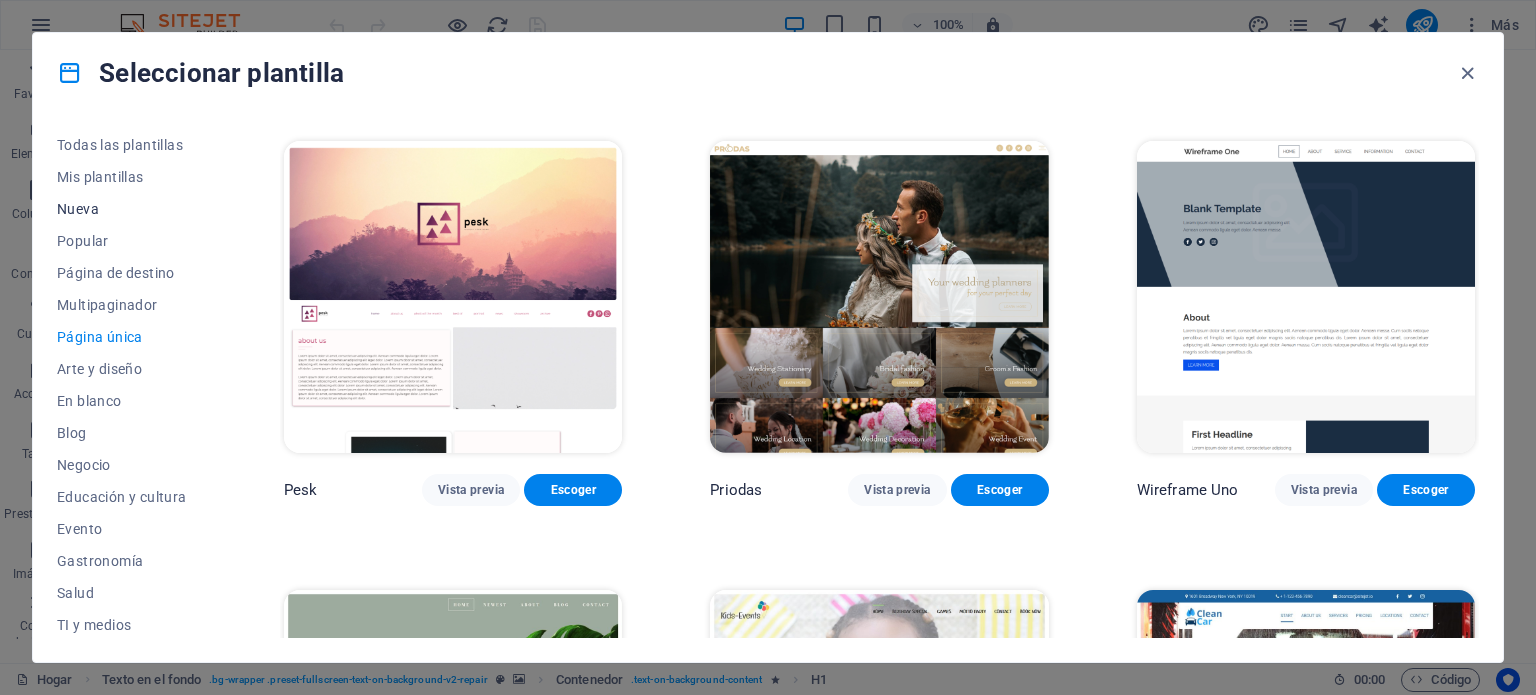 click on "Nueva" at bounding box center (78, 209) 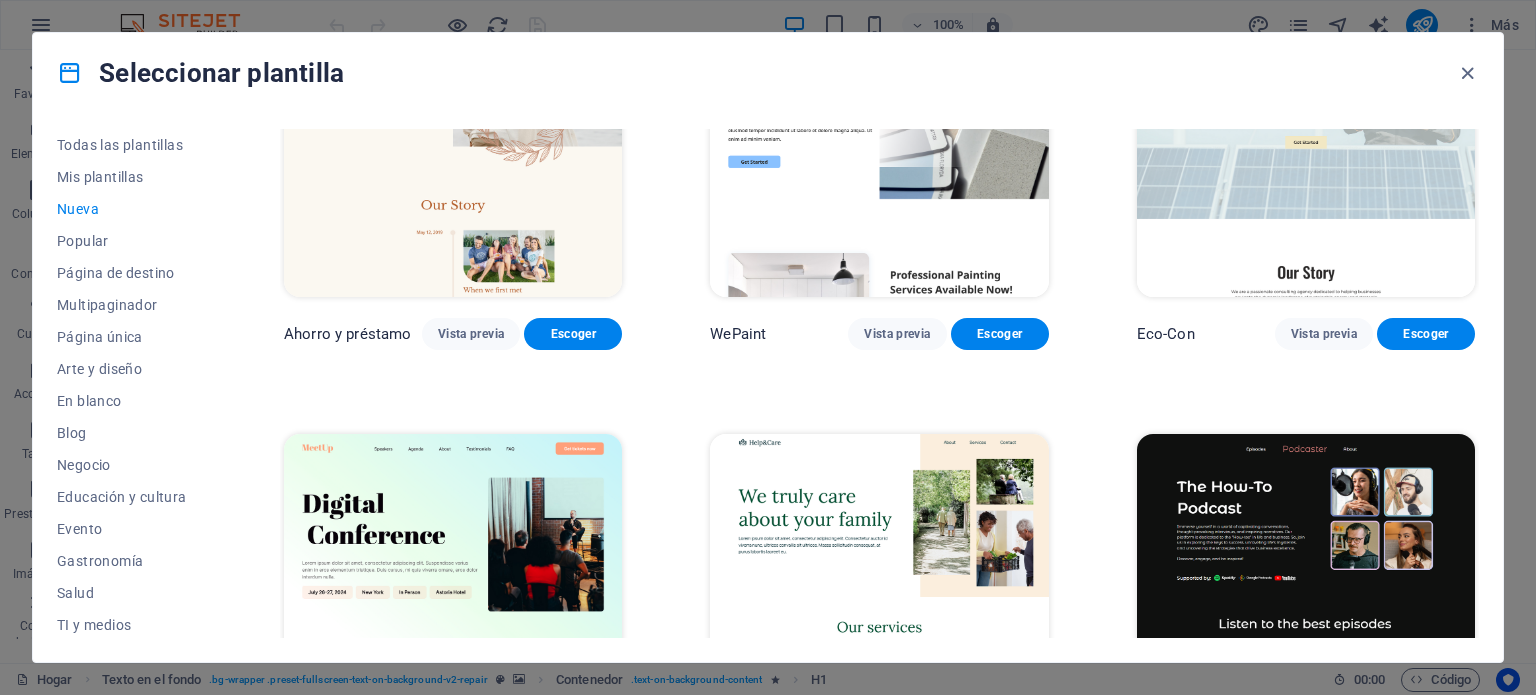scroll, scrollTop: 953, scrollLeft: 0, axis: vertical 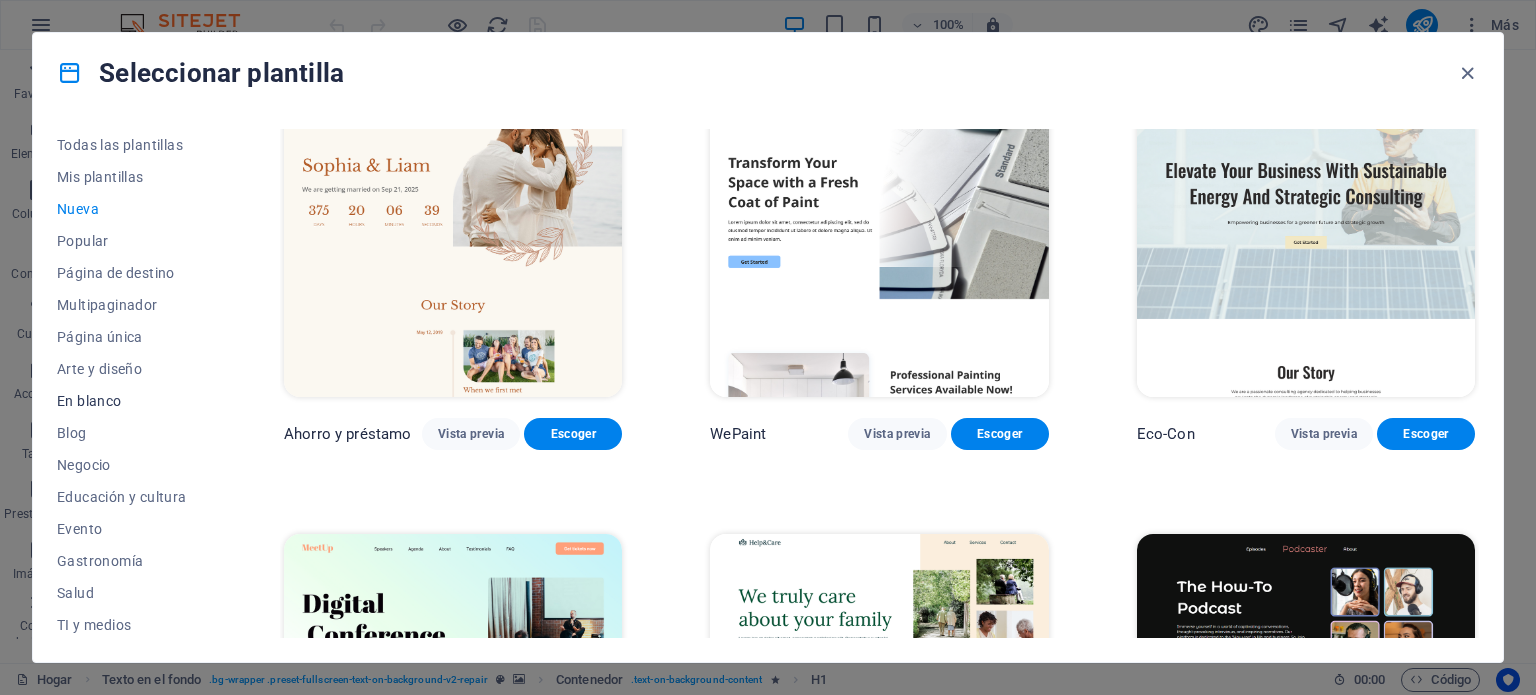 click on "En blanco" at bounding box center (89, 401) 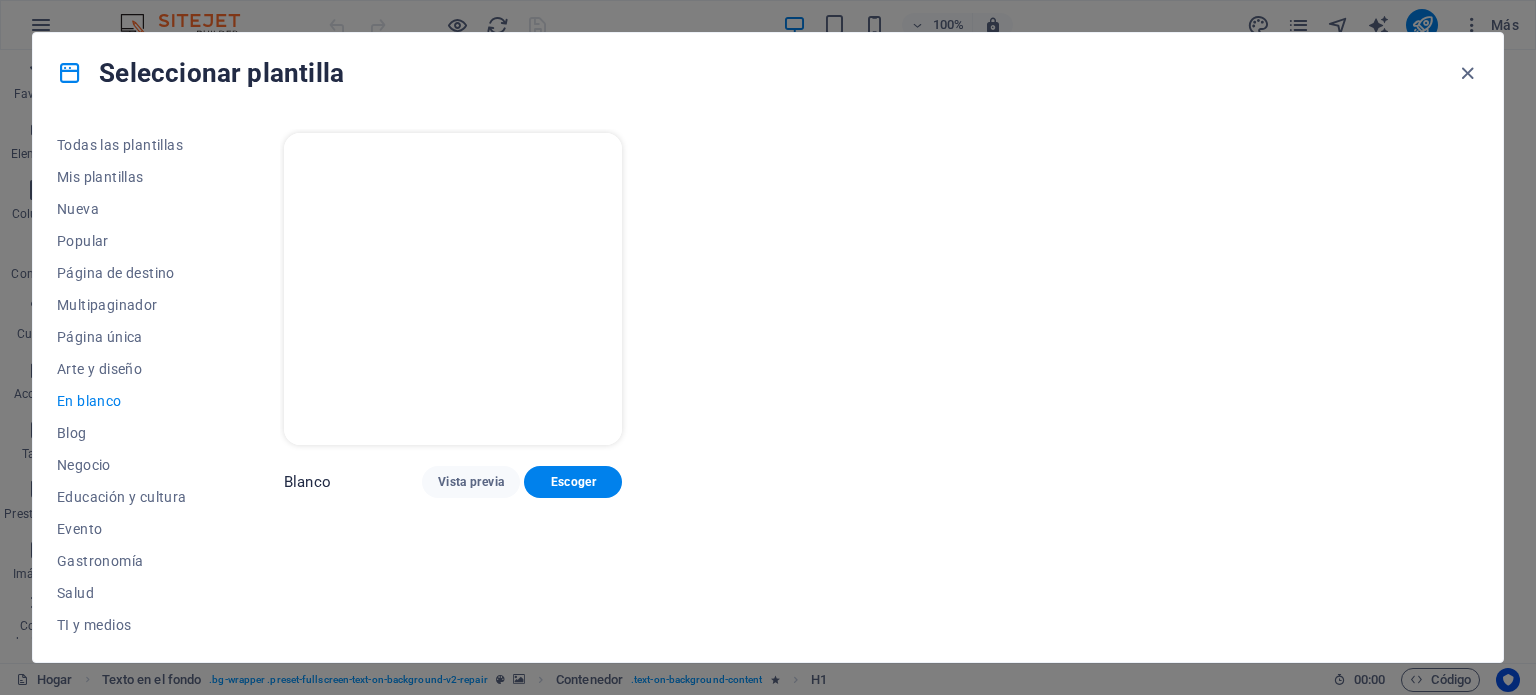 click at bounding box center (453, 289) 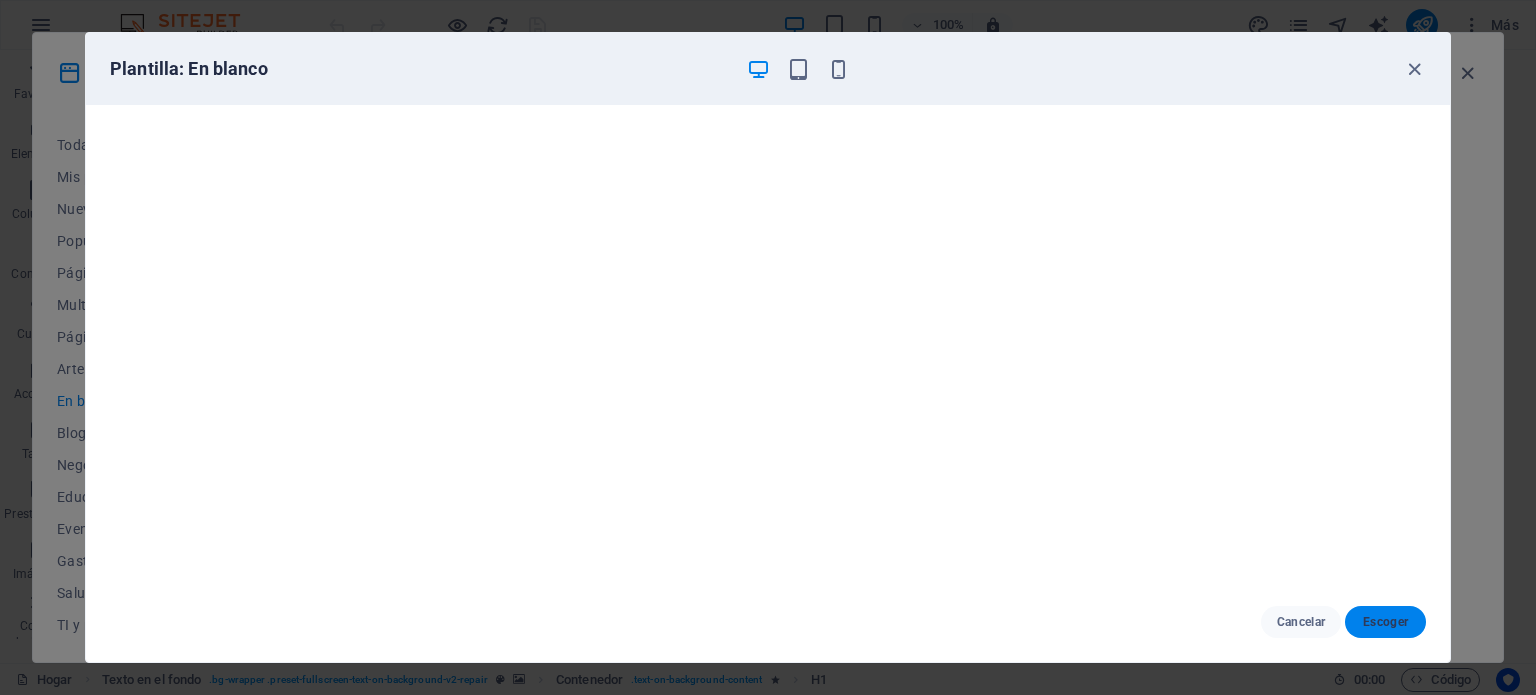 click on "Escoger" at bounding box center (1385, 622) 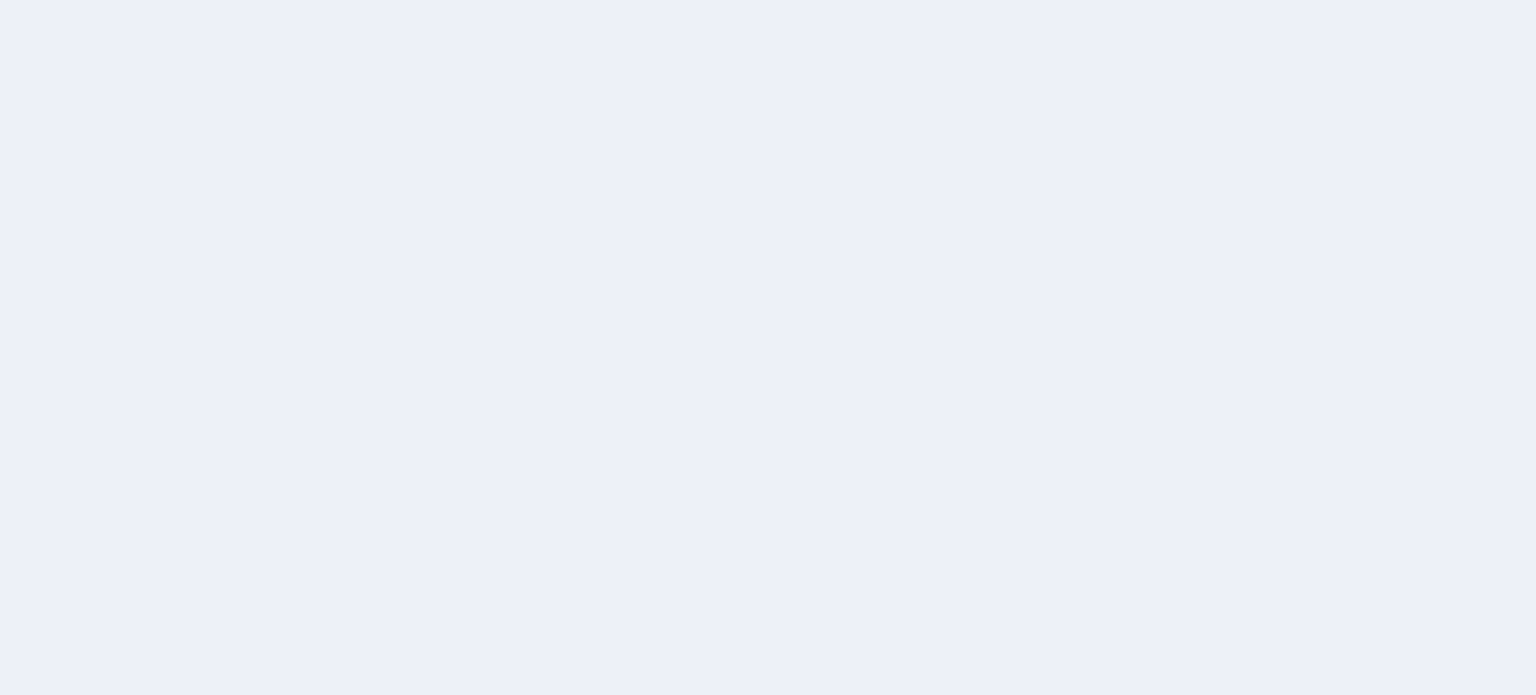 scroll, scrollTop: 0, scrollLeft: 0, axis: both 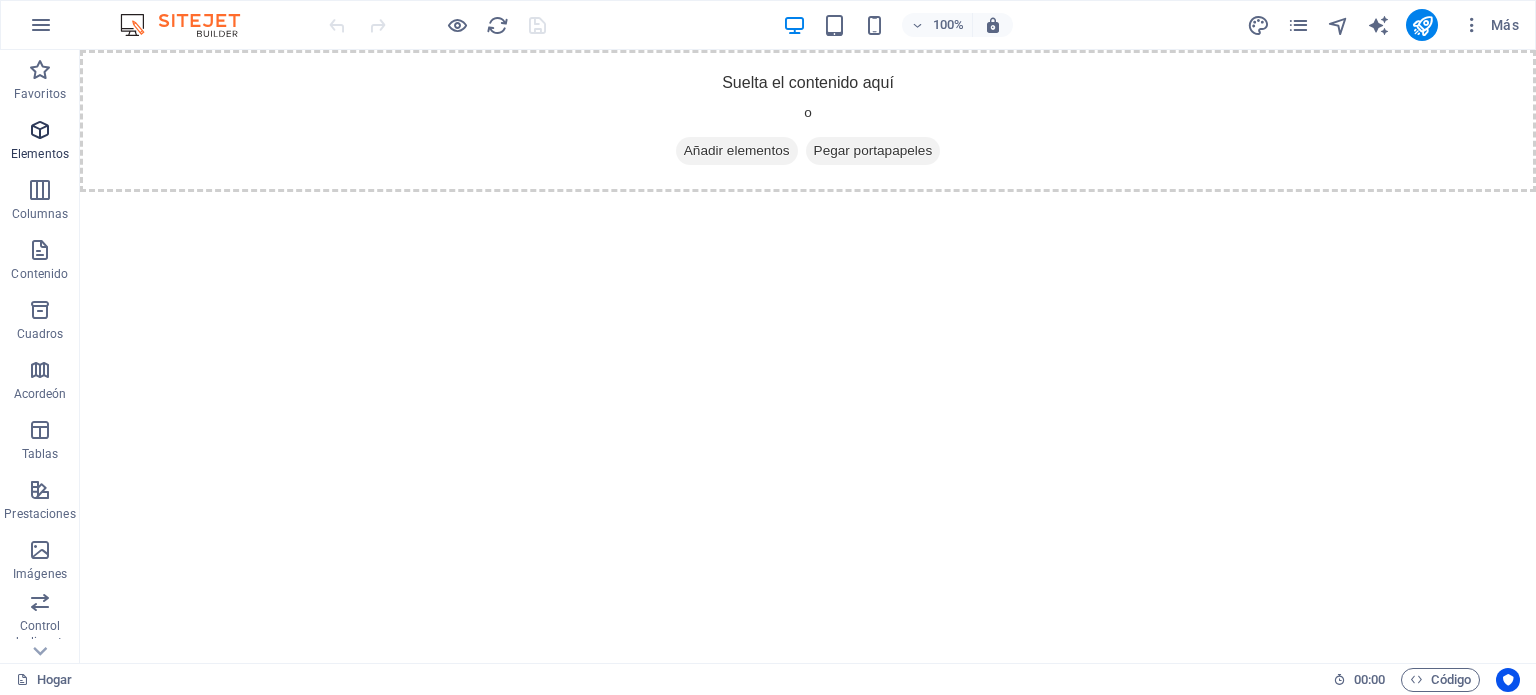 click at bounding box center [40, 130] 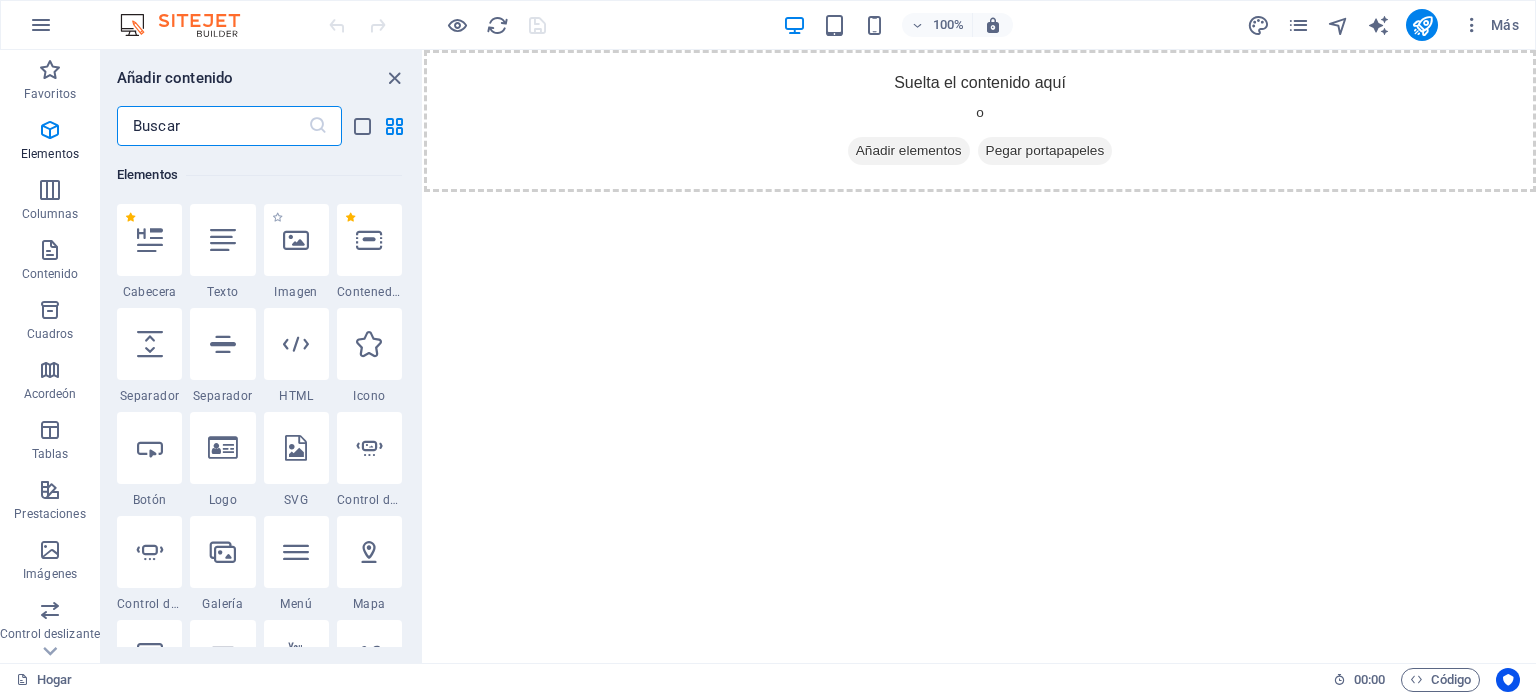 scroll, scrollTop: 476, scrollLeft: 0, axis: vertical 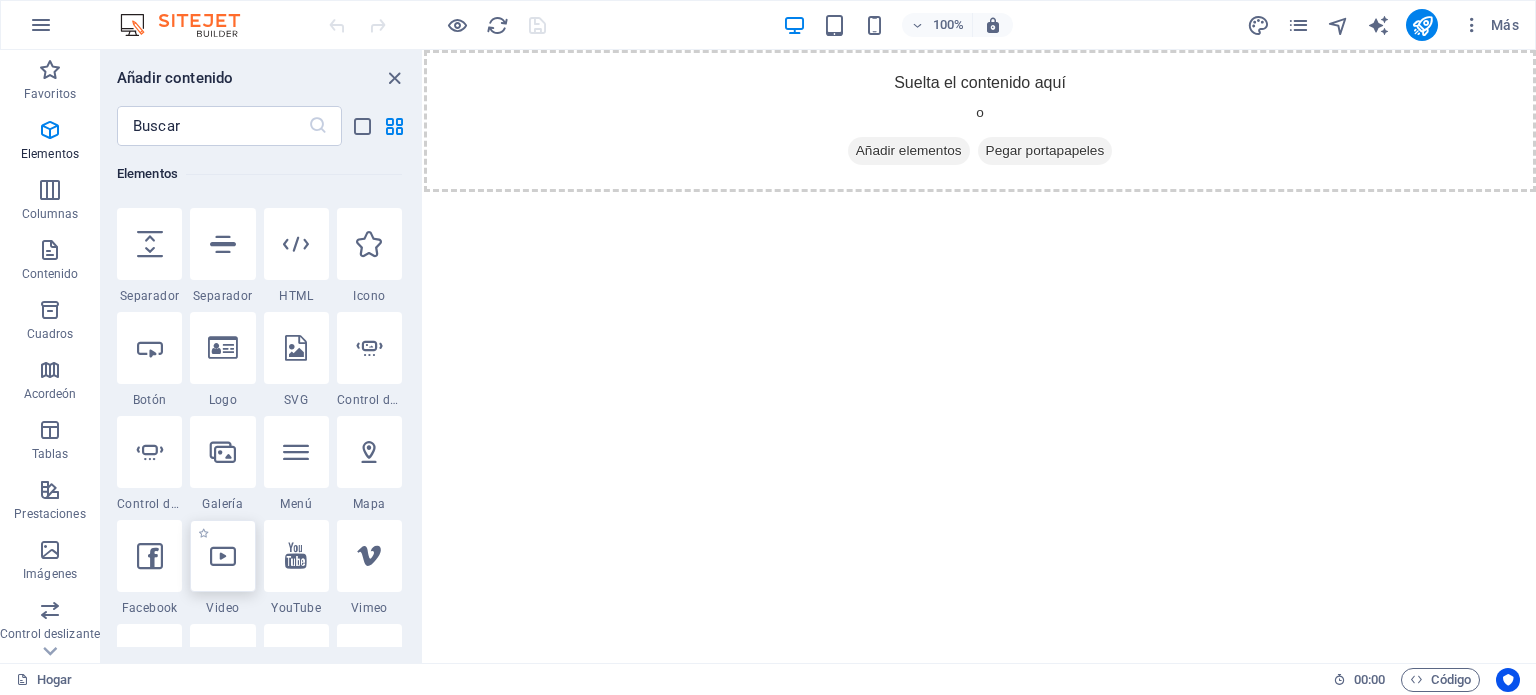 click at bounding box center (223, 556) 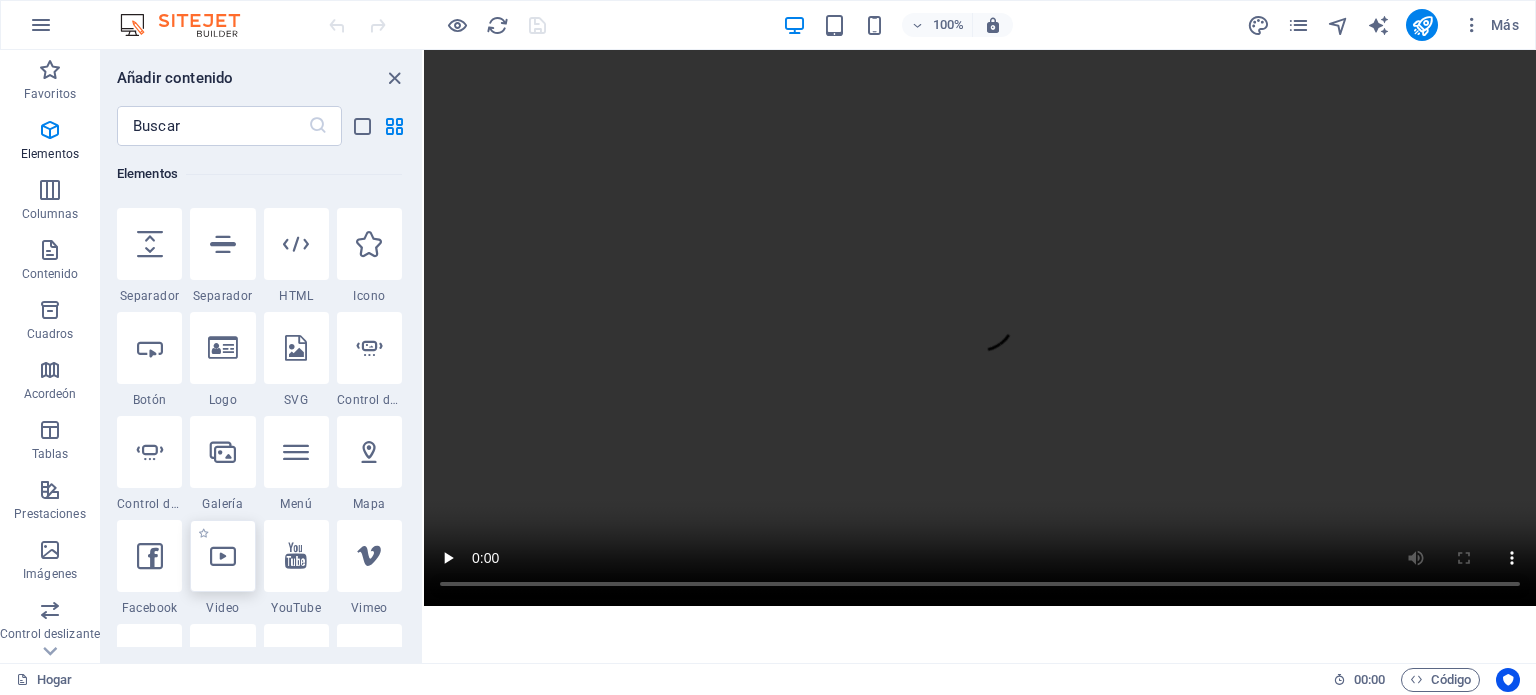 select on "%" 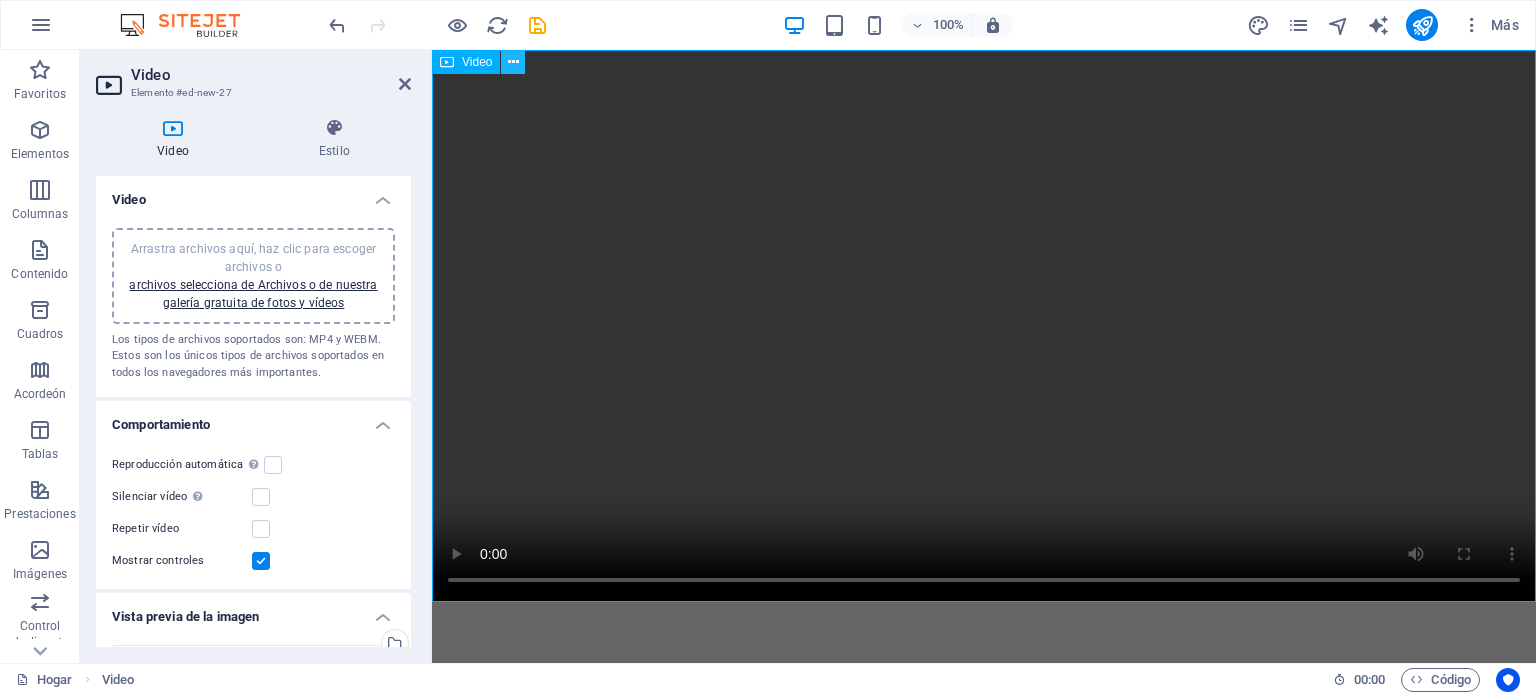 click at bounding box center [513, 62] 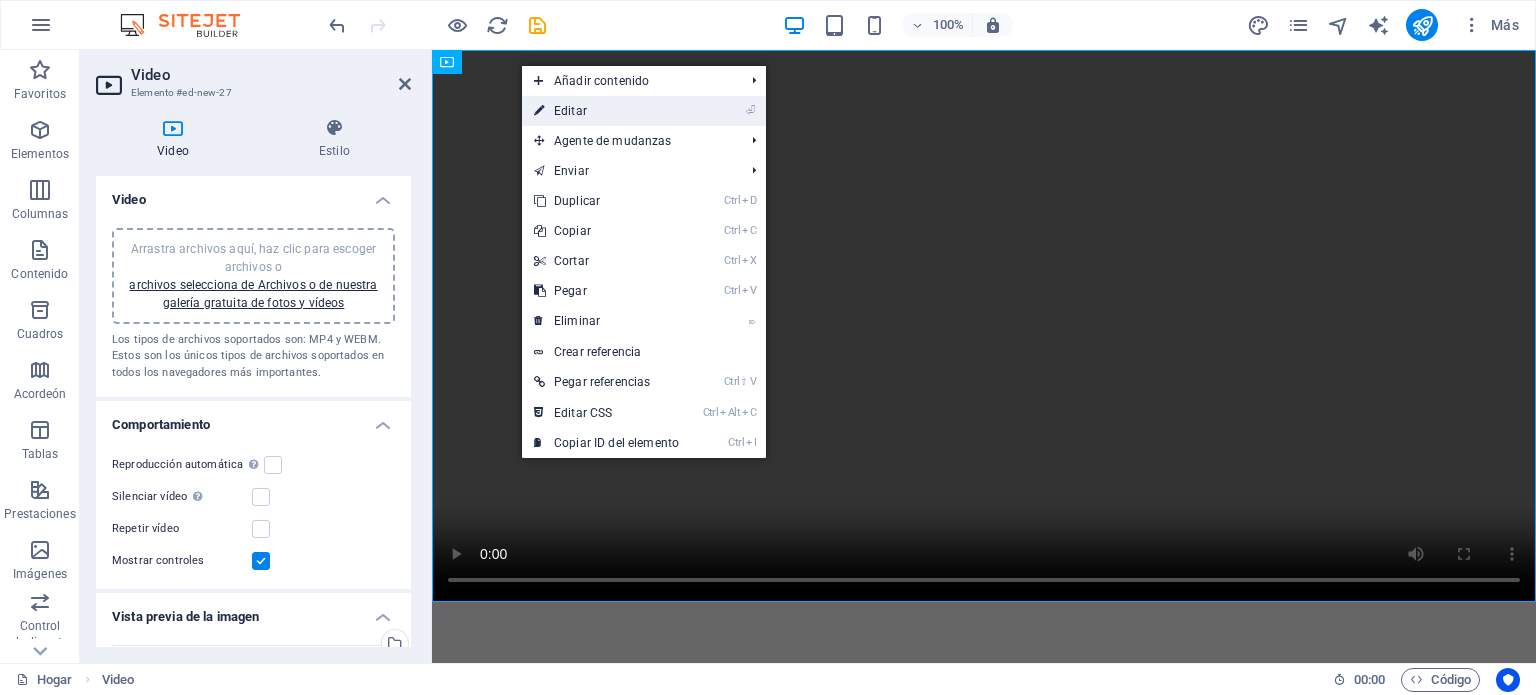 click on "⏎ Editar" at bounding box center [606, 111] 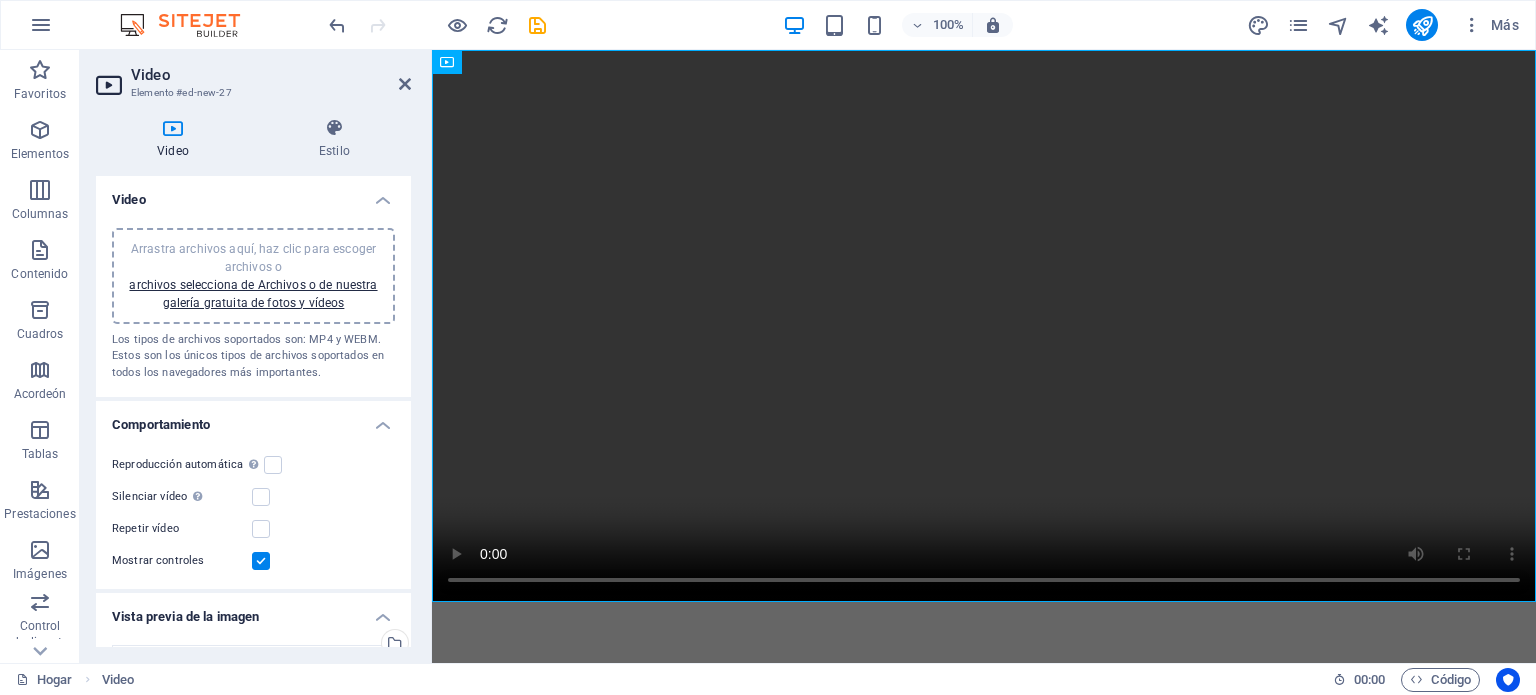 click on "Arrastra archivos aquí, haz clic para escoger archivos o" at bounding box center (253, 258) 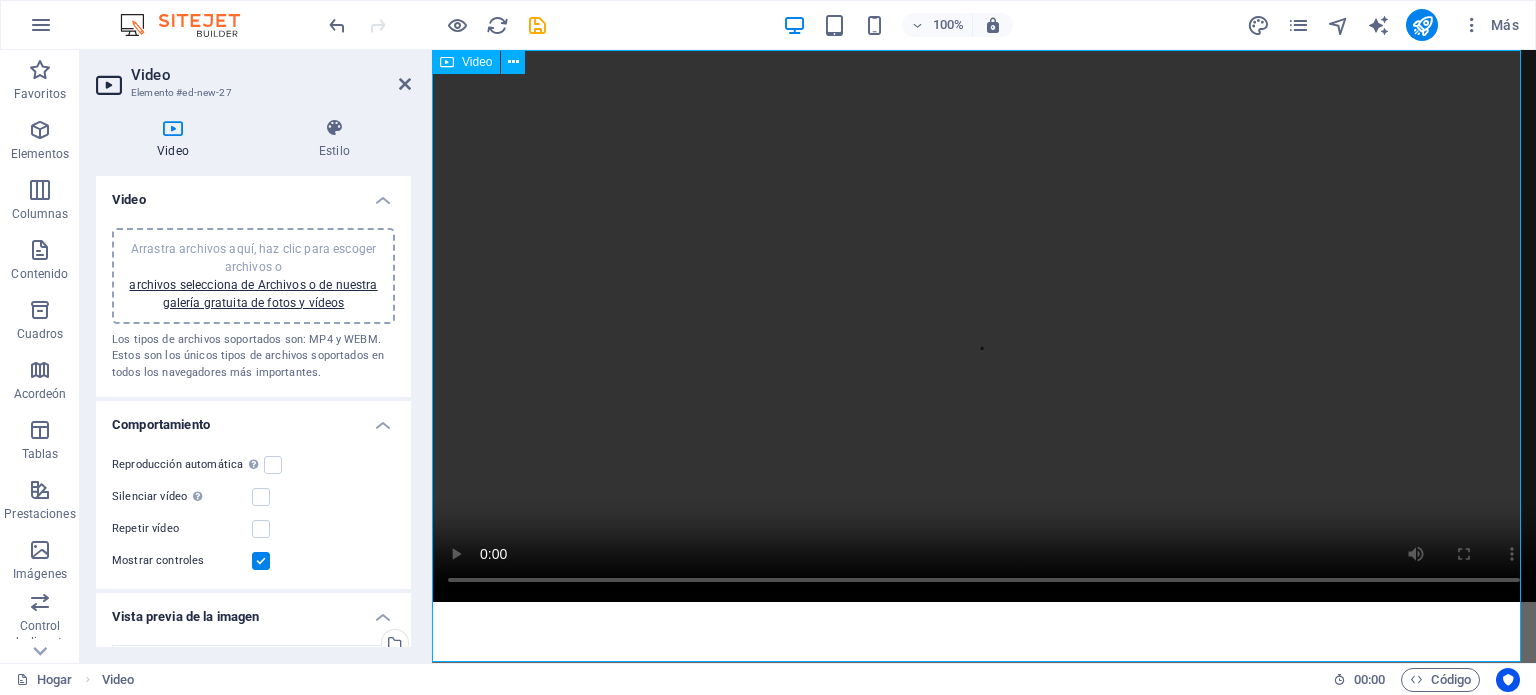 click at bounding box center (984, 326) 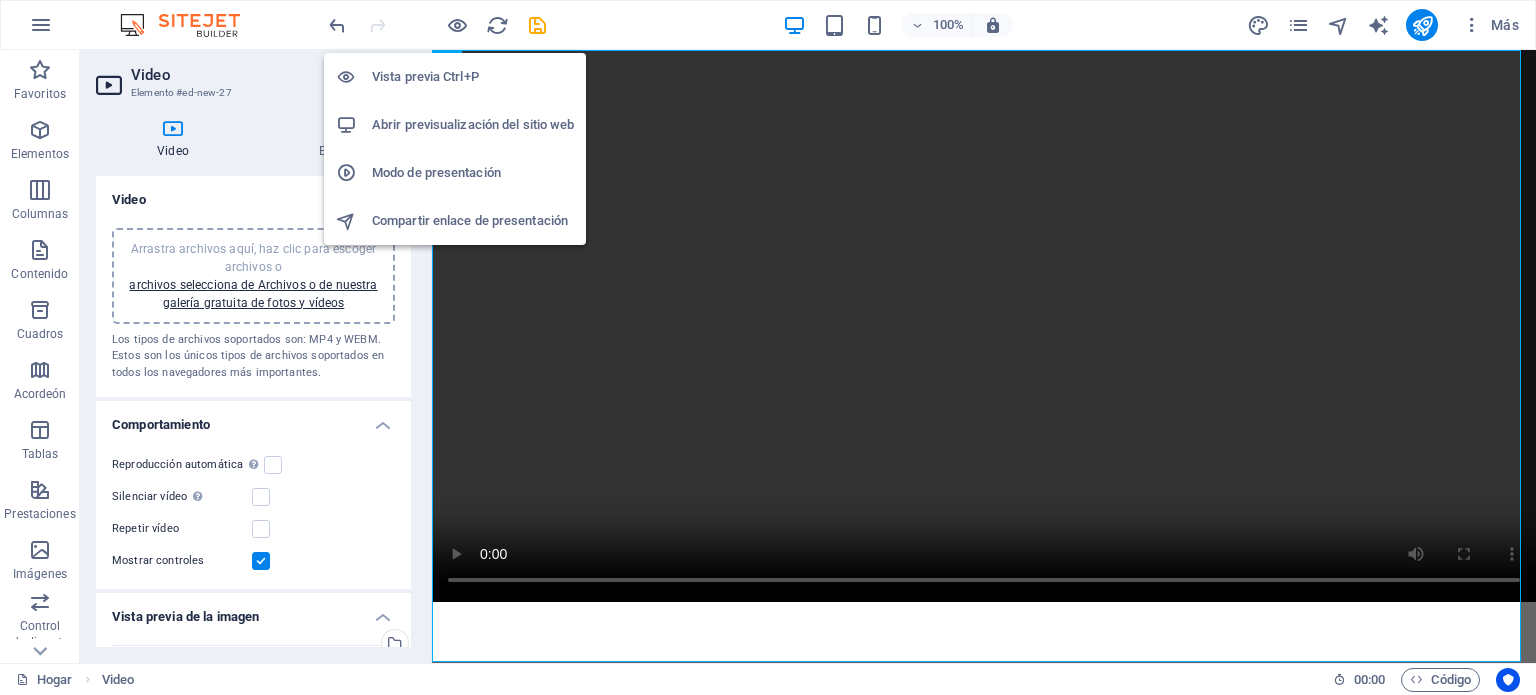 click on "Vista previa Ctrl+P" at bounding box center (425, 76) 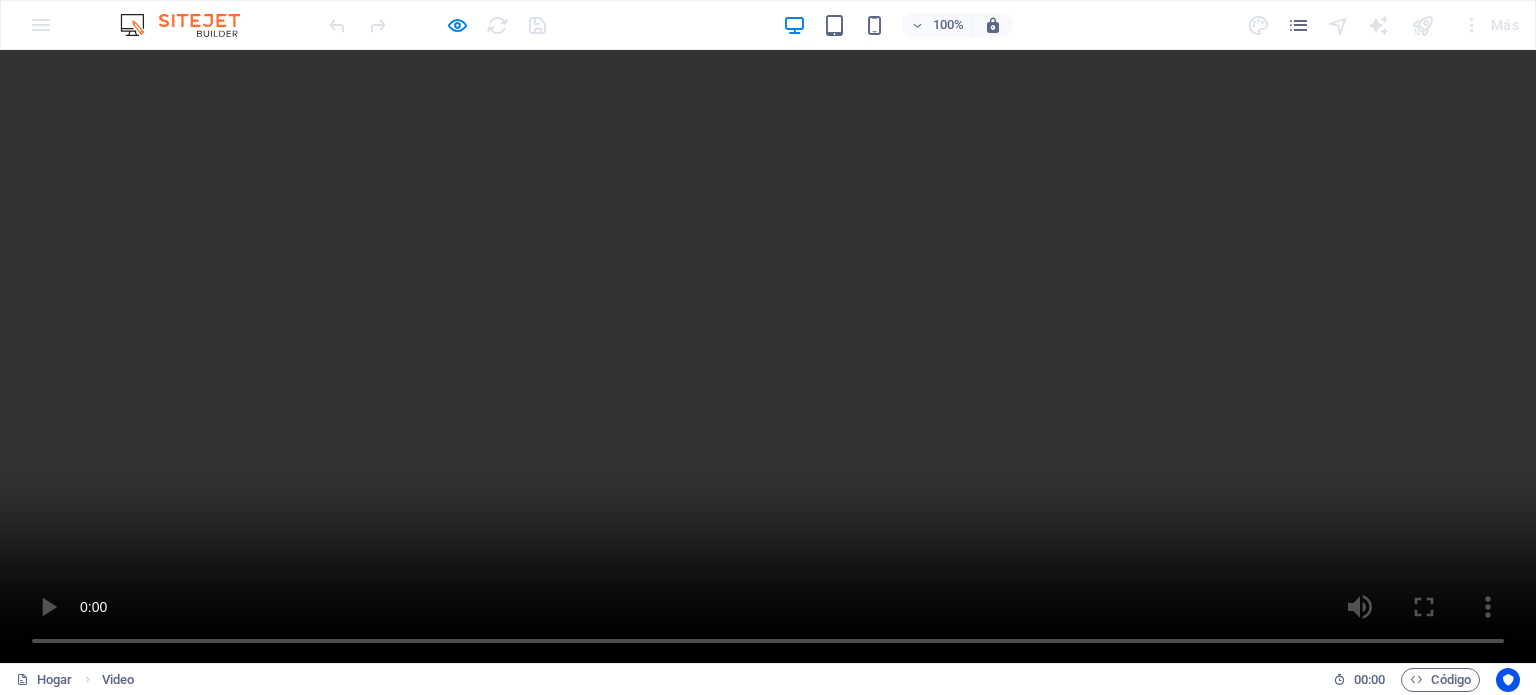 scroll, scrollTop: 0, scrollLeft: 0, axis: both 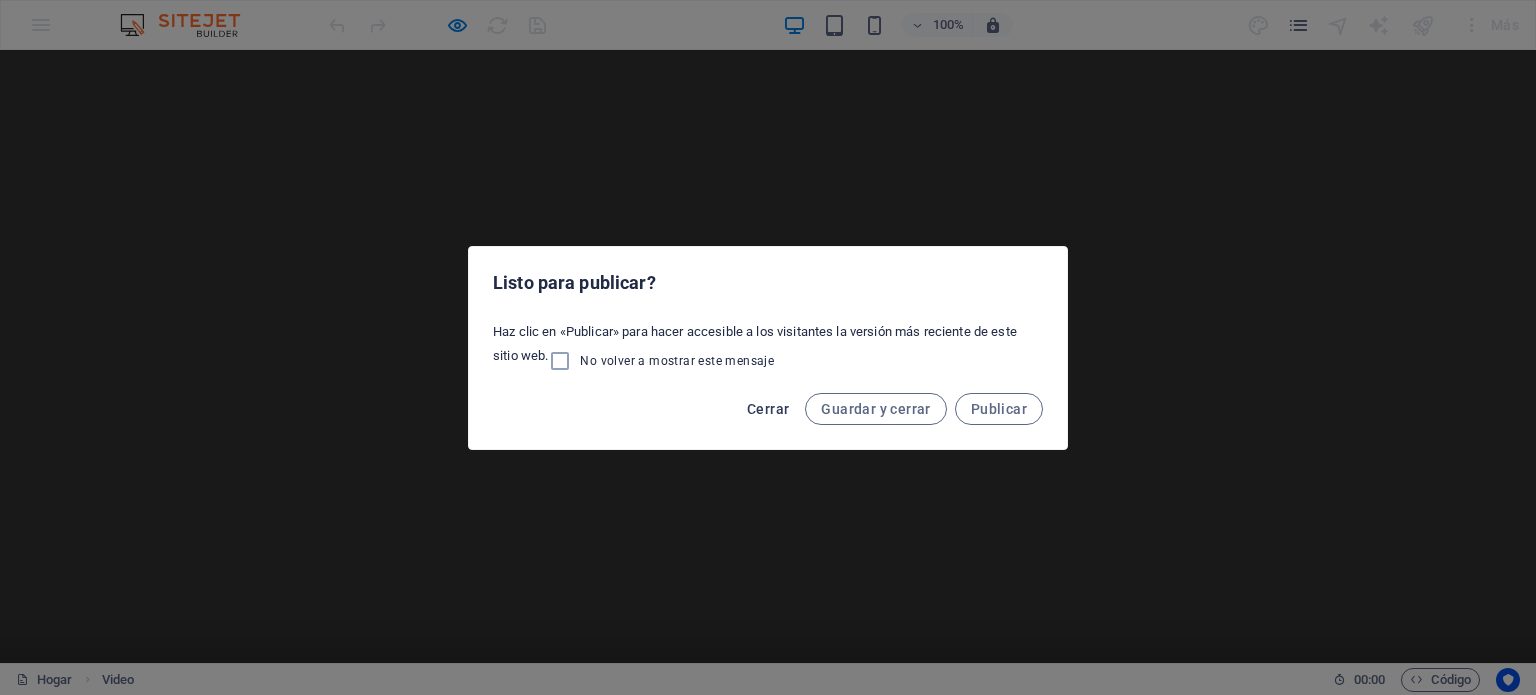 click on "Cerrar" at bounding box center [768, 409] 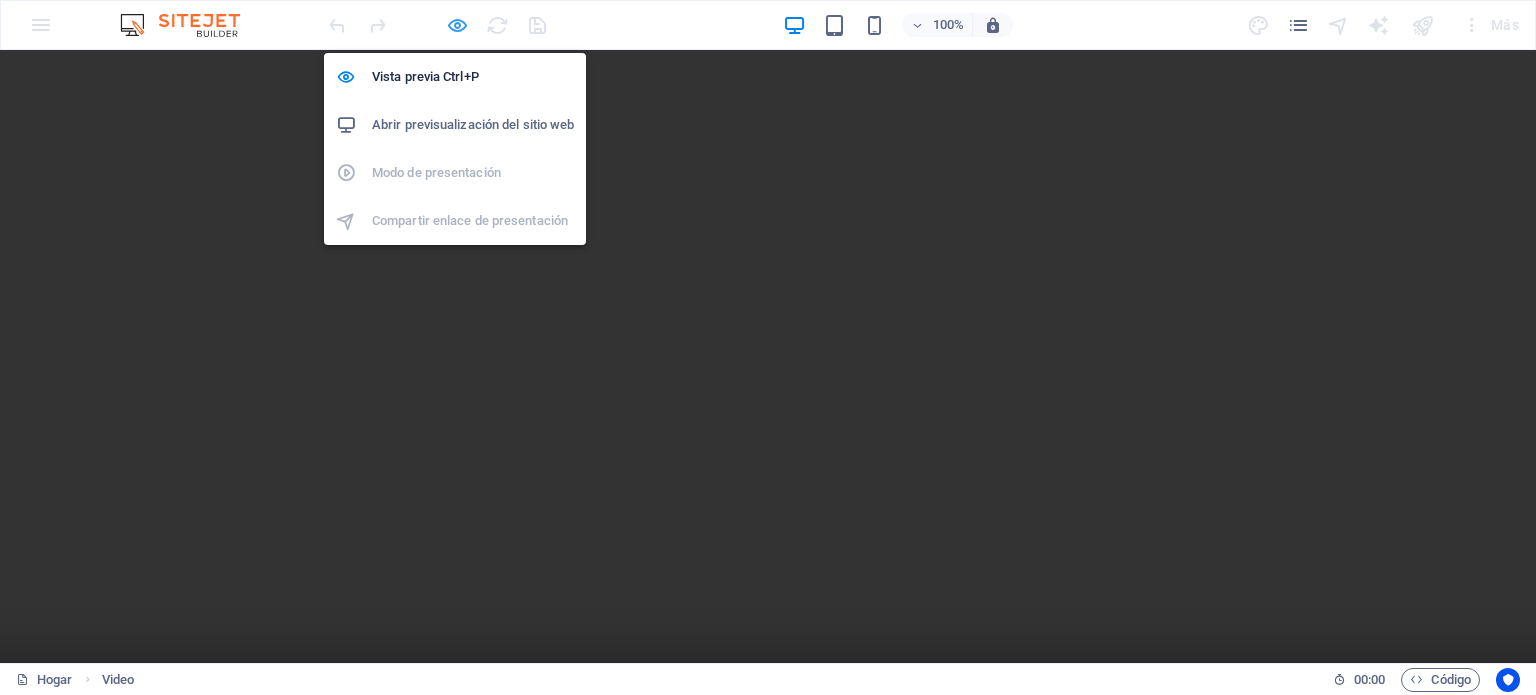 click at bounding box center (457, 25) 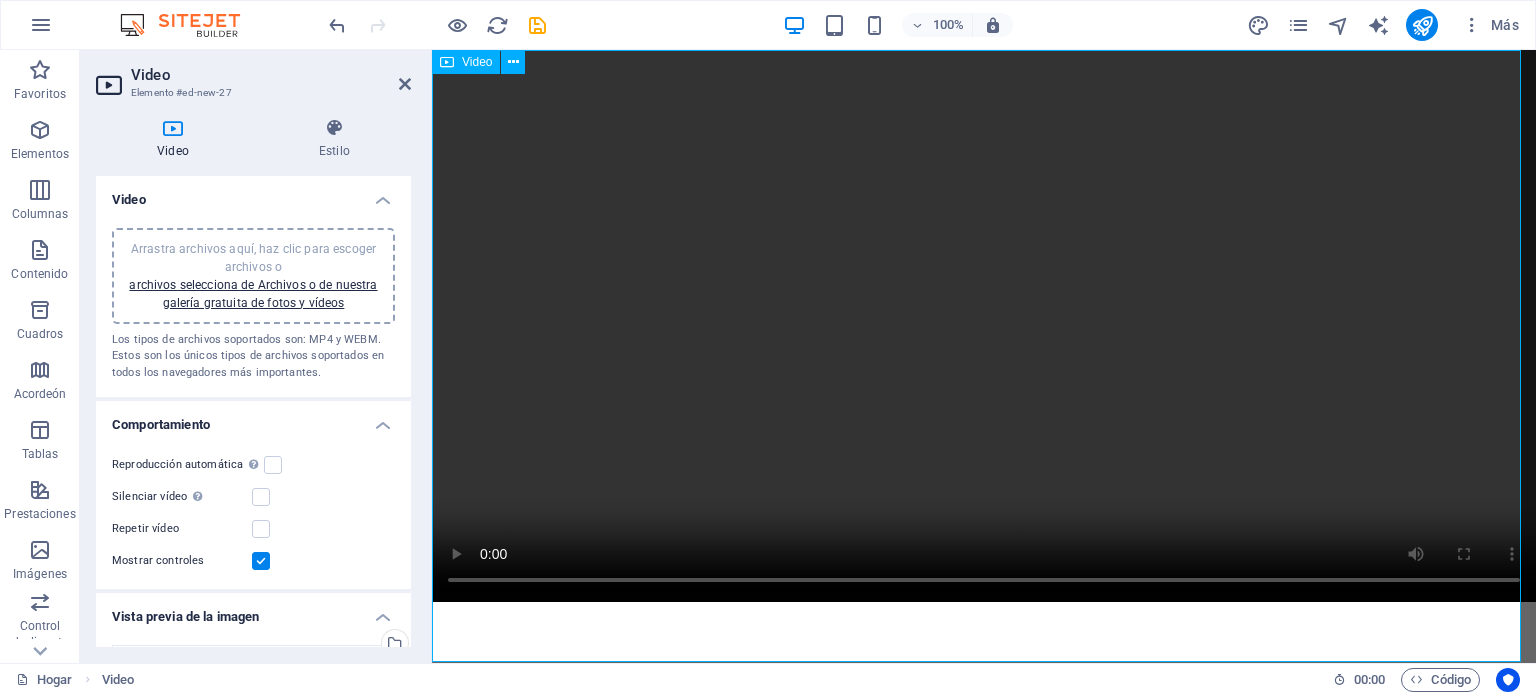 click at bounding box center (984, 326) 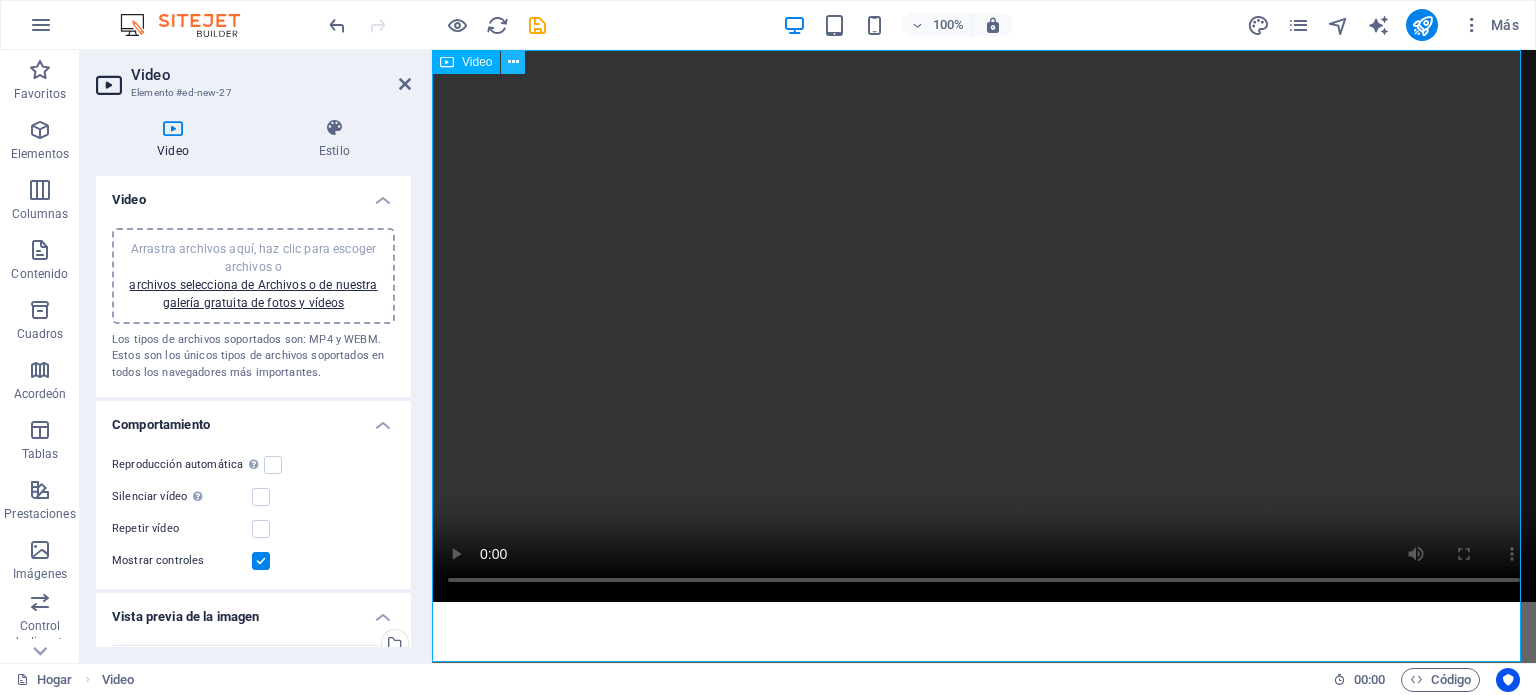 click at bounding box center [513, 62] 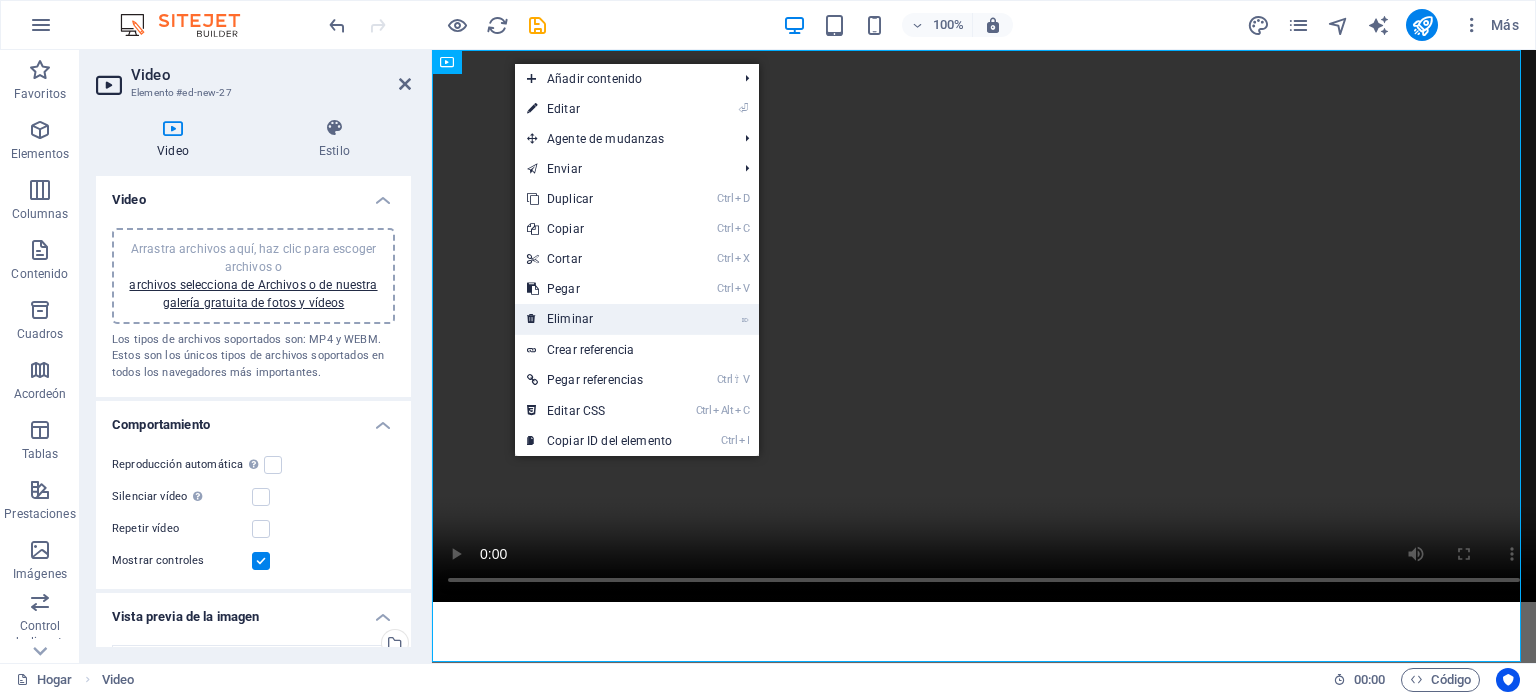 click on "⌦ Eliminar" at bounding box center (599, 319) 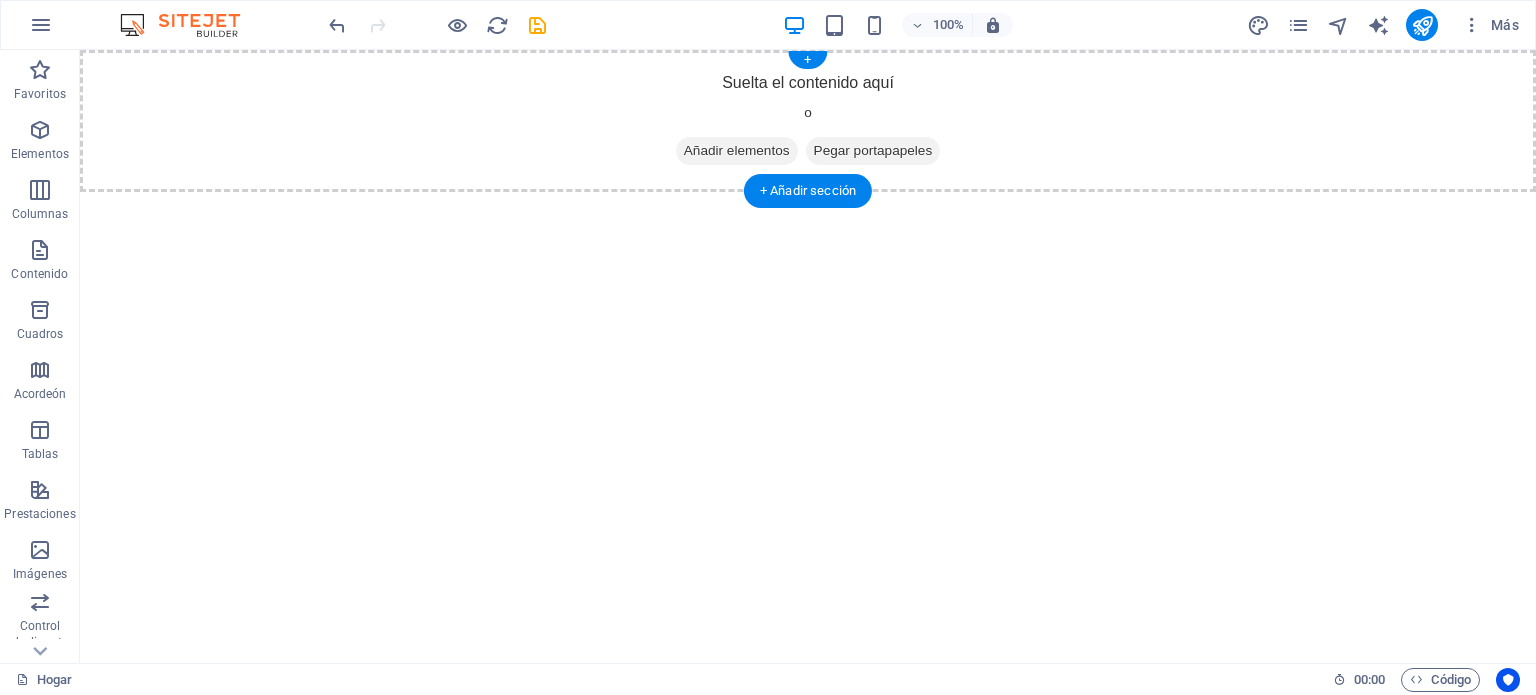 click on "Añadir elementos" at bounding box center (737, 150) 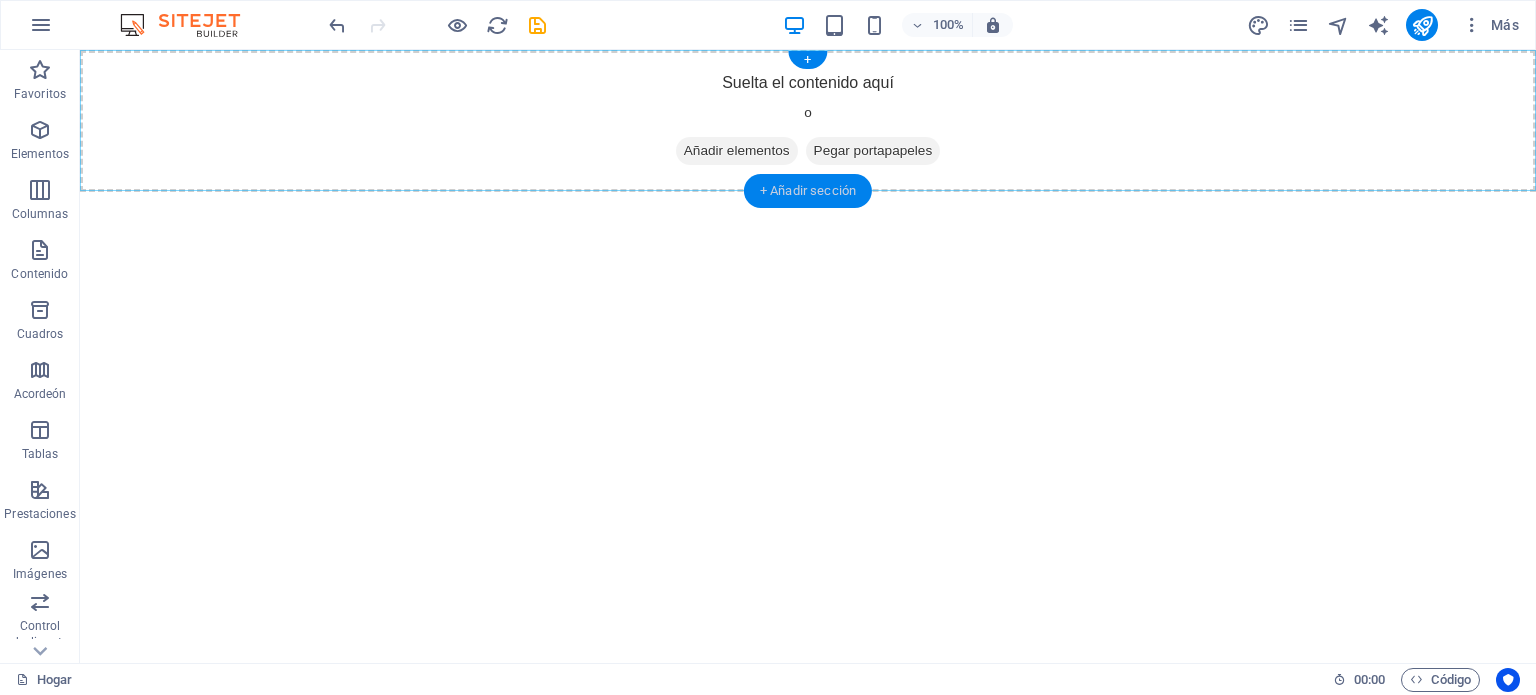 click on "+ Añadir sección" at bounding box center [808, 190] 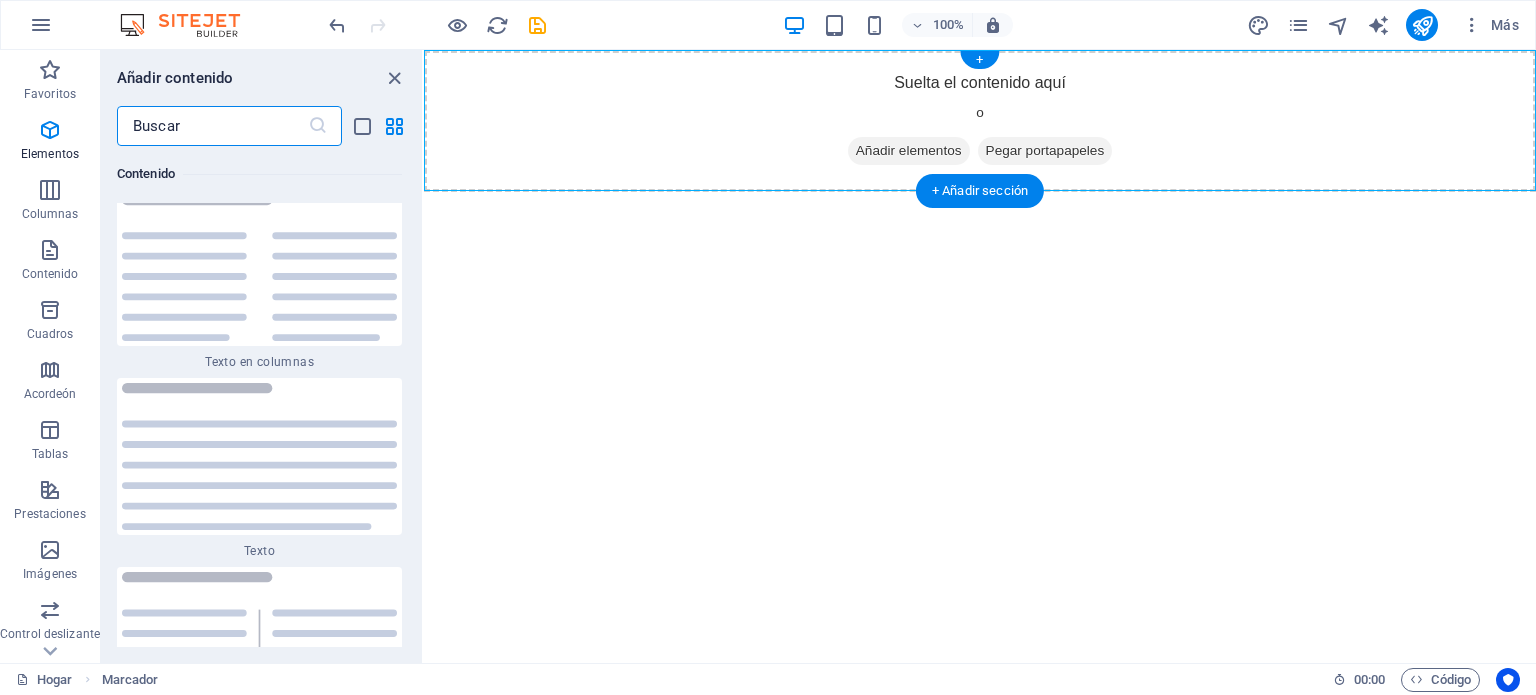 scroll, scrollTop: 6803, scrollLeft: 0, axis: vertical 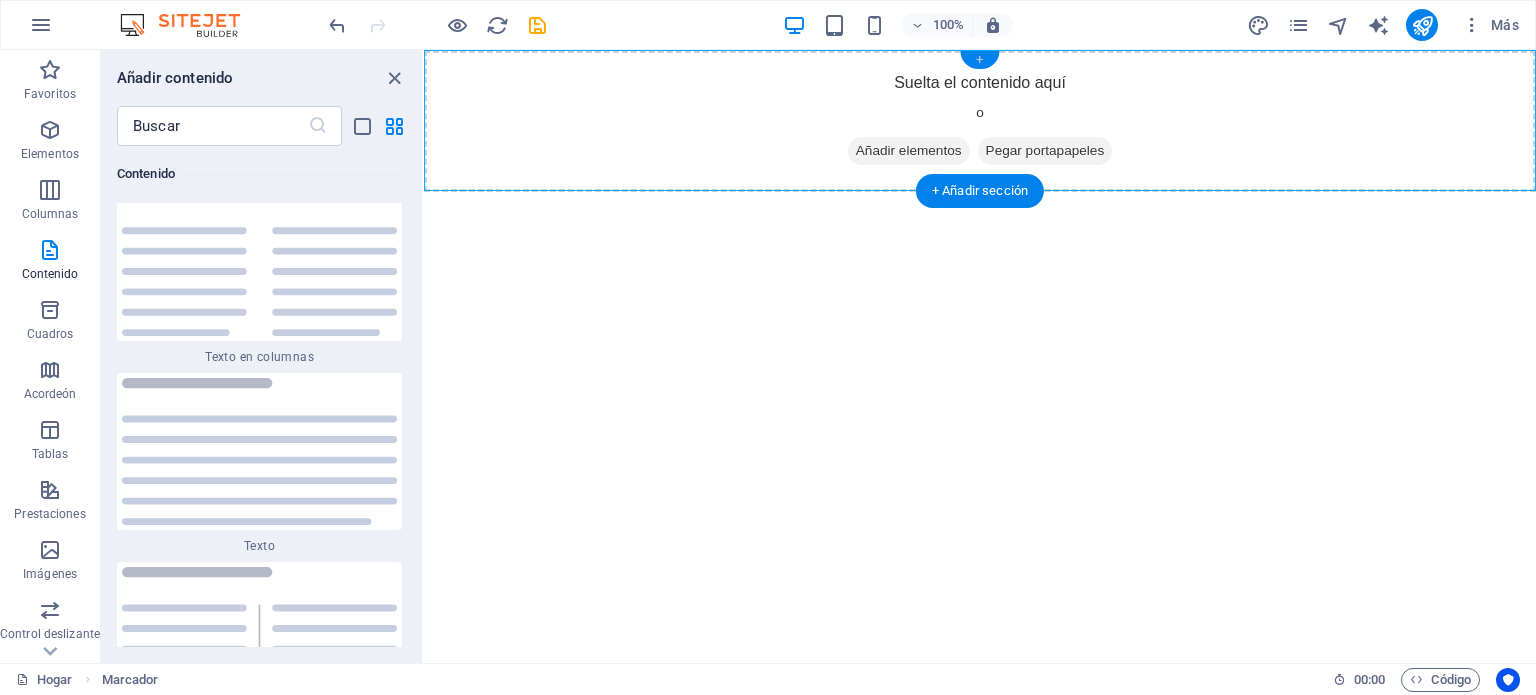 click on "+" at bounding box center (979, 59) 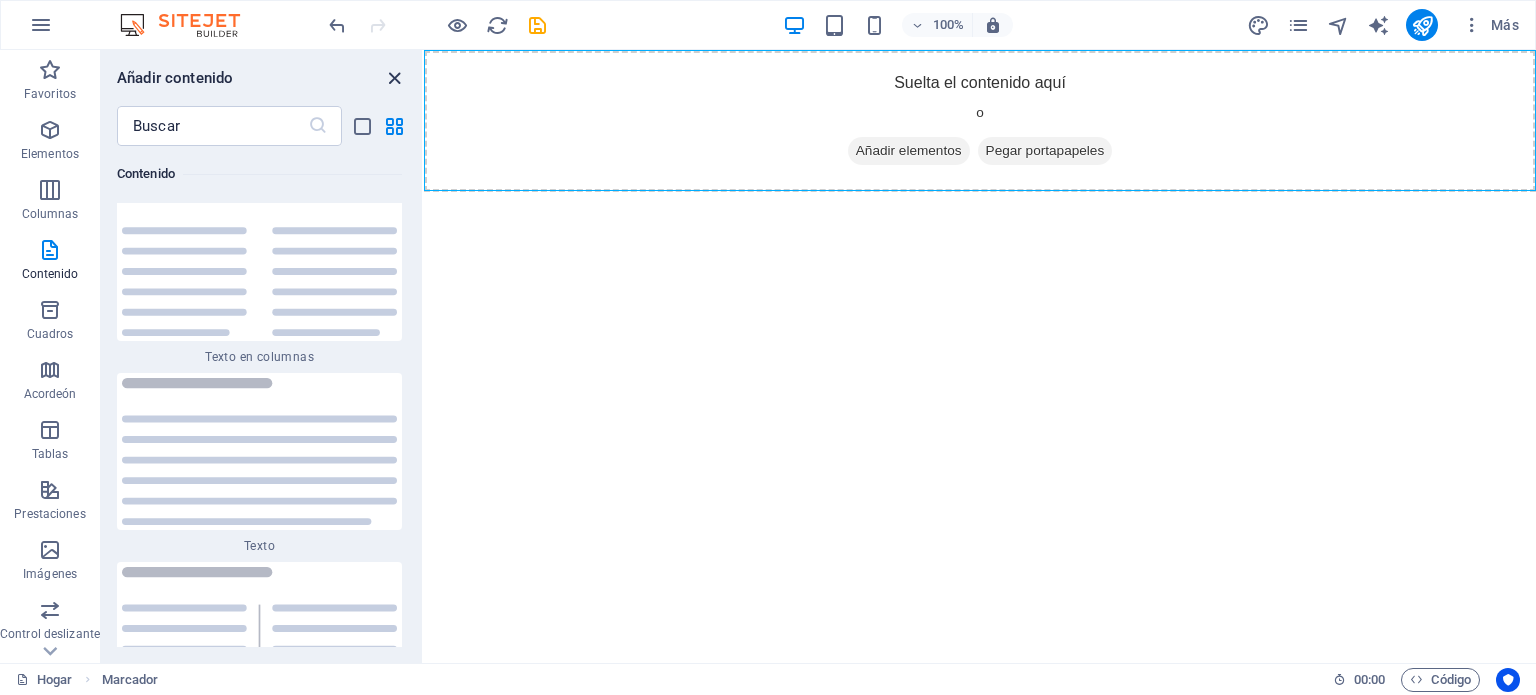 click at bounding box center (394, 78) 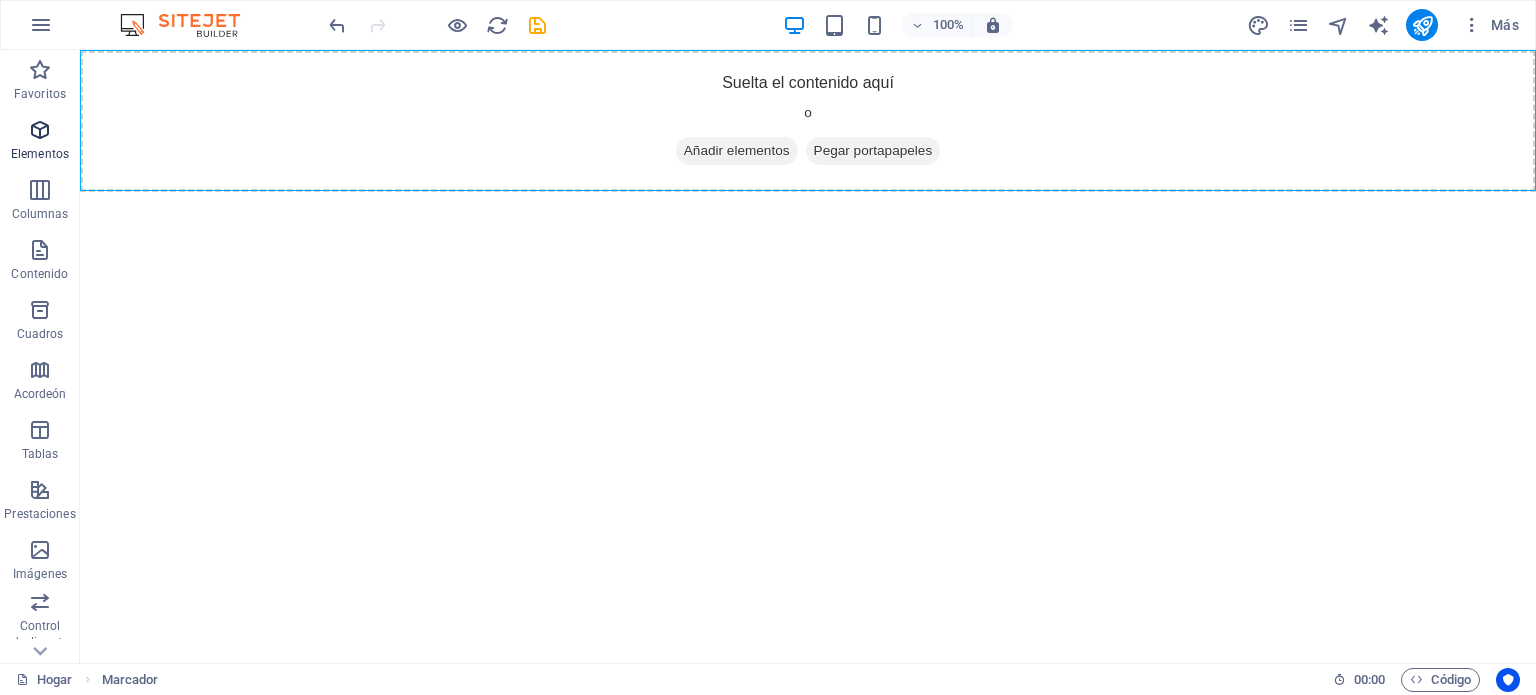 click at bounding box center [40, 130] 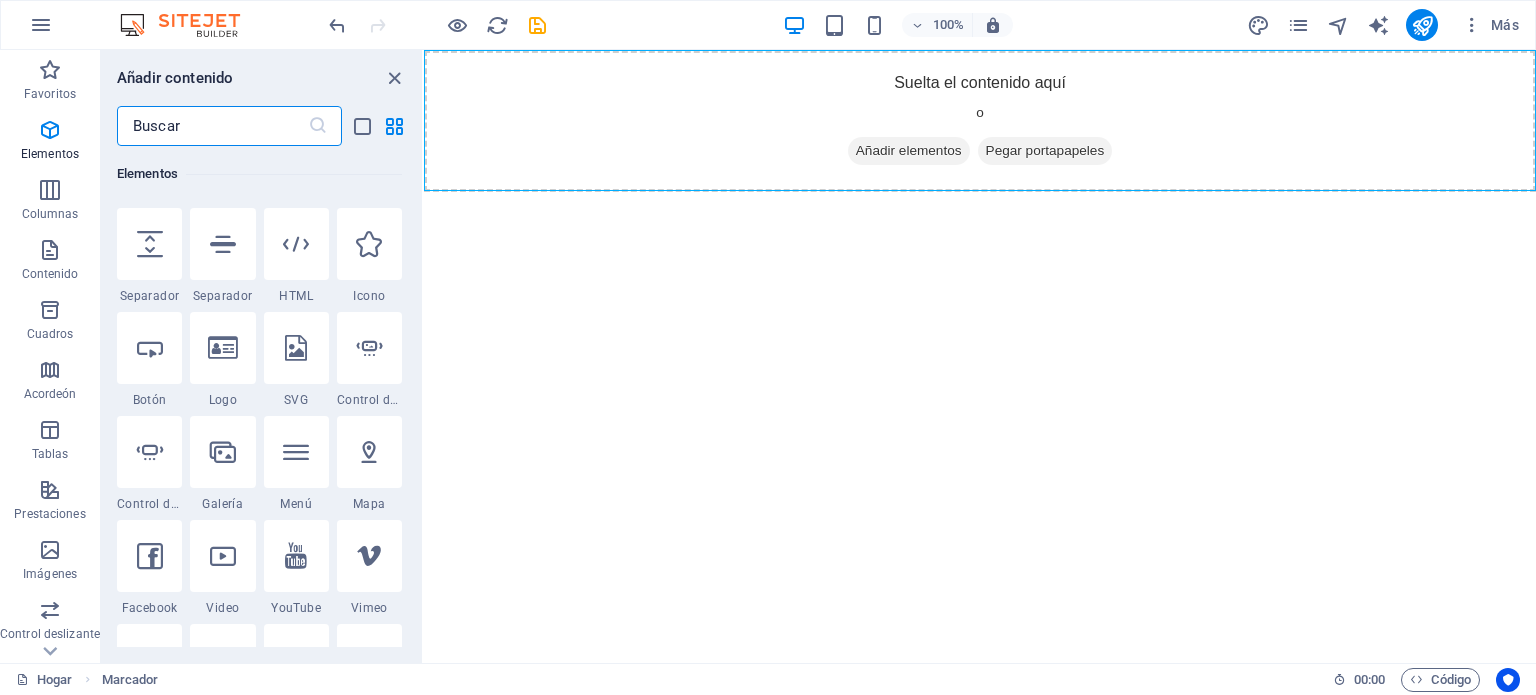 scroll, scrollTop: 576, scrollLeft: 0, axis: vertical 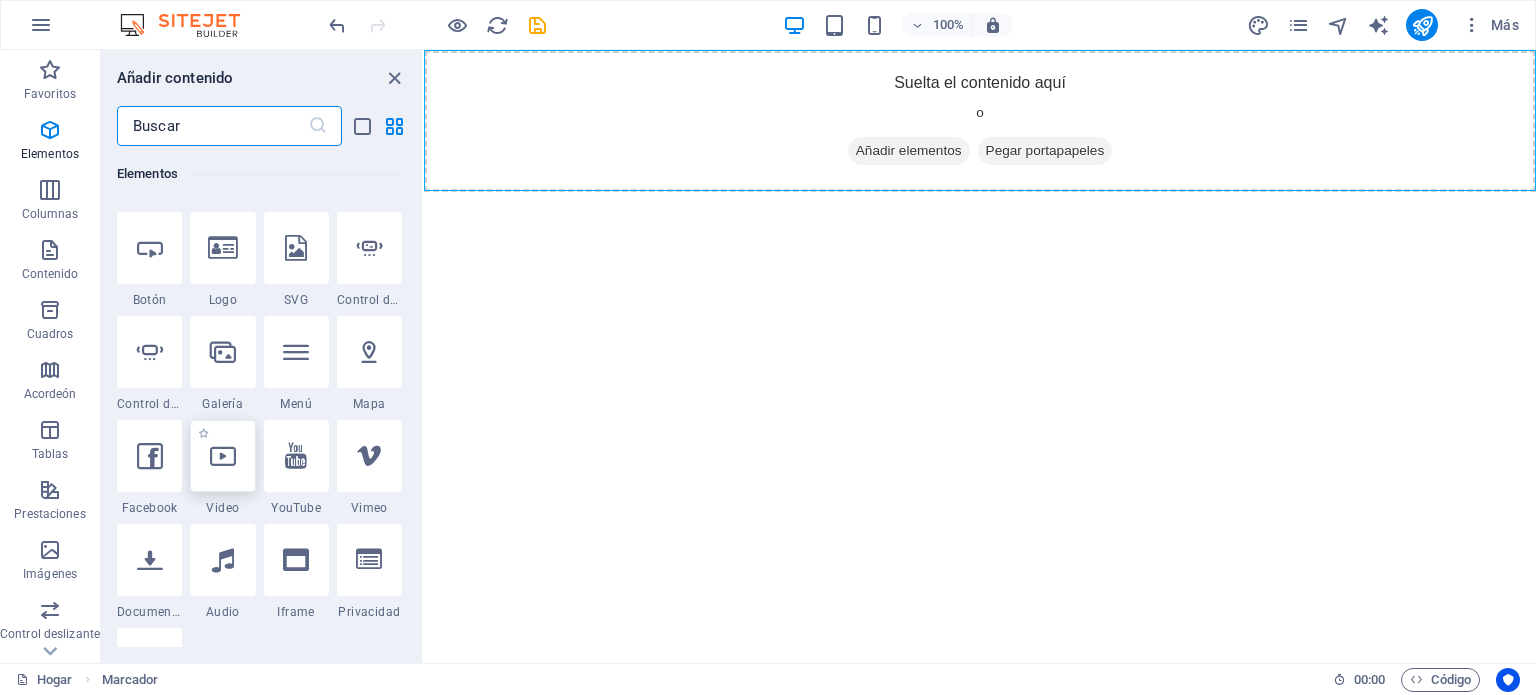 click at bounding box center (222, 456) 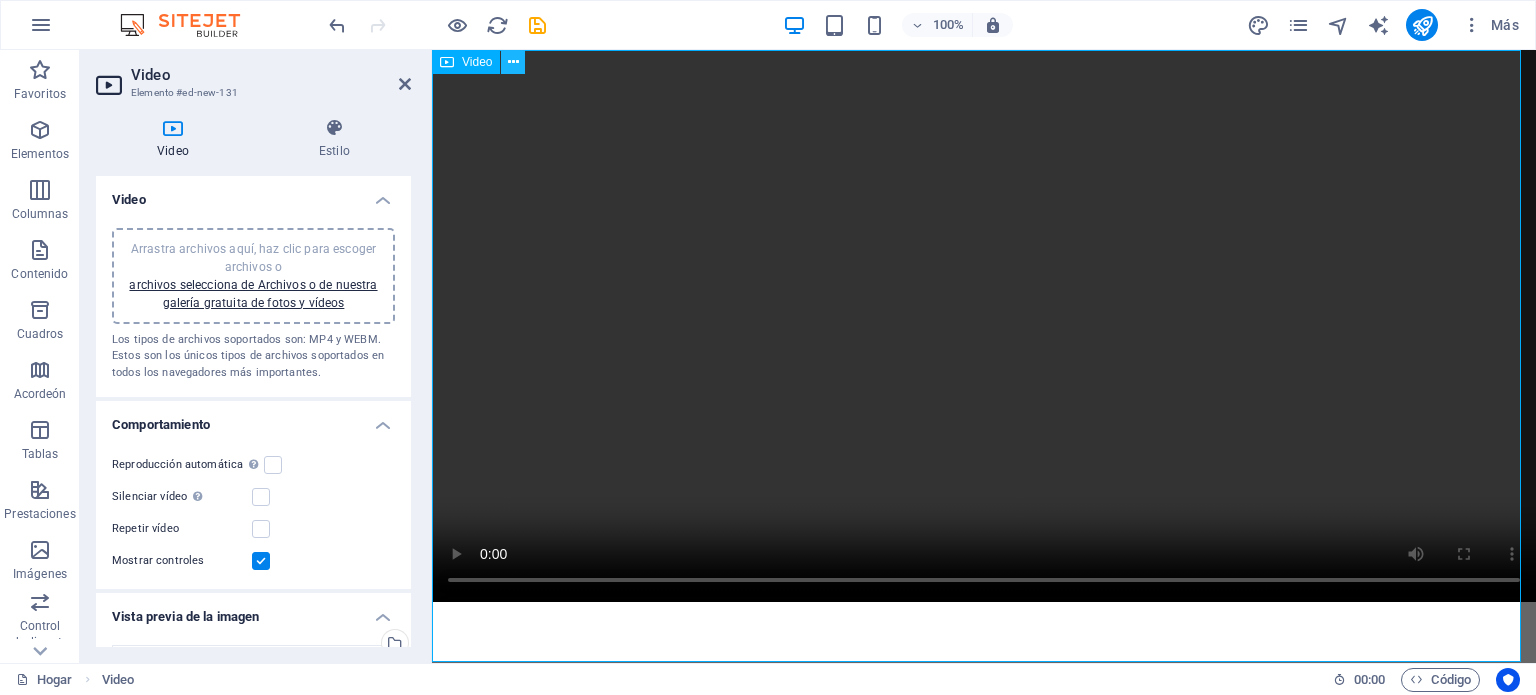 click at bounding box center [513, 62] 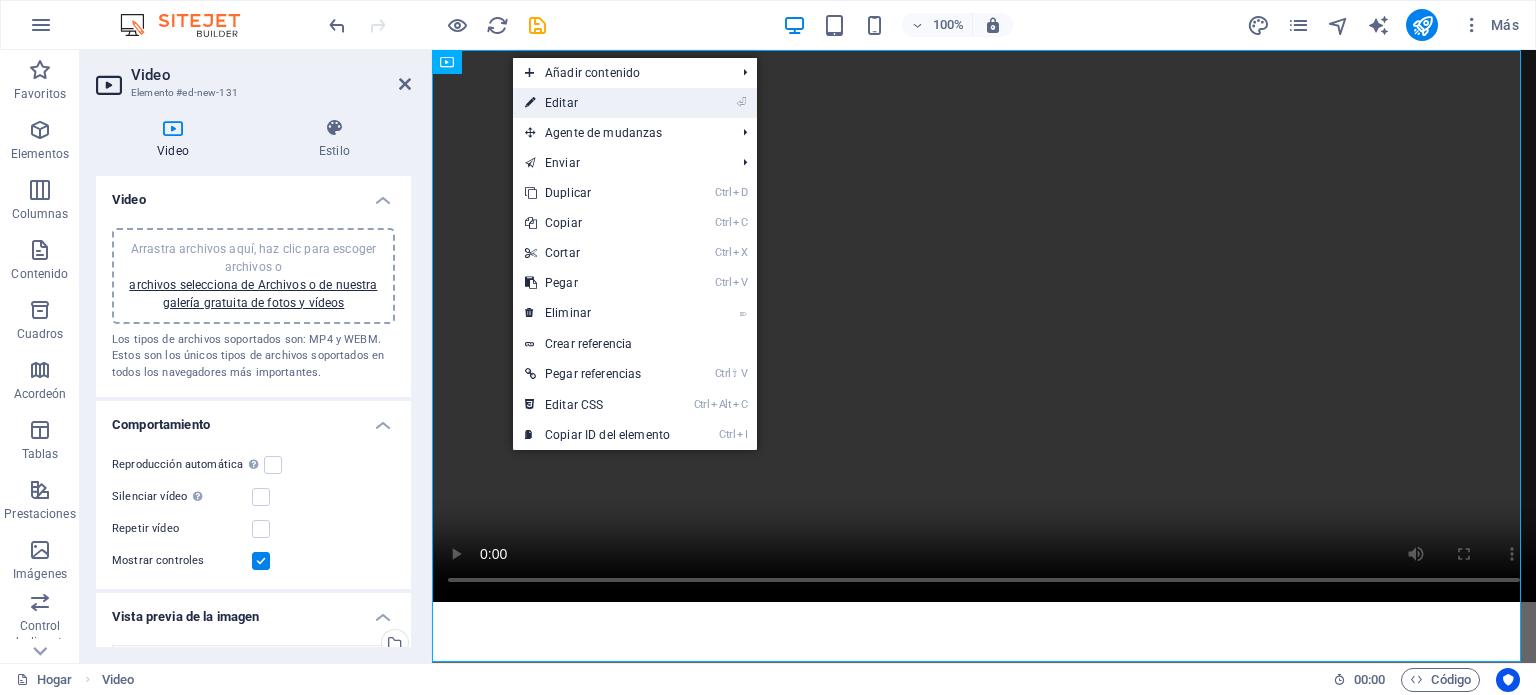 click on "⏎ Editar" at bounding box center [597, 103] 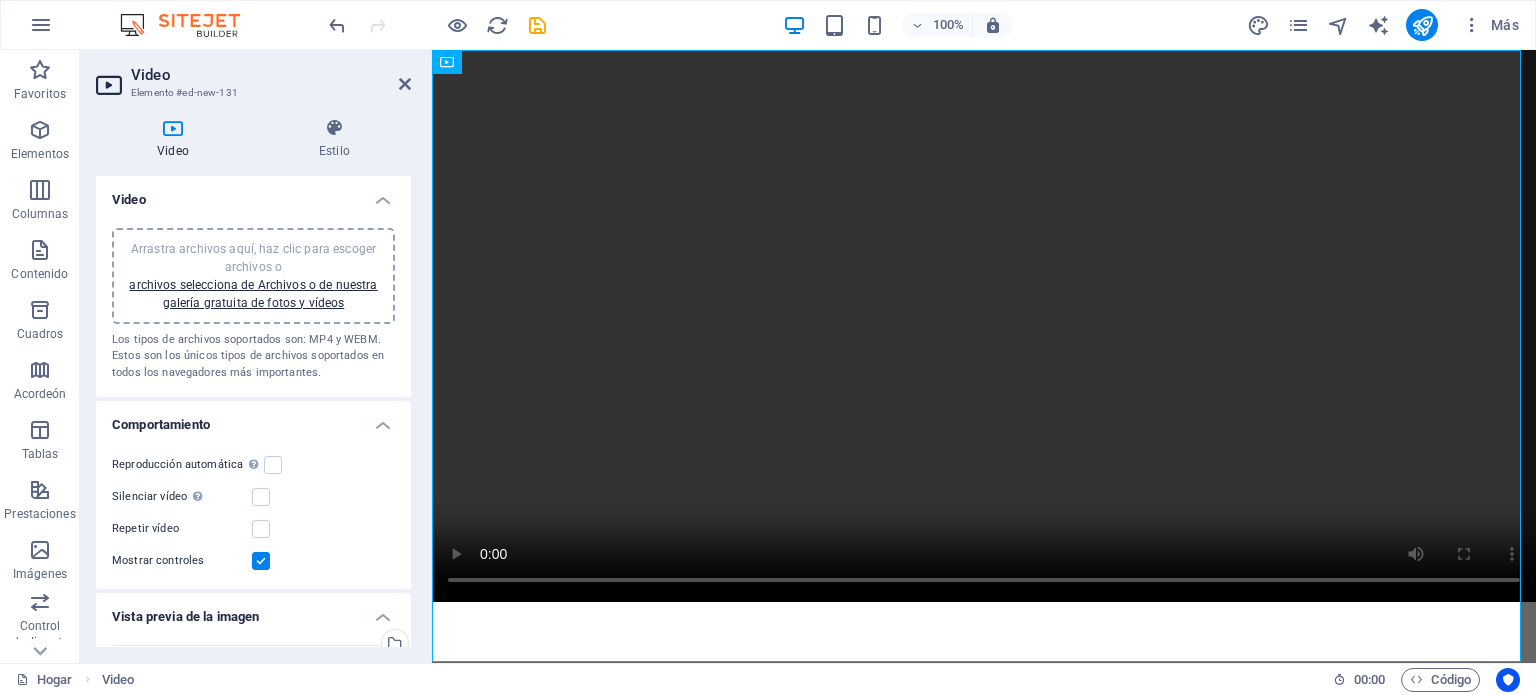 click on "Arrastra archivos aquí, haz clic para escoger archivos o  archivos selecciona de Archivos o de nuestra galería gratuita de fotos y vídeos" at bounding box center (253, 276) 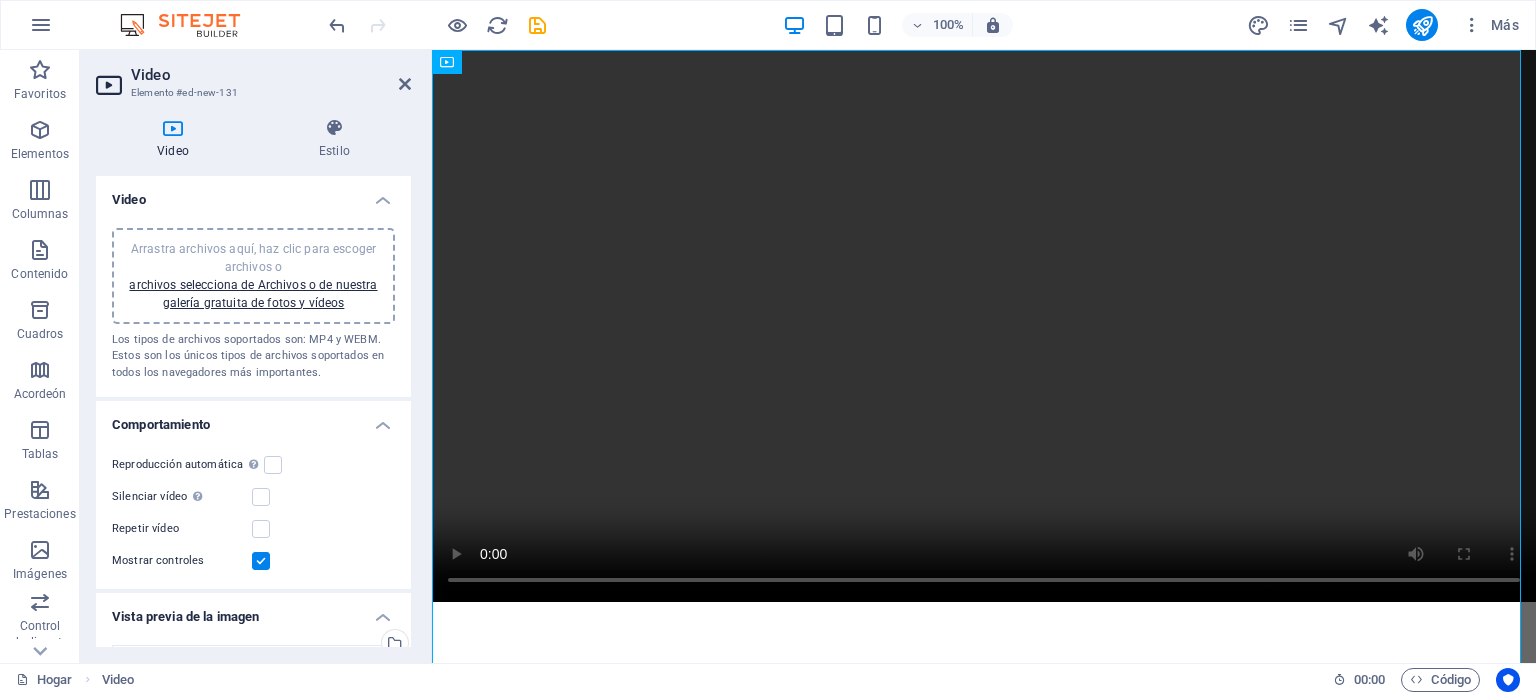 click at bounding box center (190, 25) 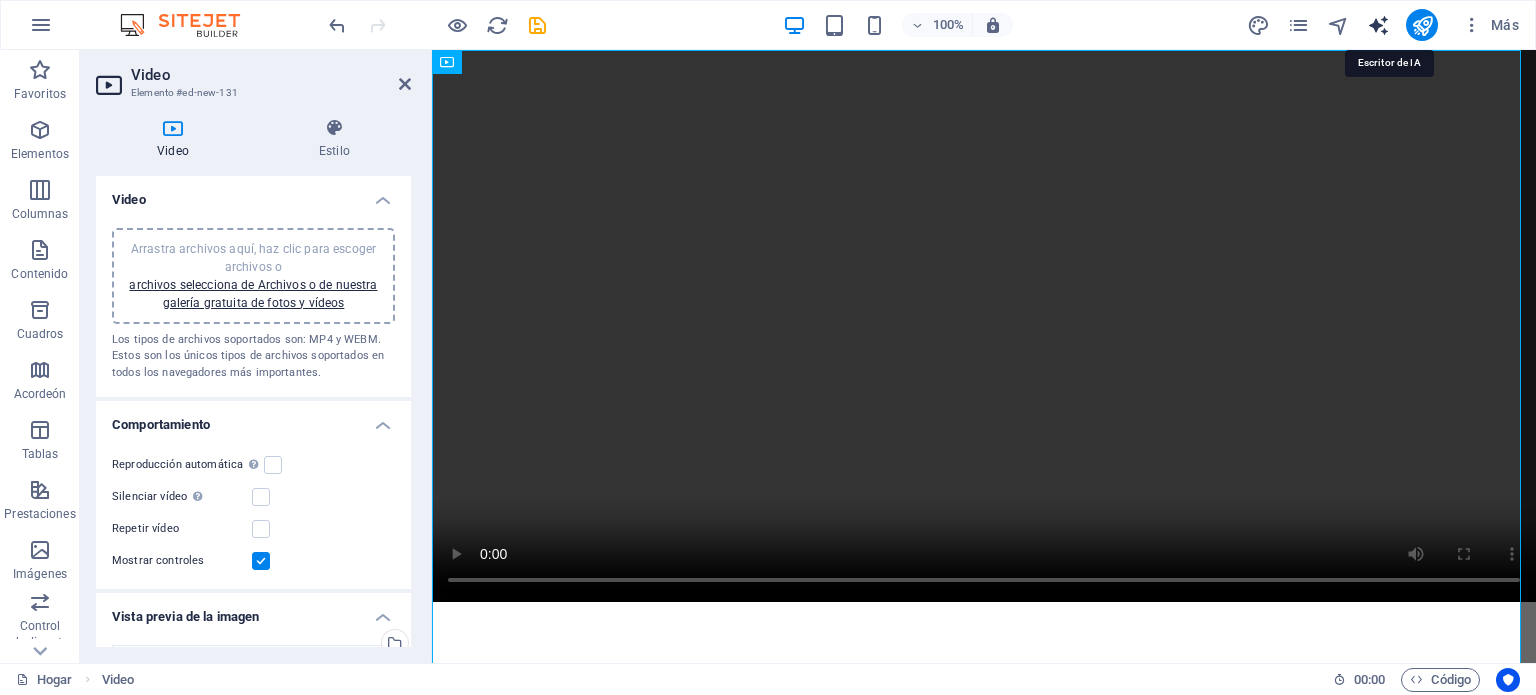 click at bounding box center (1378, 25) 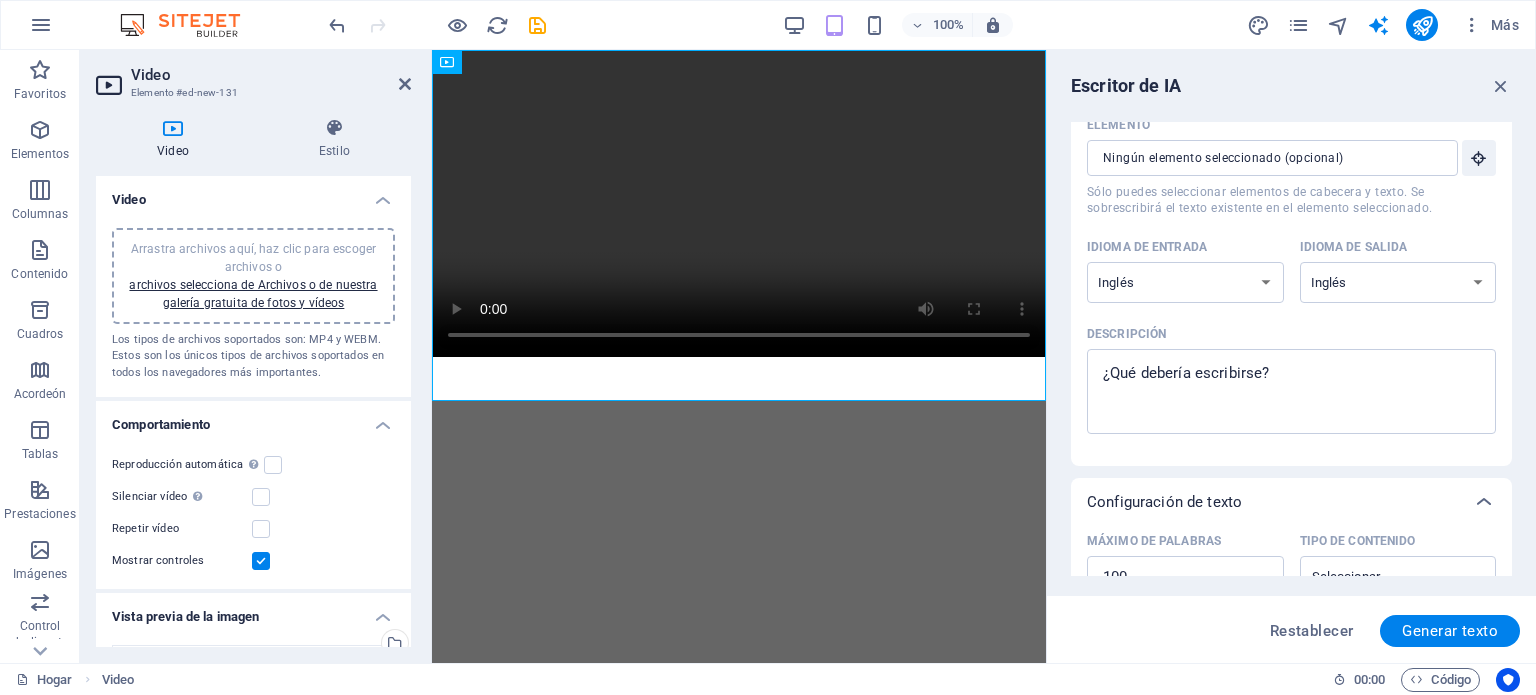 scroll, scrollTop: 0, scrollLeft: 0, axis: both 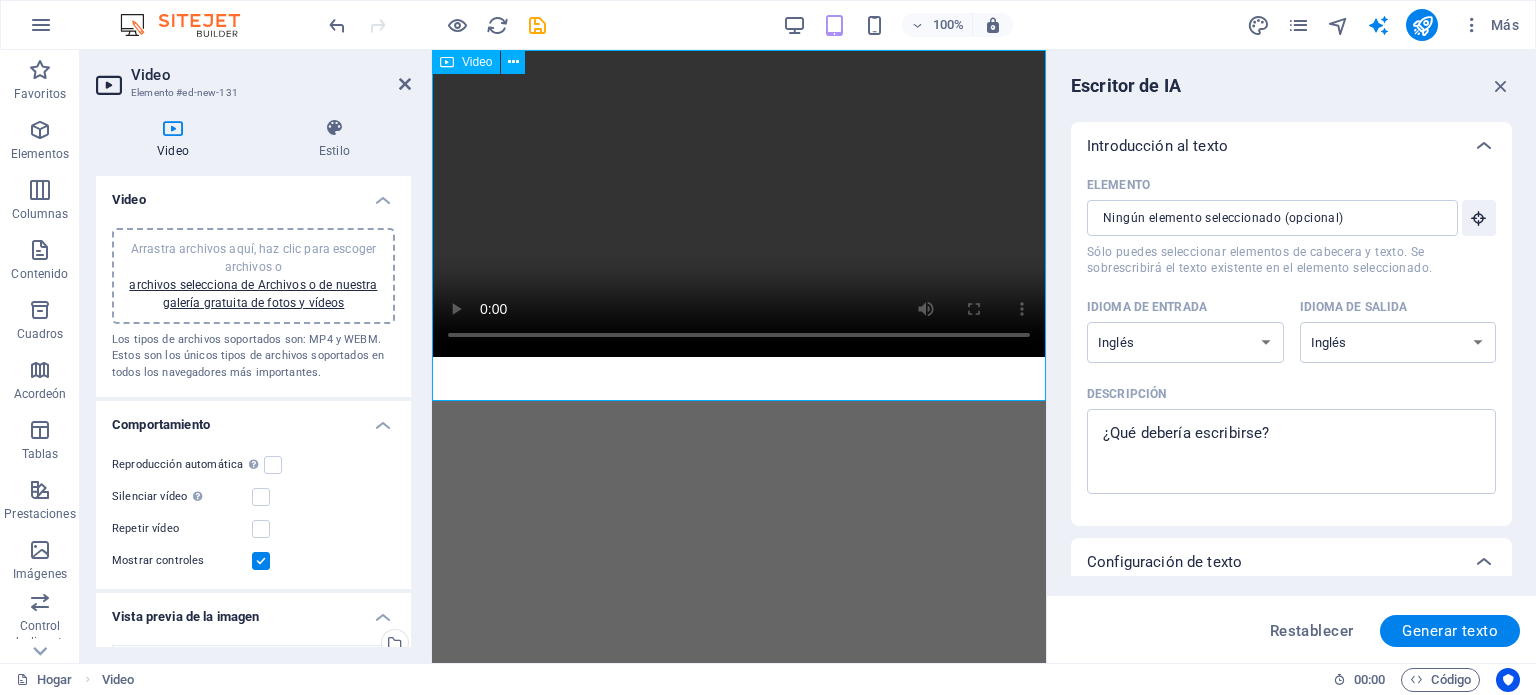 click at bounding box center (739, 203) 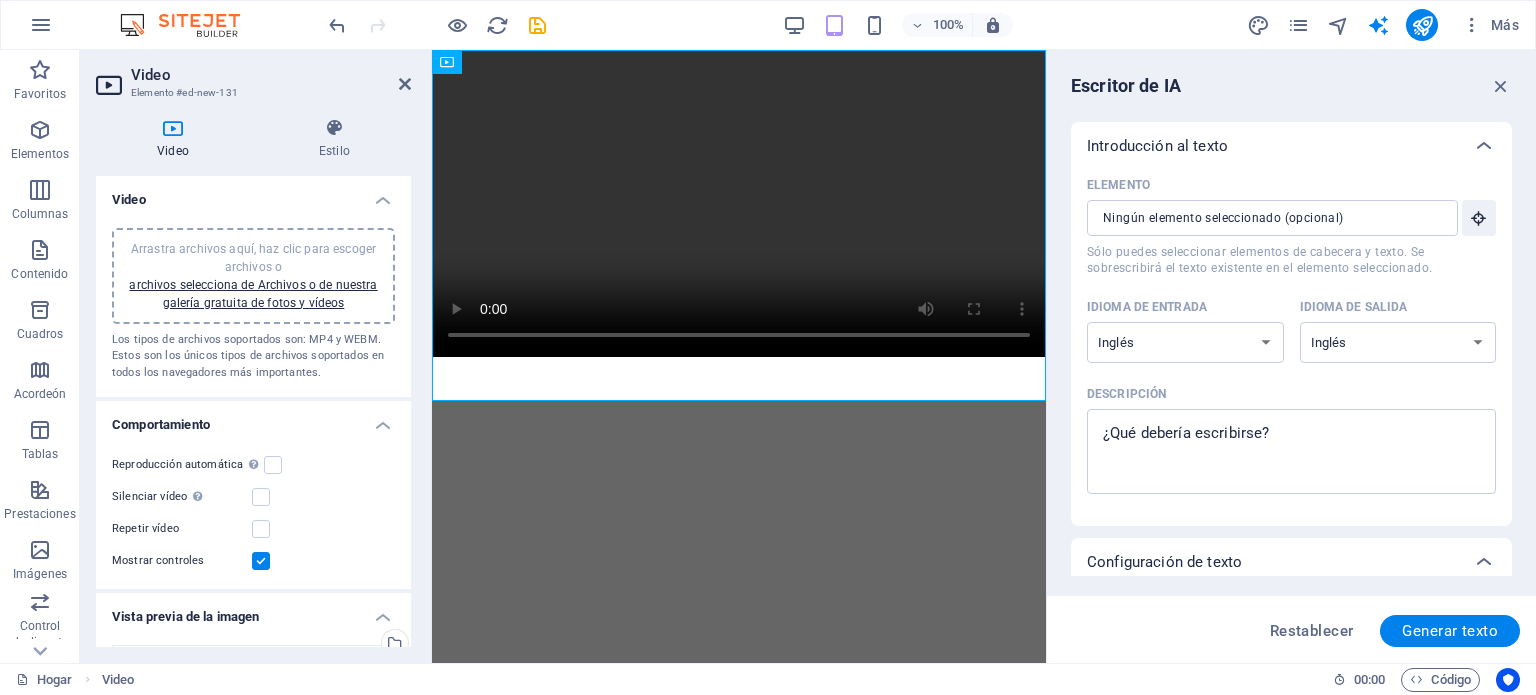 click on "Saltar al contenido principal" at bounding box center [739, 203] 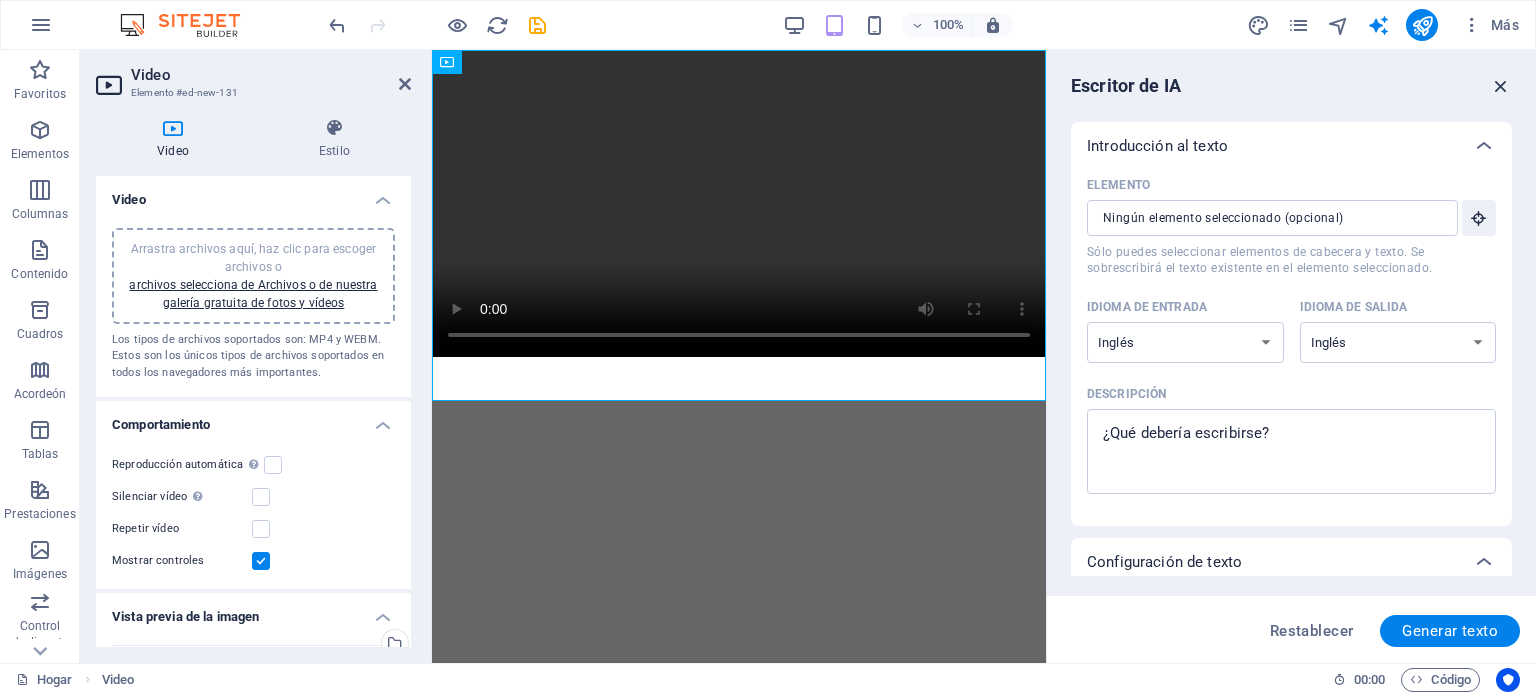 click at bounding box center [1501, 86] 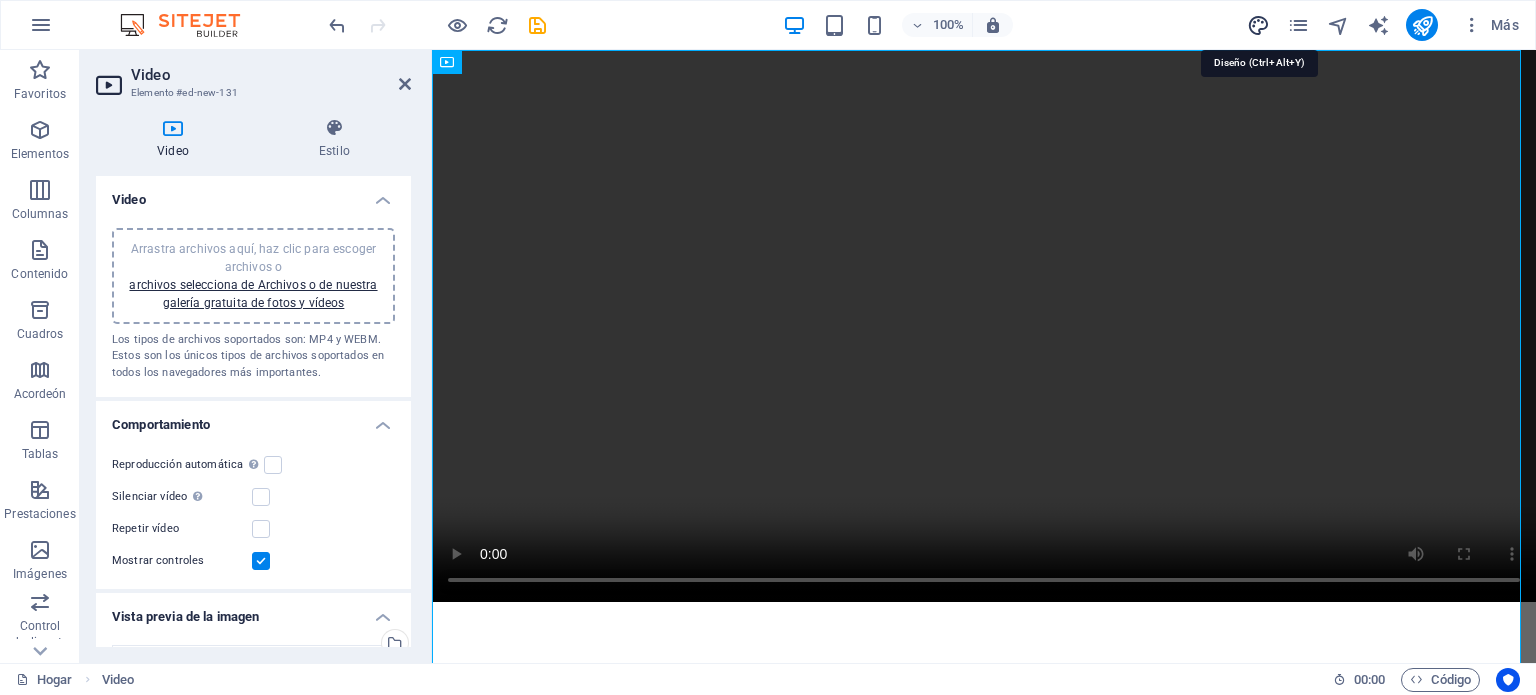 click at bounding box center [1258, 25] 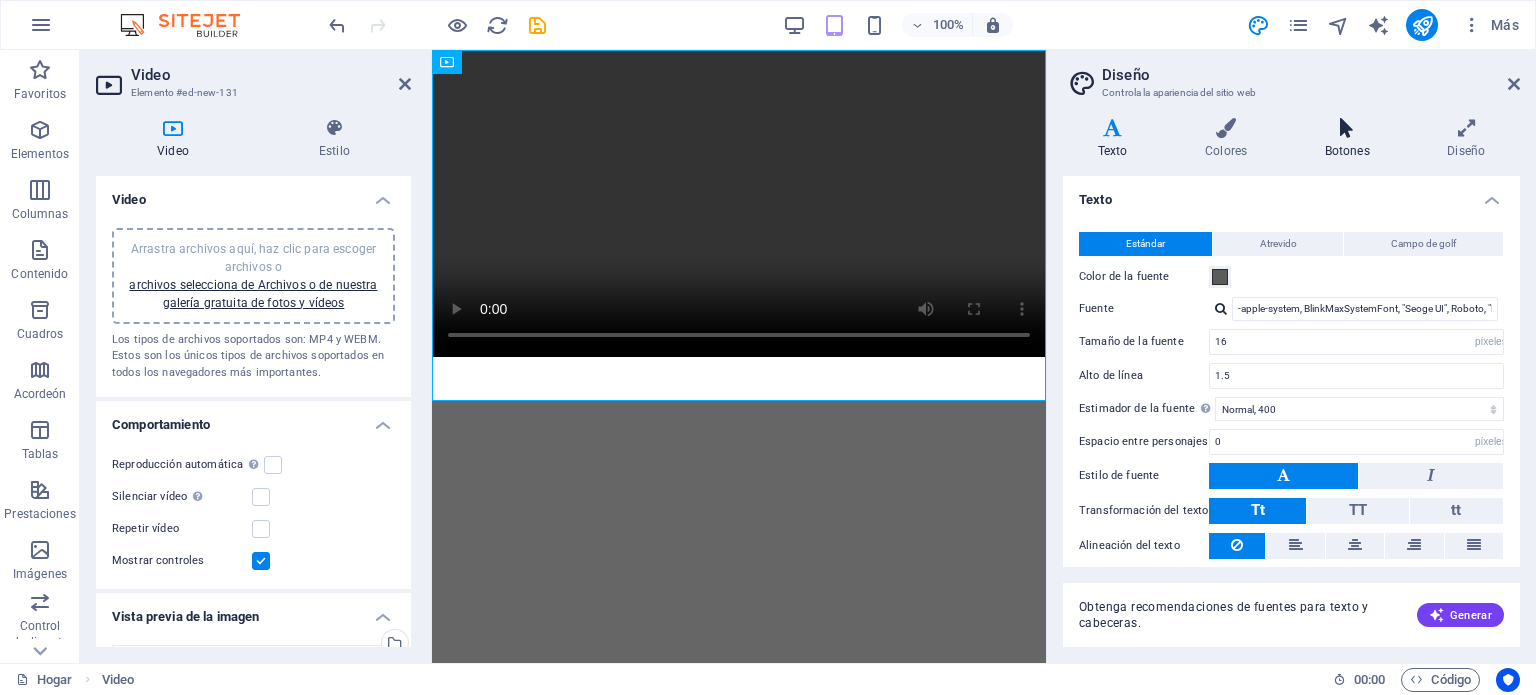 click at bounding box center (1347, 128) 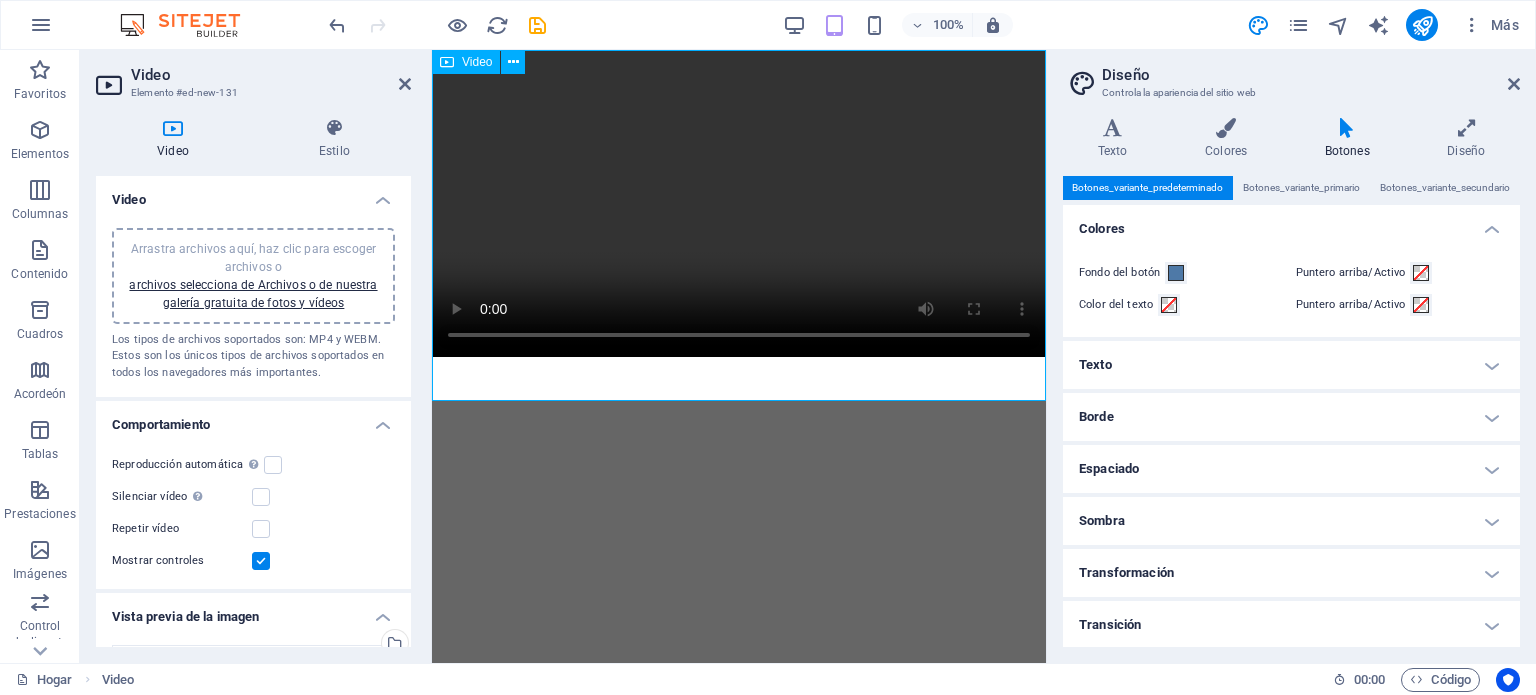click at bounding box center [739, 203] 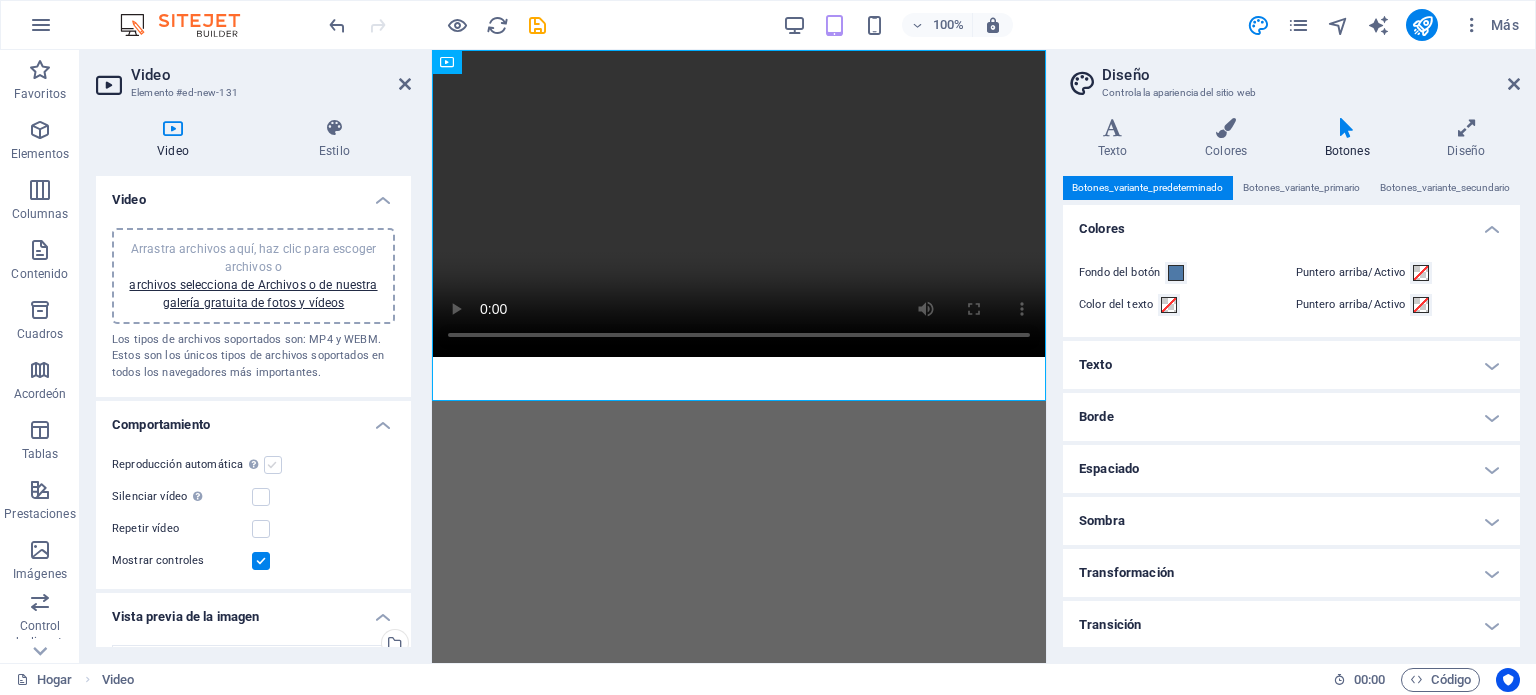 click at bounding box center (273, 465) 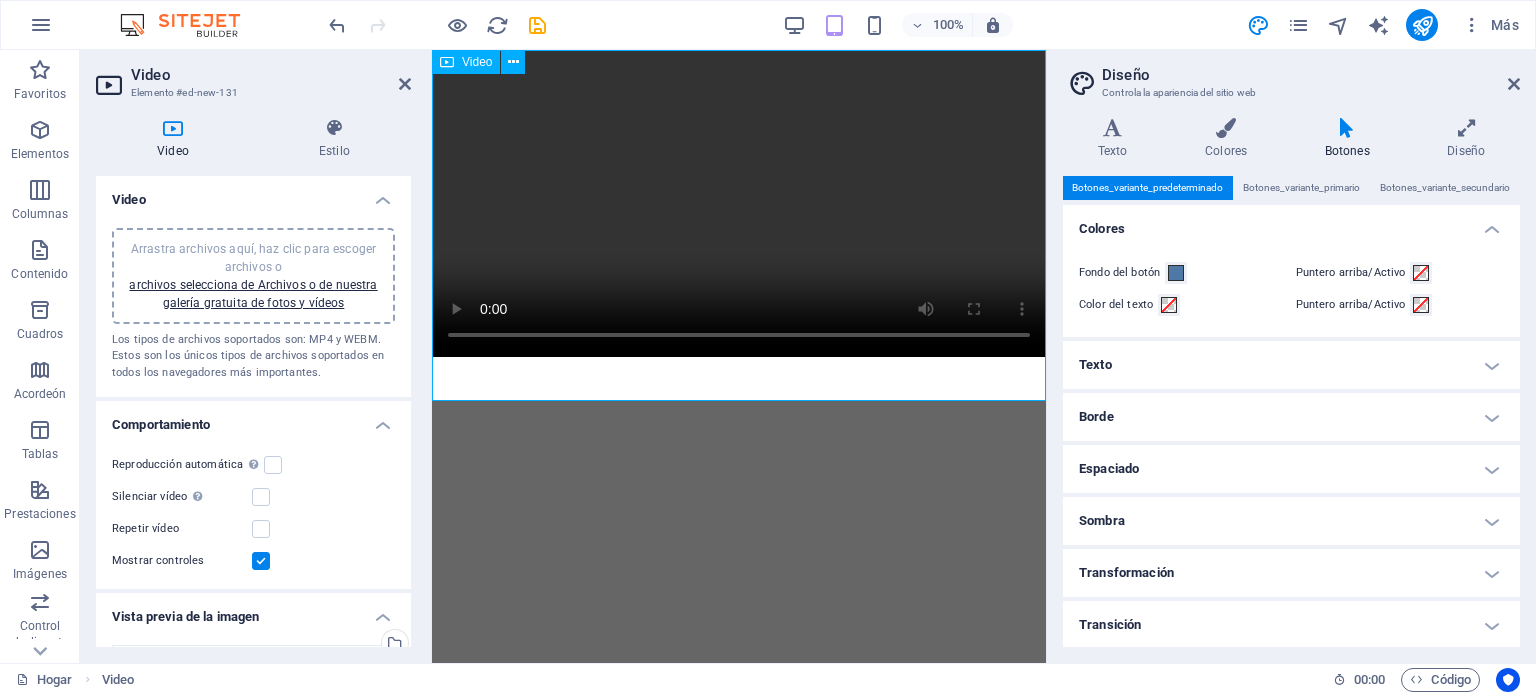 click at bounding box center (739, 203) 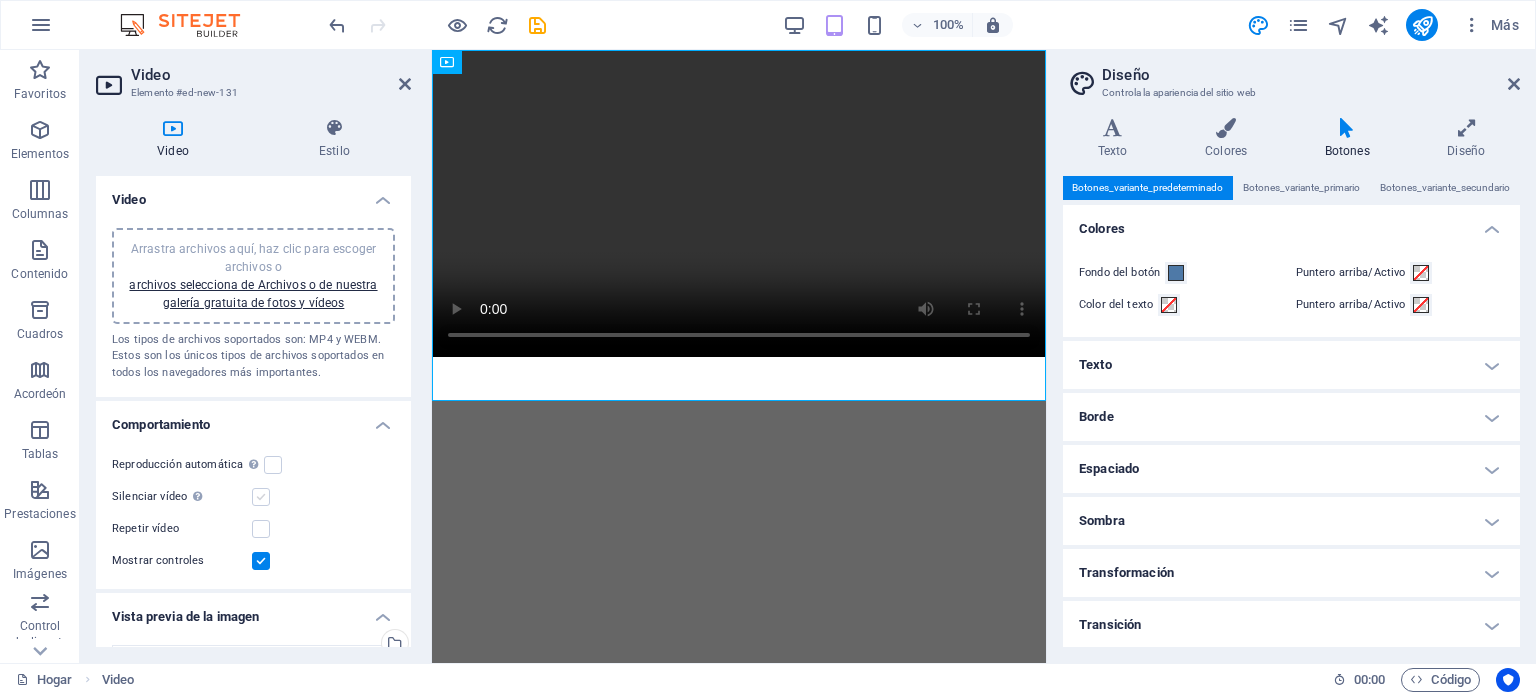 click at bounding box center [261, 497] 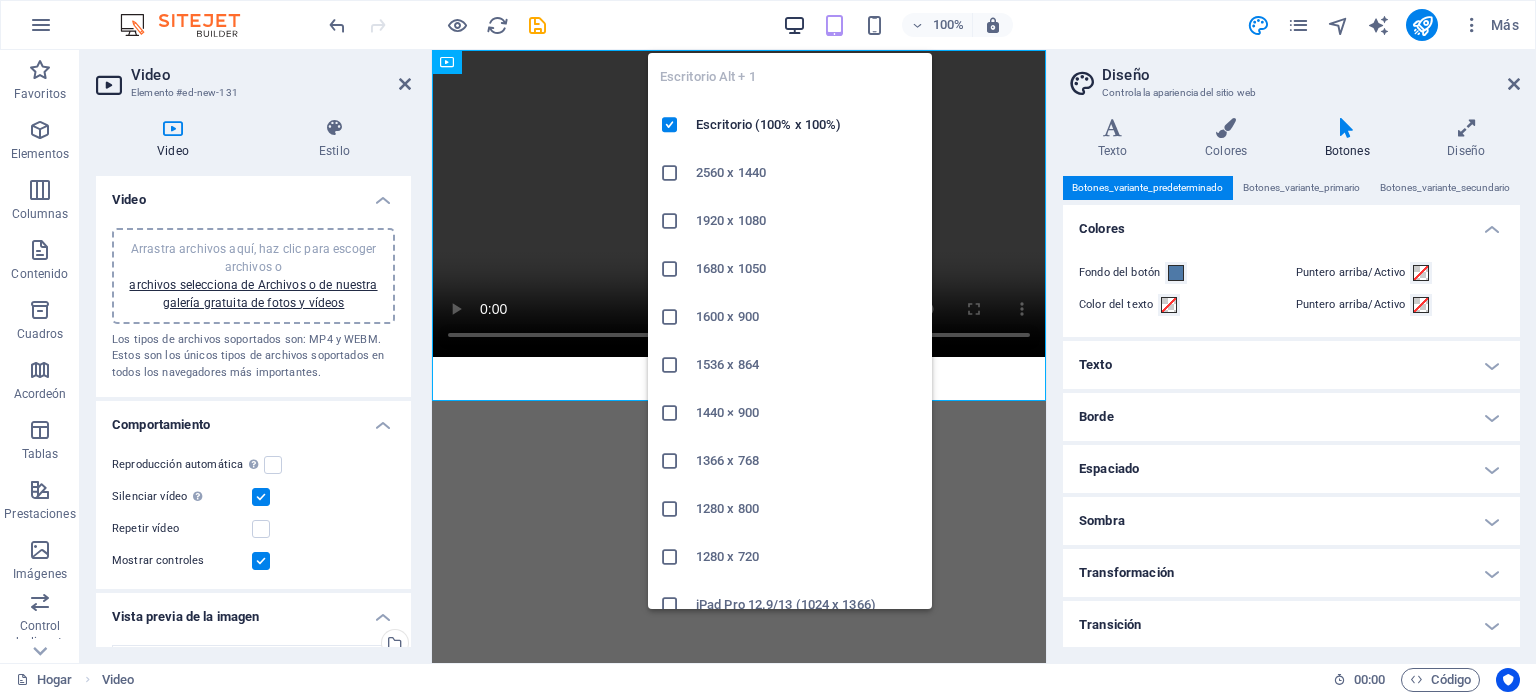 click at bounding box center (794, 25) 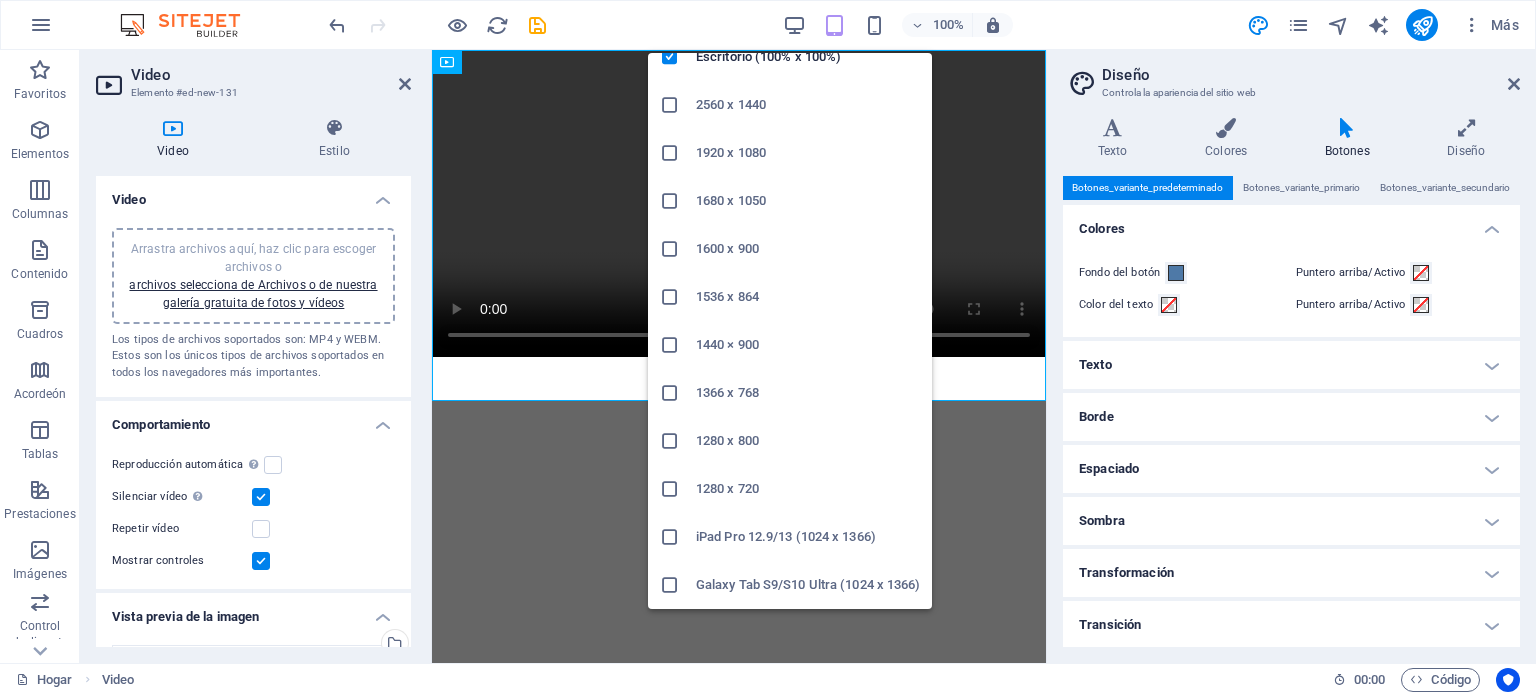 scroll, scrollTop: 0, scrollLeft: 0, axis: both 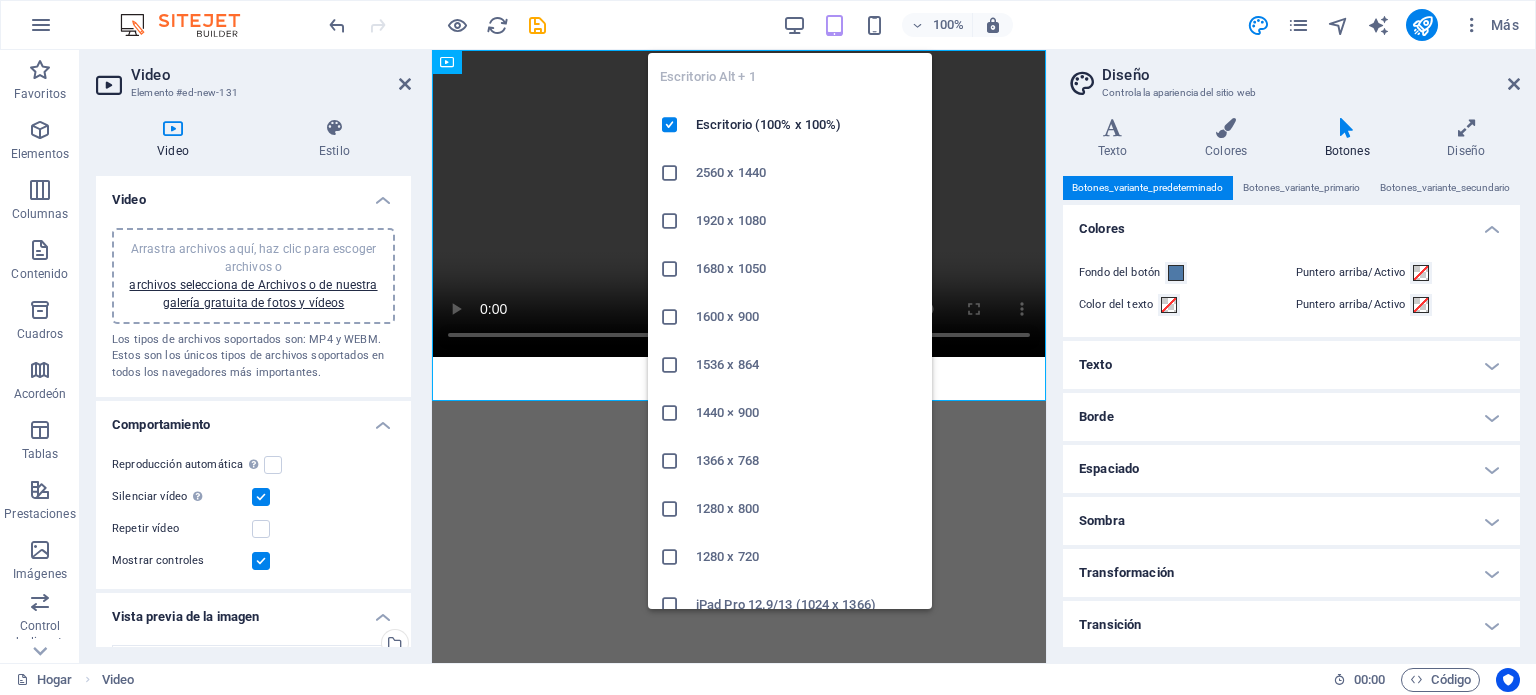 drag, startPoint x: 668, startPoint y: 455, endPoint x: 235, endPoint y: 403, distance: 436.11124 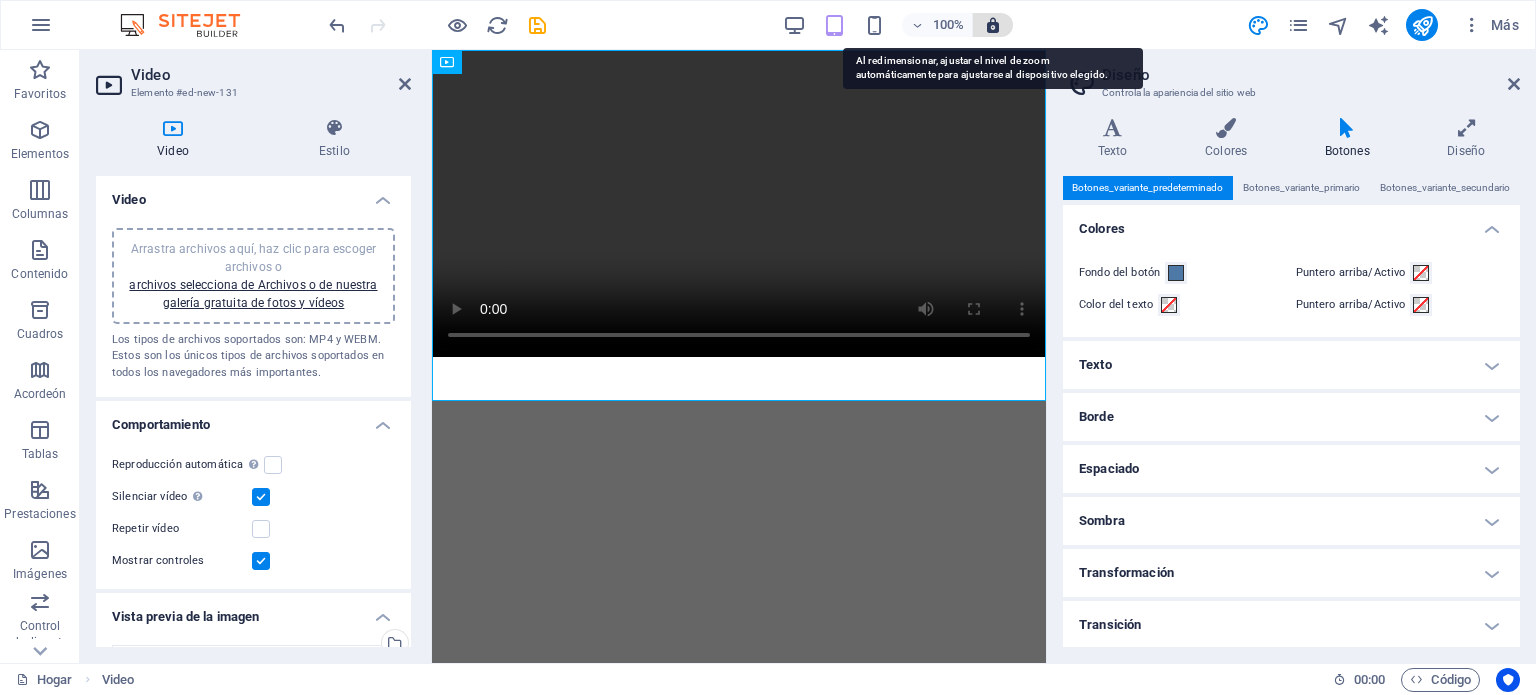 click at bounding box center (993, 25) 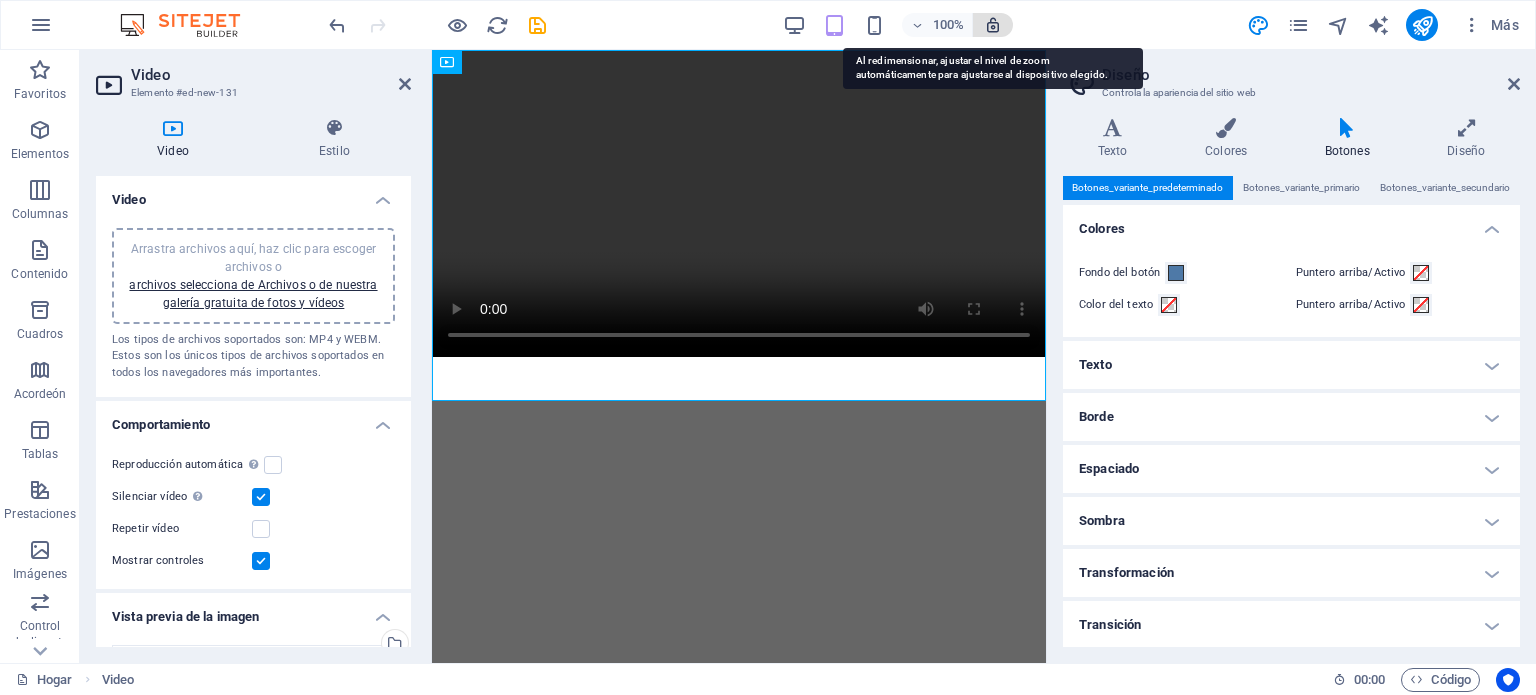 click at bounding box center (993, 25) 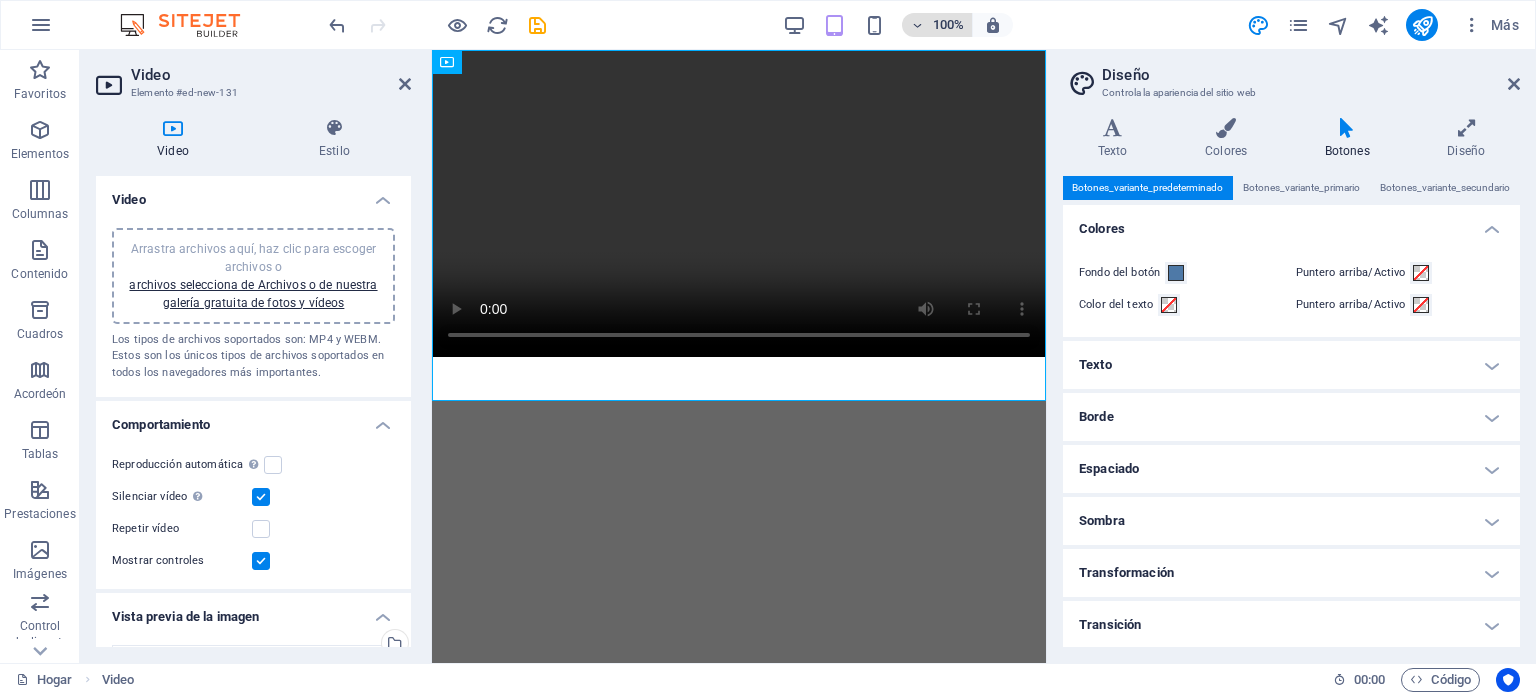 click at bounding box center (917, 25) 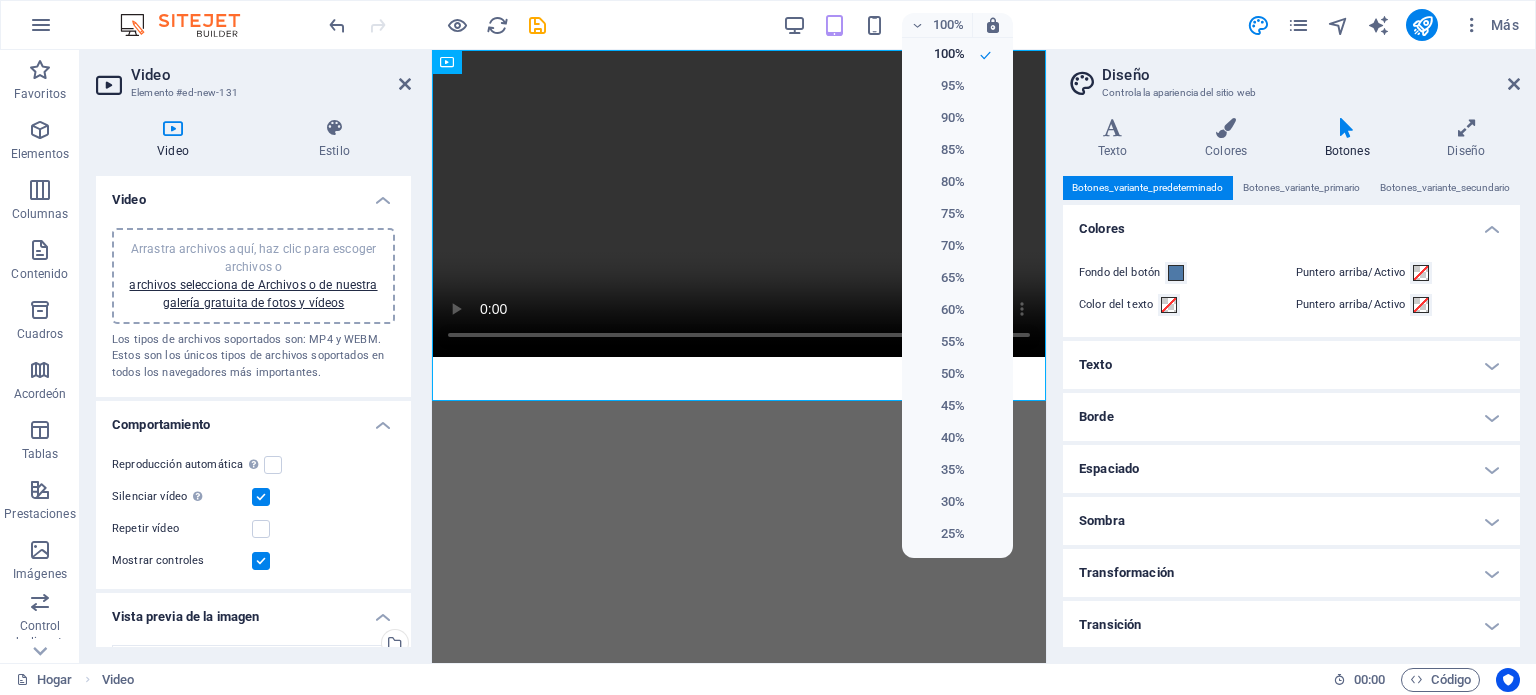 click at bounding box center [768, 347] 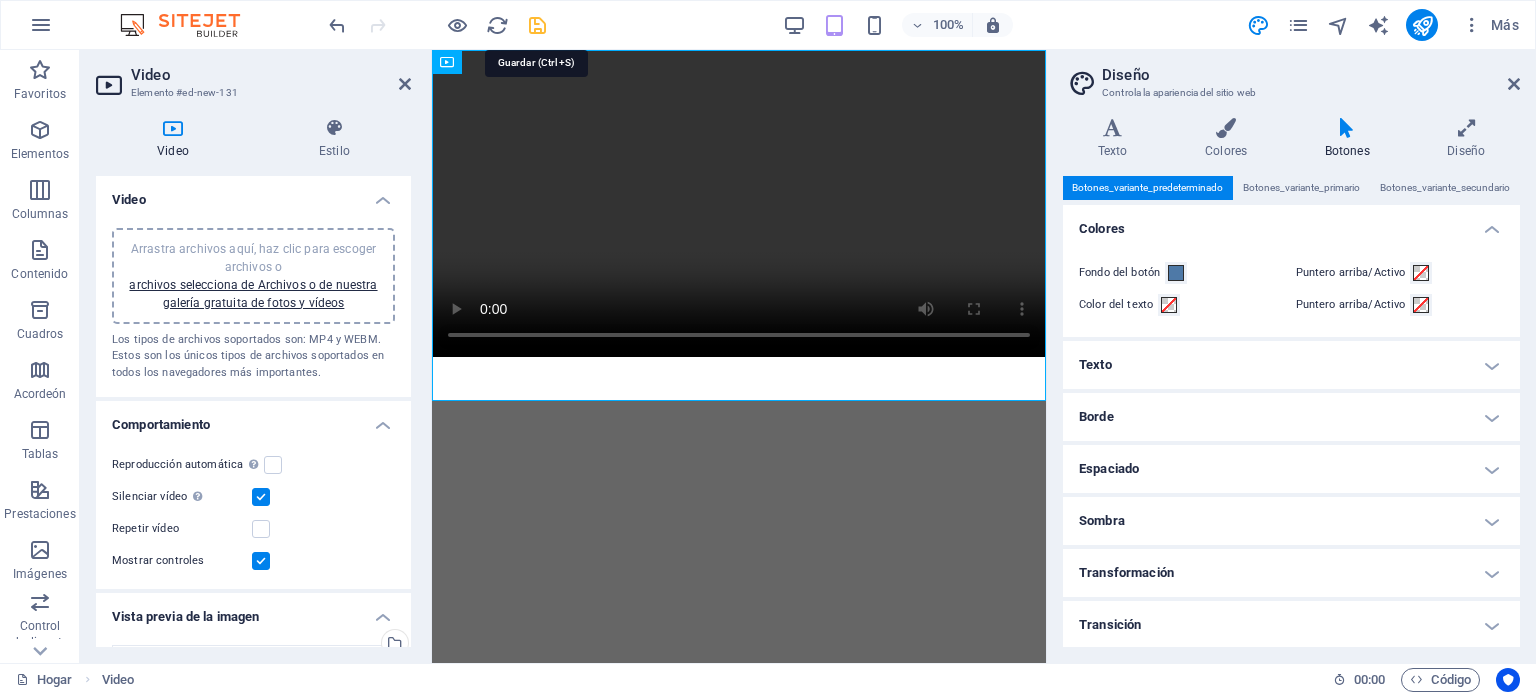 click at bounding box center (537, 25) 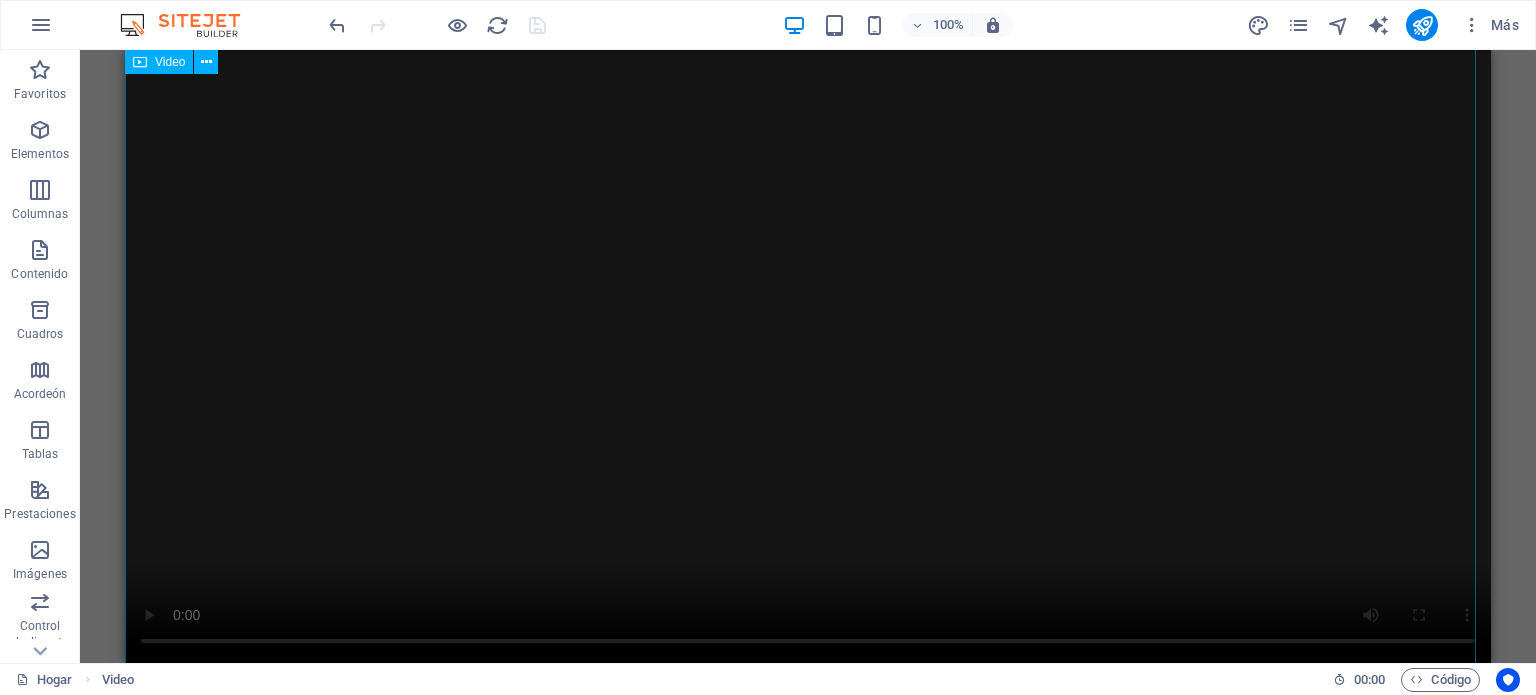 scroll, scrollTop: 0, scrollLeft: 0, axis: both 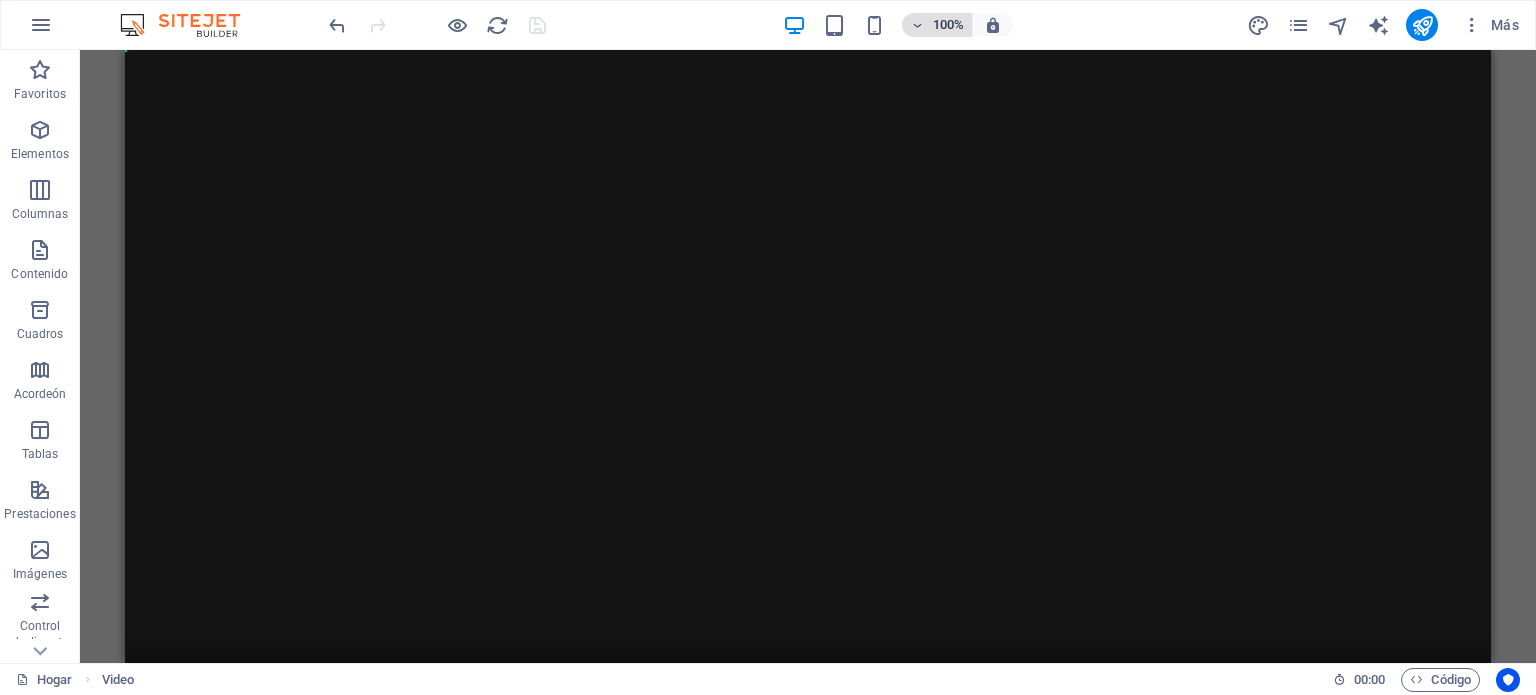 click at bounding box center (917, 25) 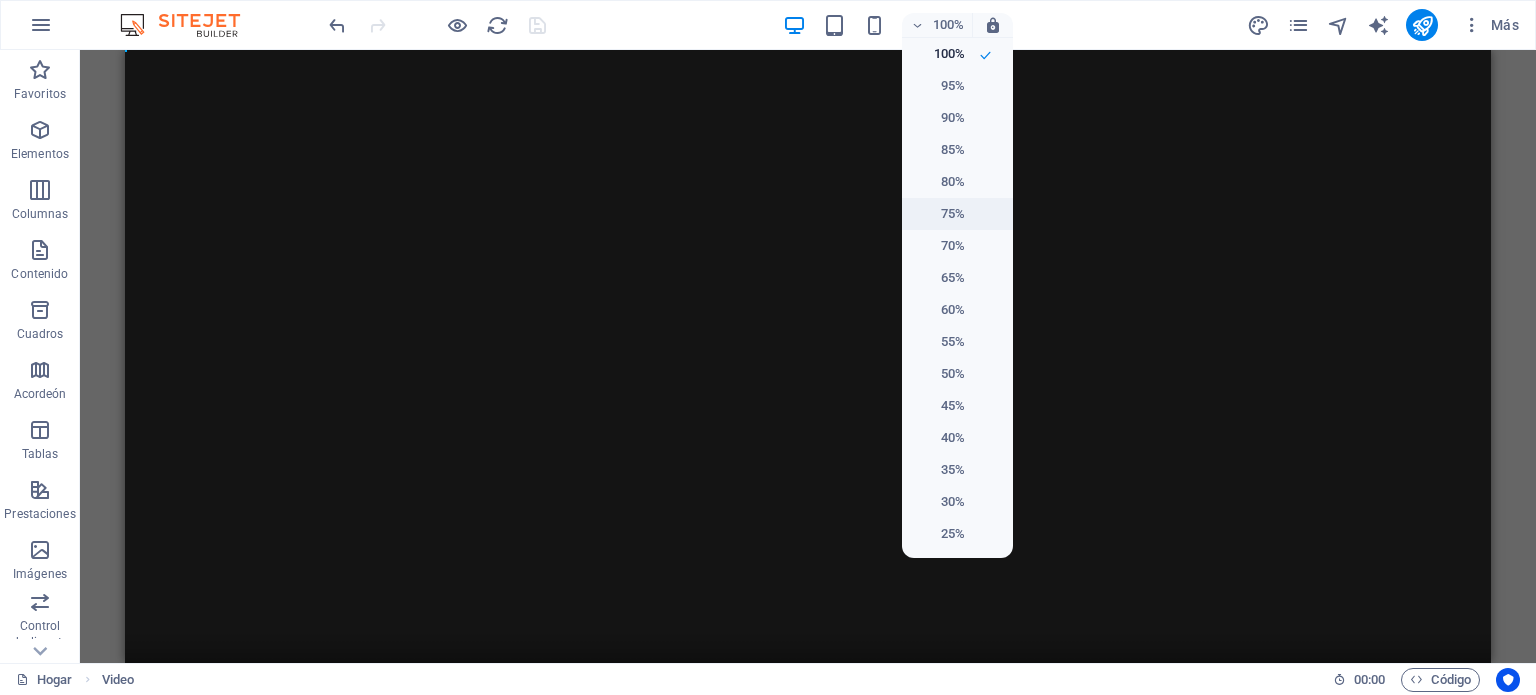 click on "75%" at bounding box center [953, 213] 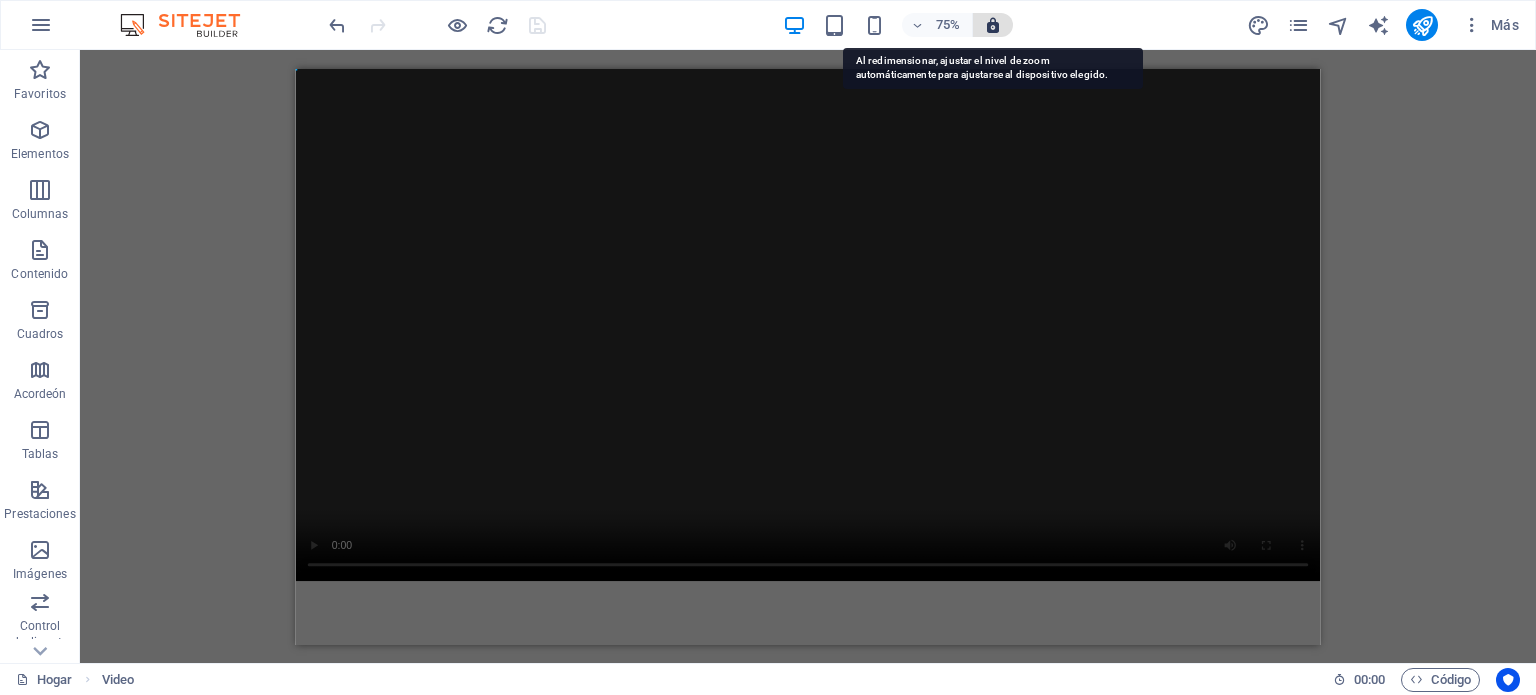 click at bounding box center [993, 25] 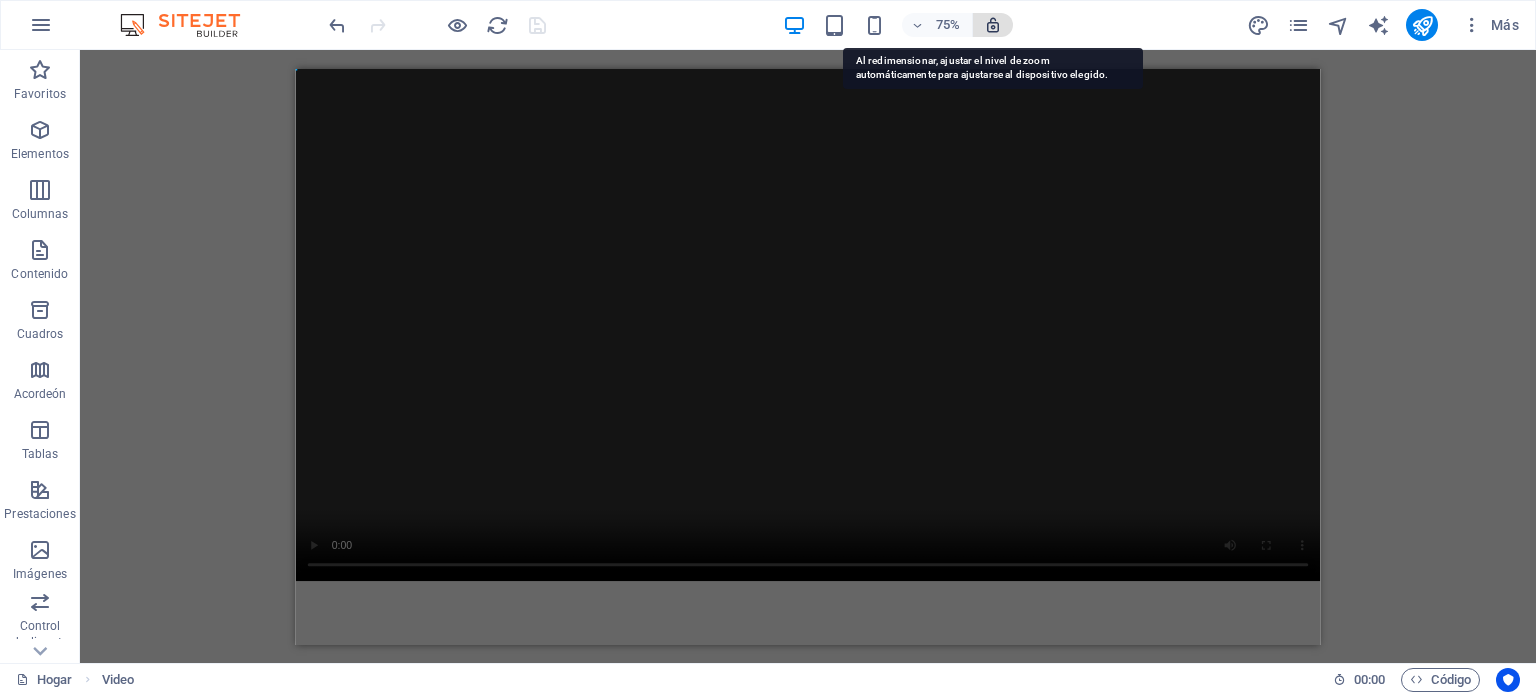 click at bounding box center (993, 25) 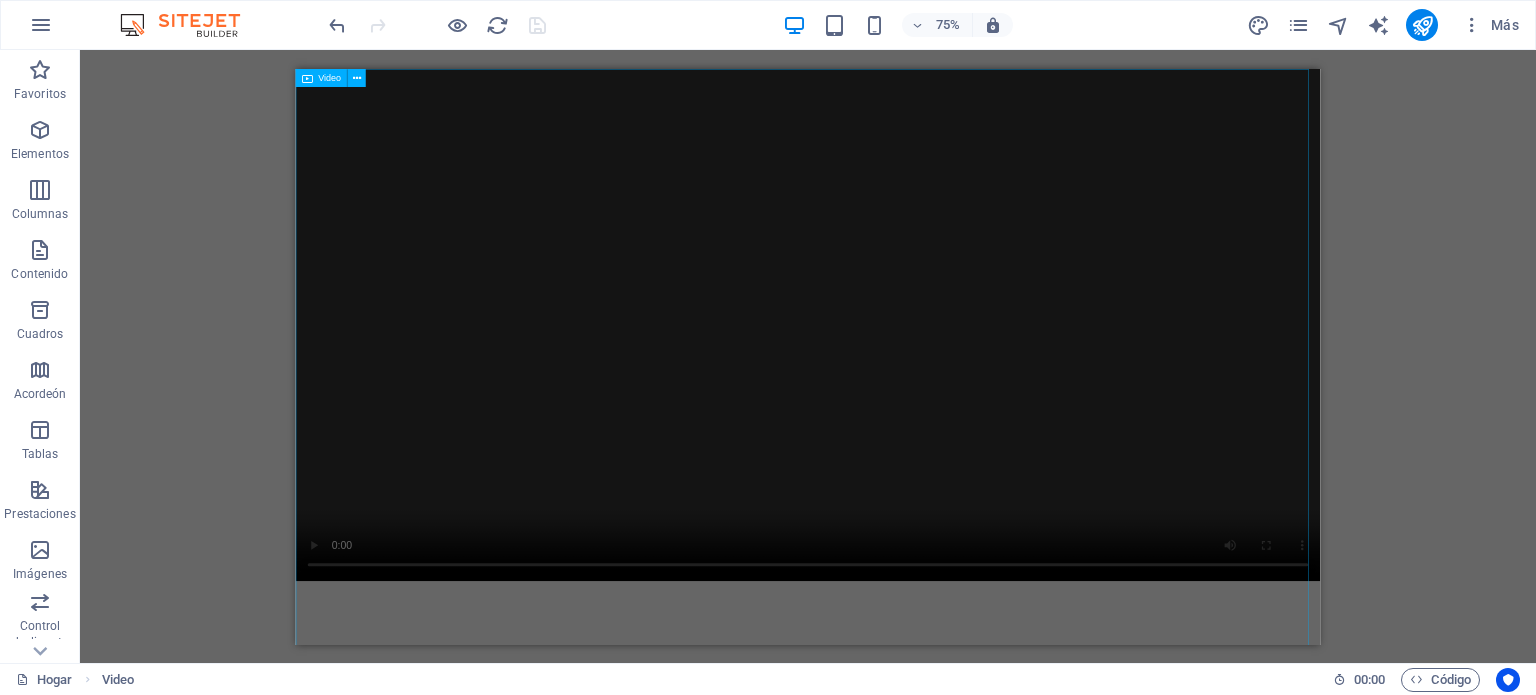 click at bounding box center (978, 409) 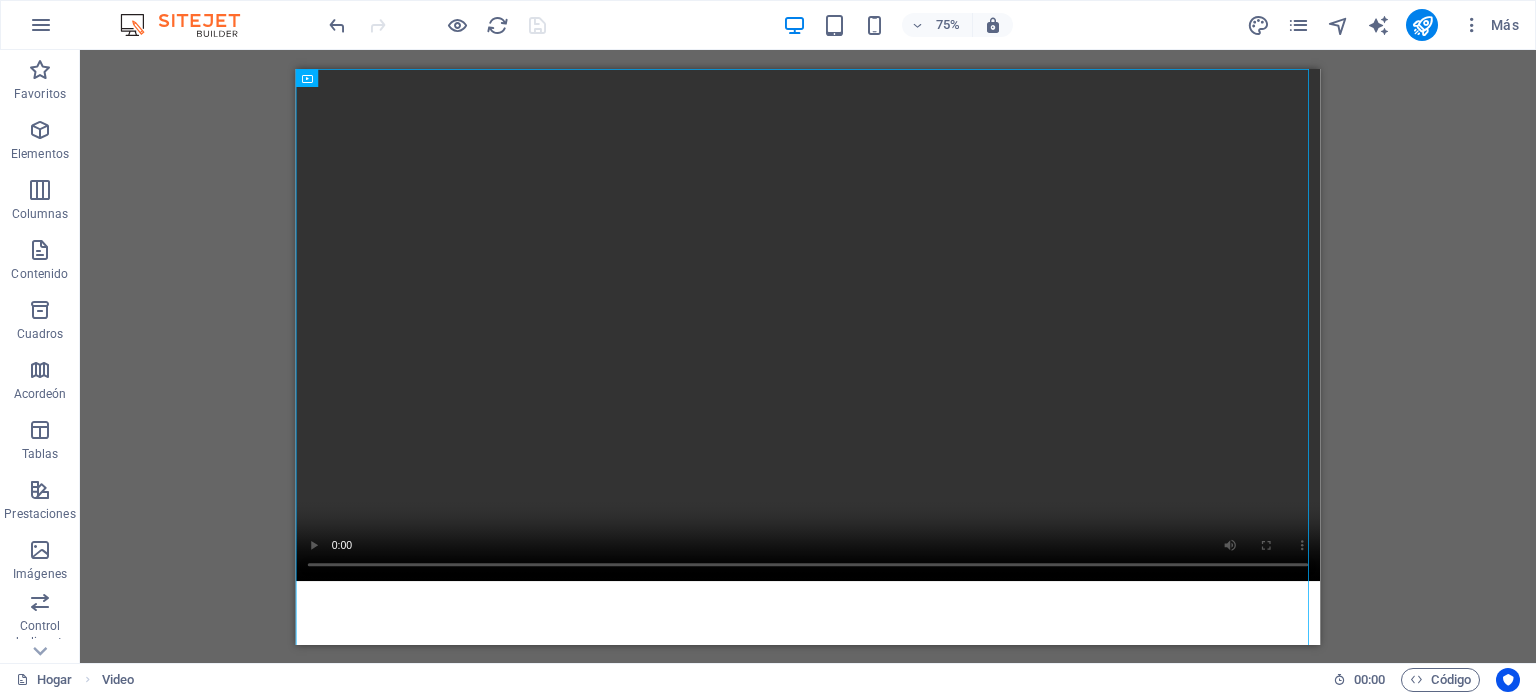 click at bounding box center [437, 25] 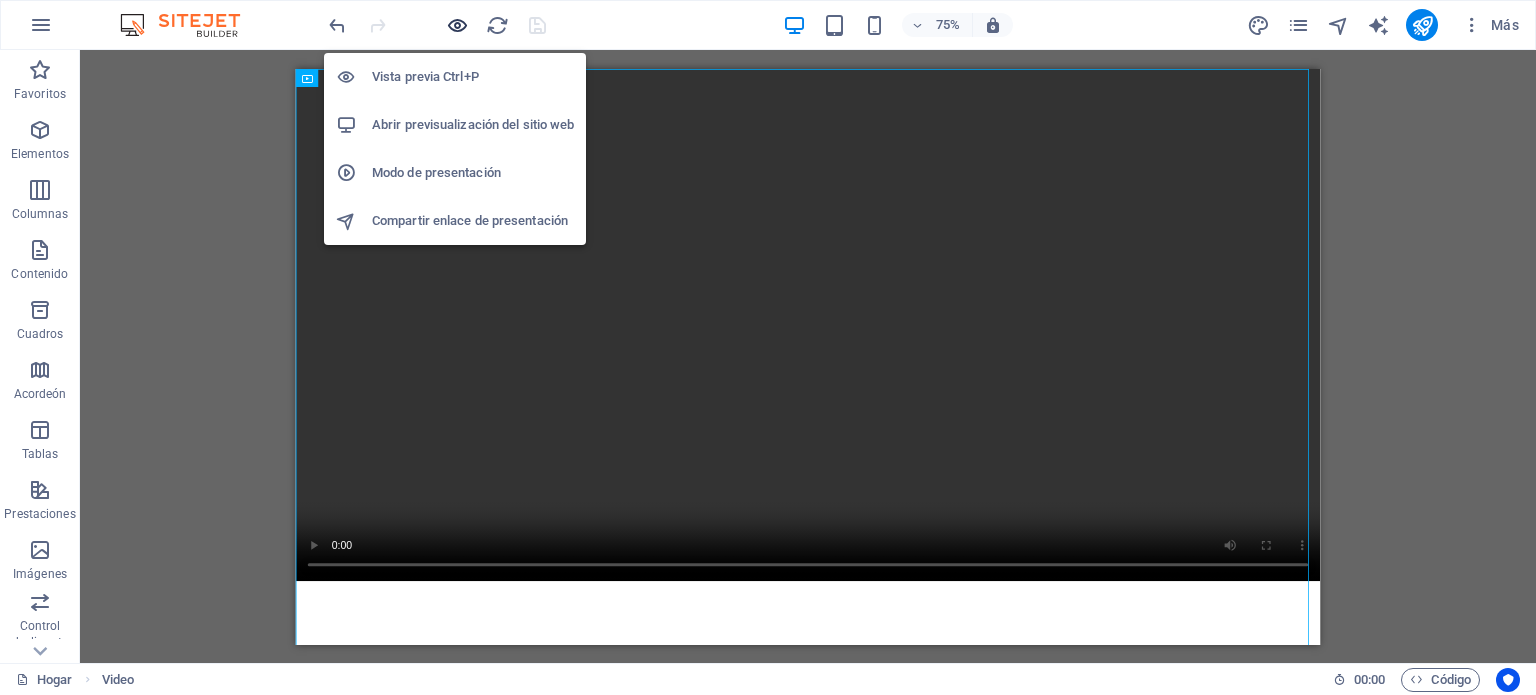click at bounding box center (457, 25) 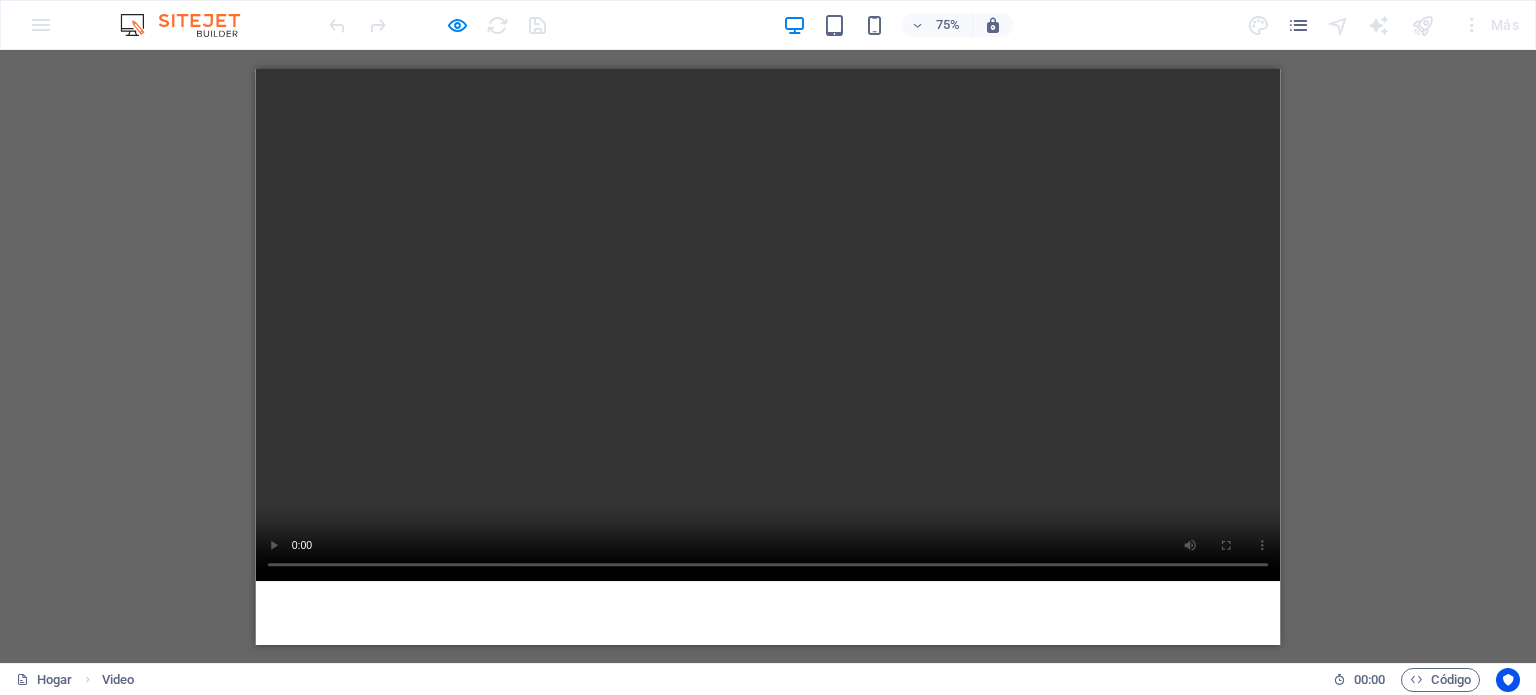 click at bounding box center [190, 25] 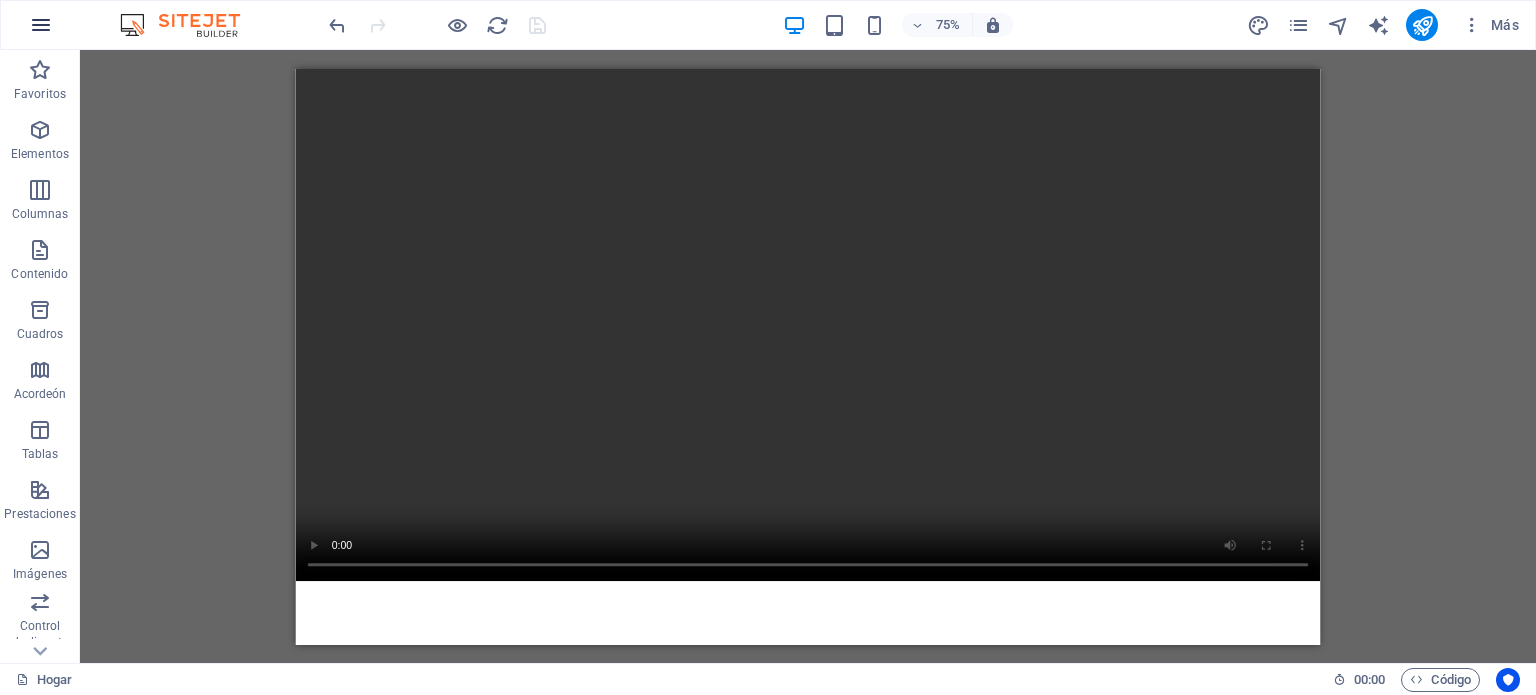 click at bounding box center [41, 25] 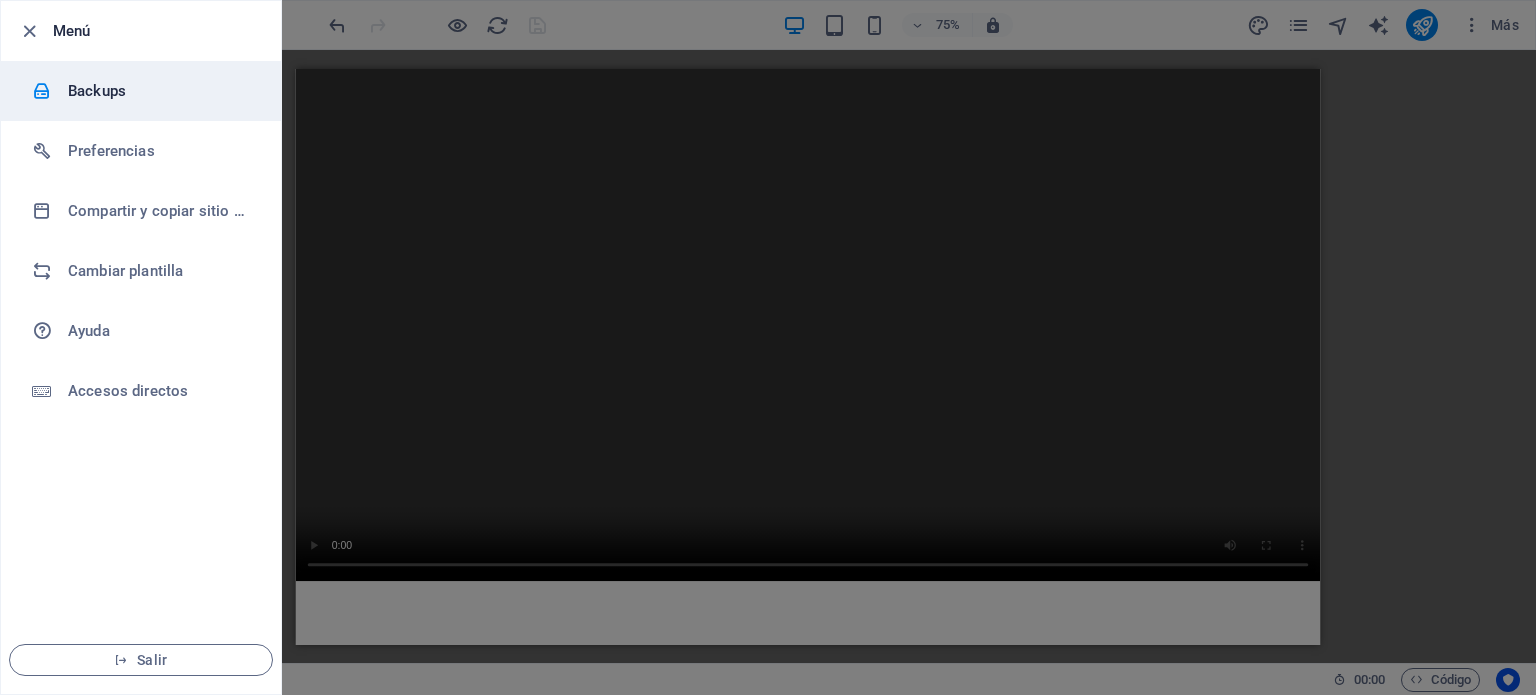 click on "Backups" at bounding box center [160, 91] 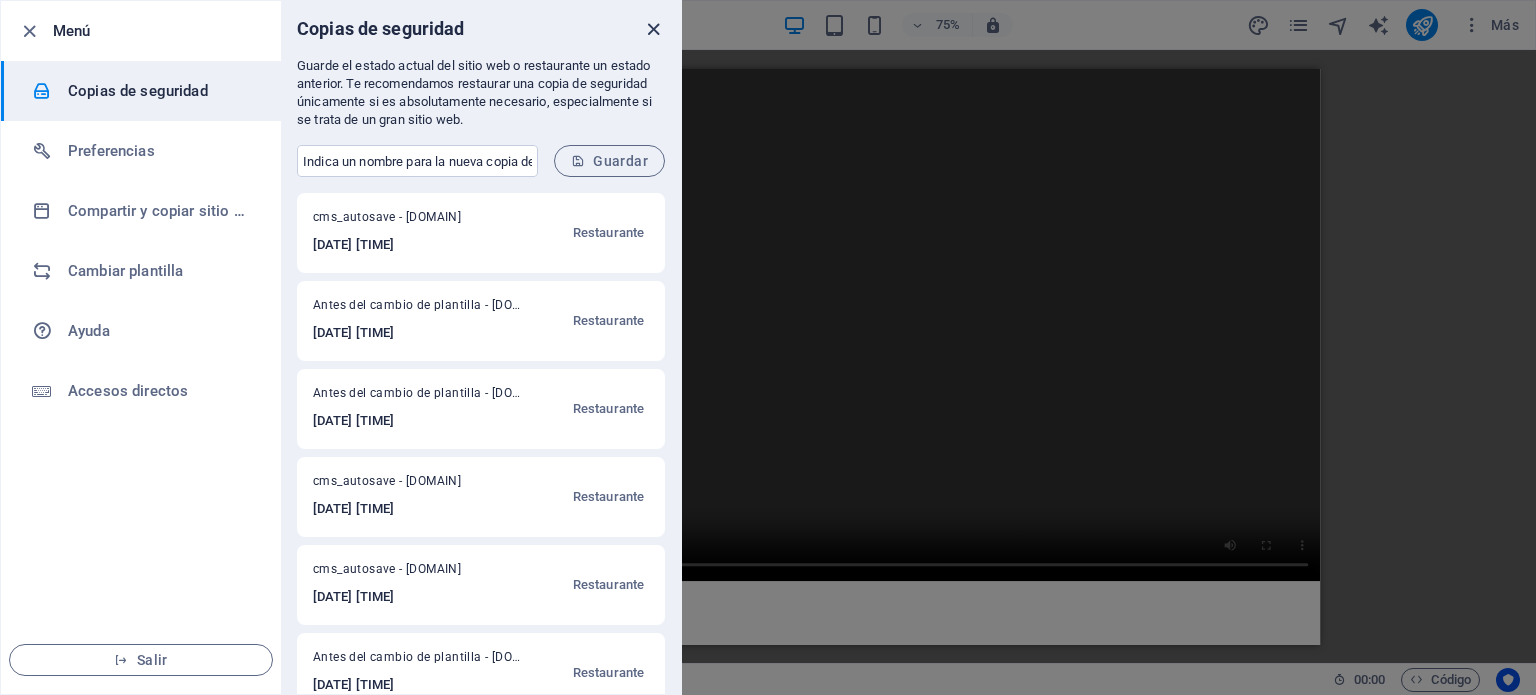 click at bounding box center (653, 29) 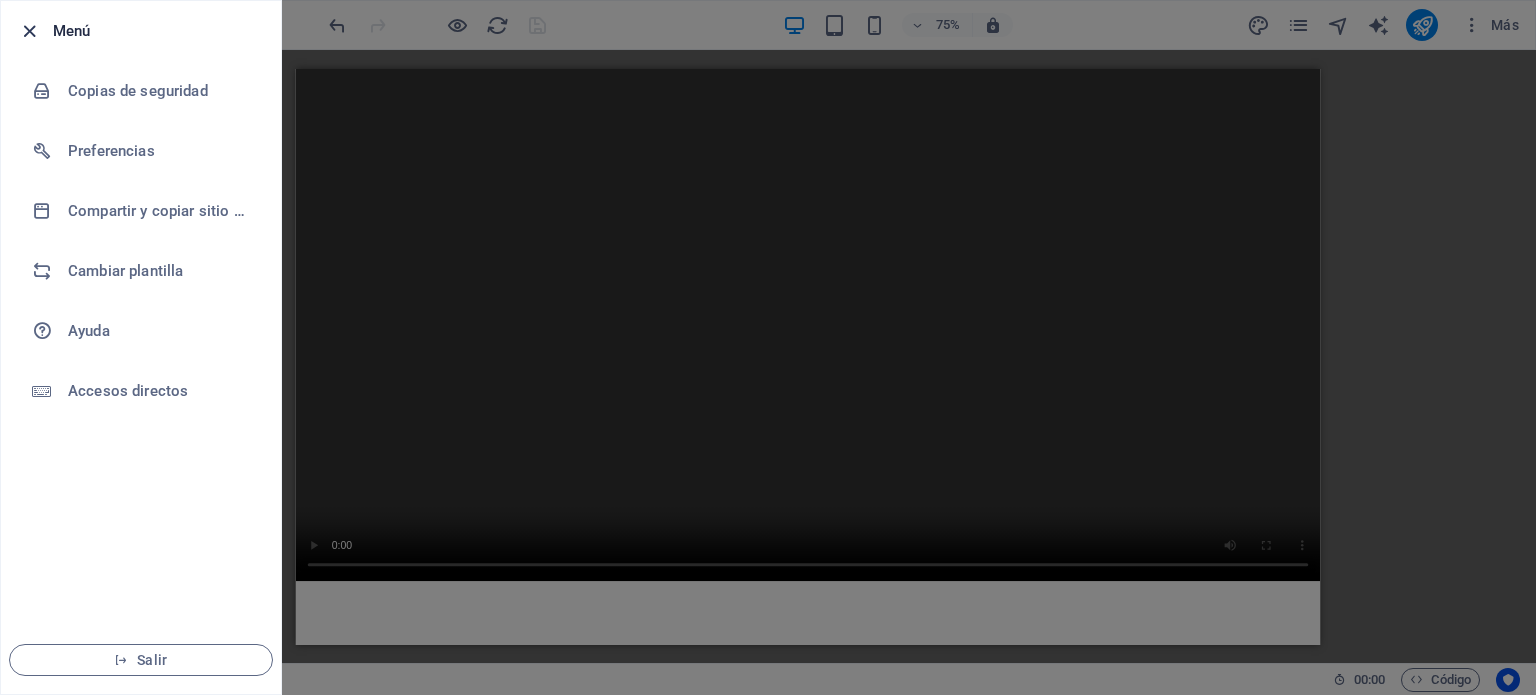 click at bounding box center (29, 31) 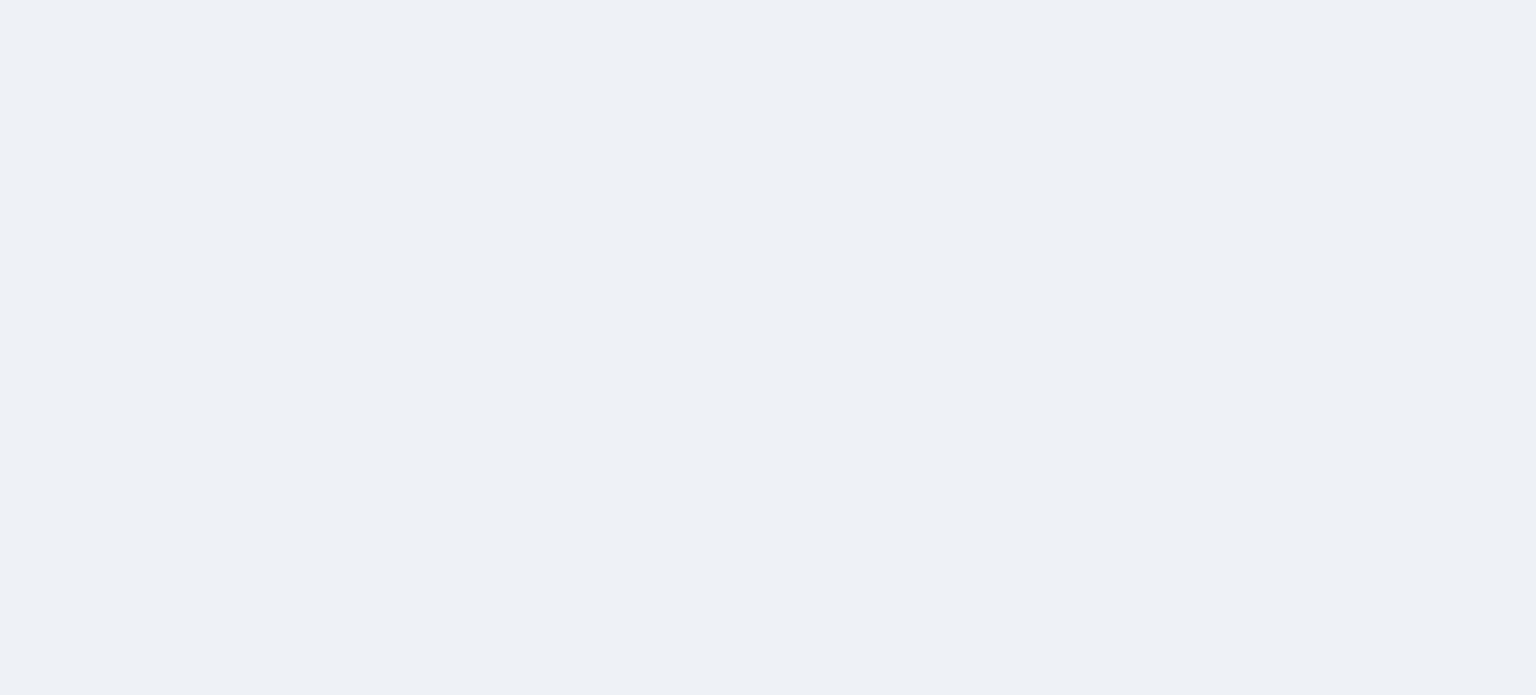 scroll, scrollTop: 0, scrollLeft: 0, axis: both 